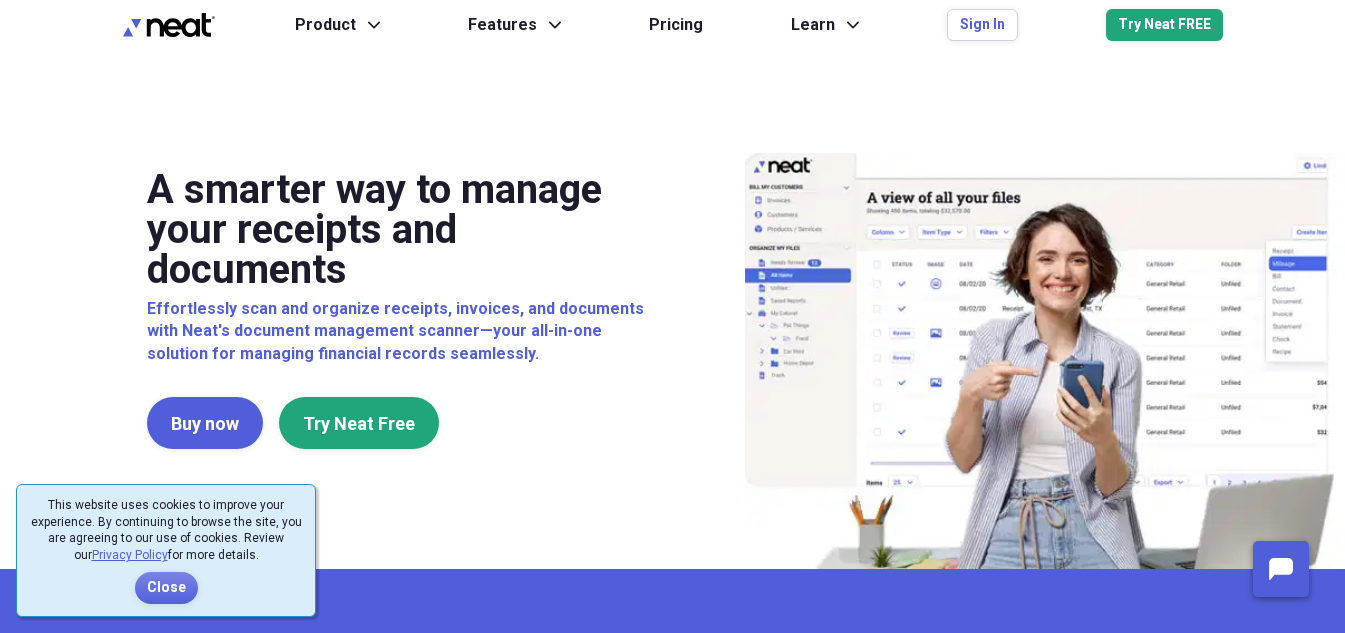 scroll, scrollTop: 0, scrollLeft: 0, axis: both 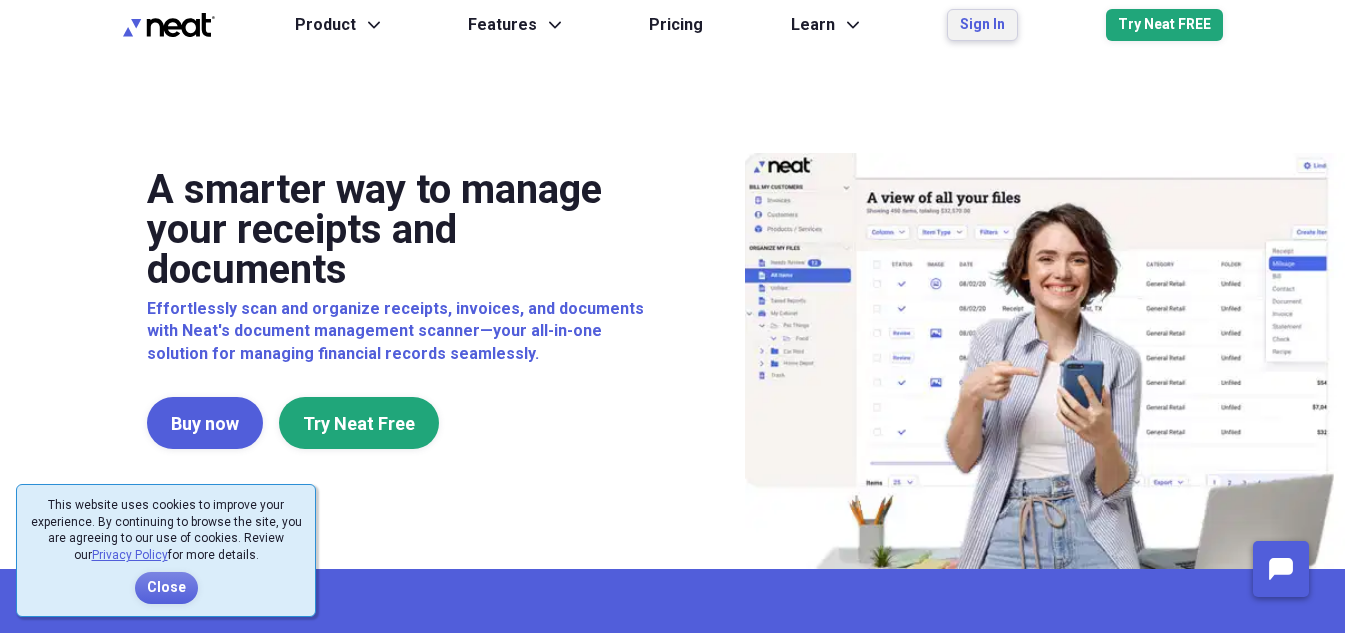 click on "Sign In" at bounding box center [982, 25] 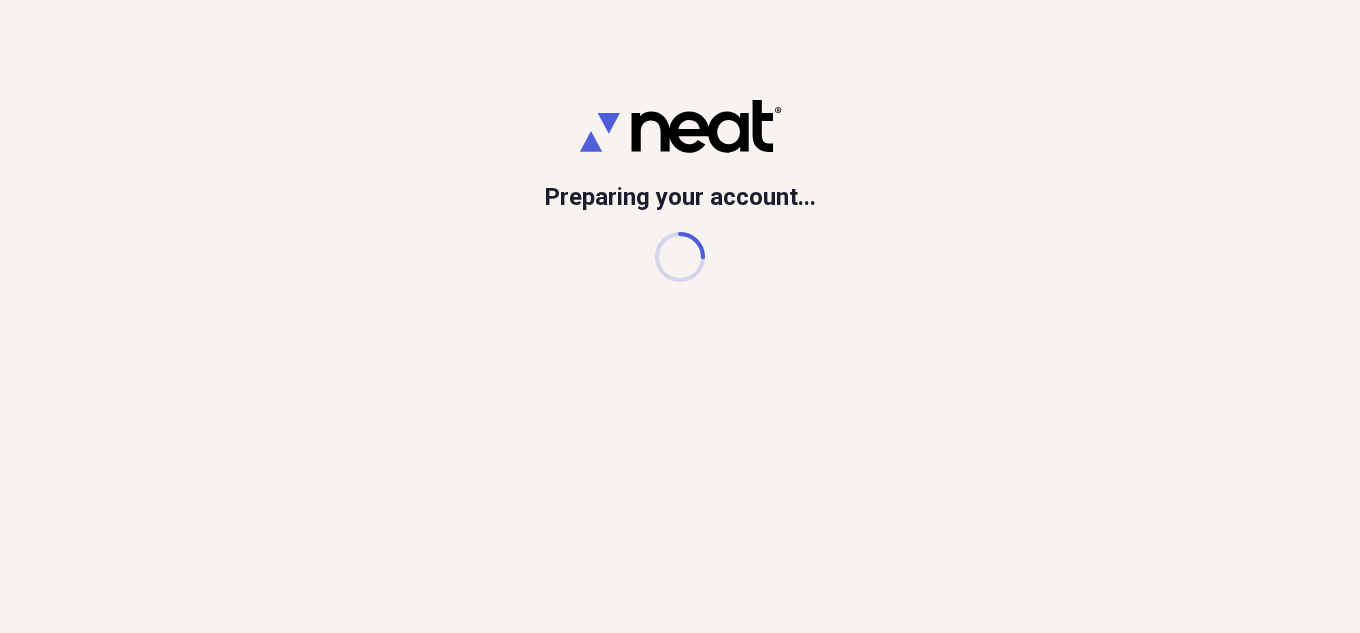 scroll, scrollTop: 0, scrollLeft: 0, axis: both 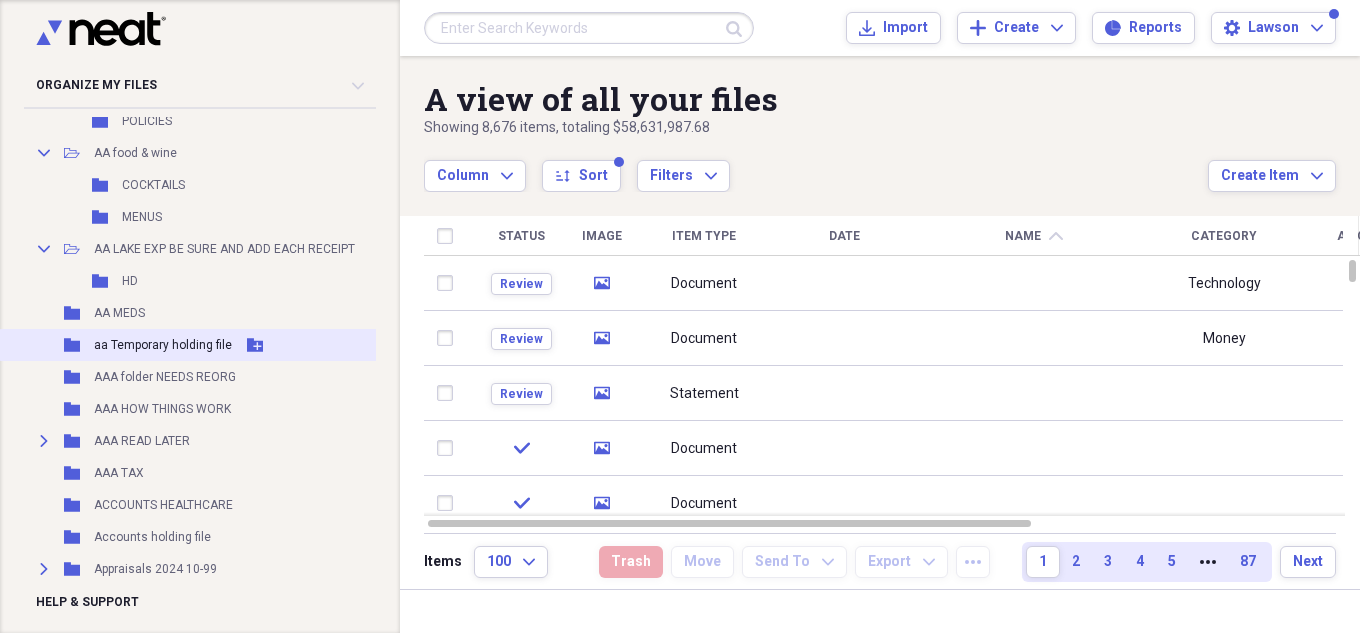 click on "Folder aa Temporary holding file Add Folder" at bounding box center (208, 345) 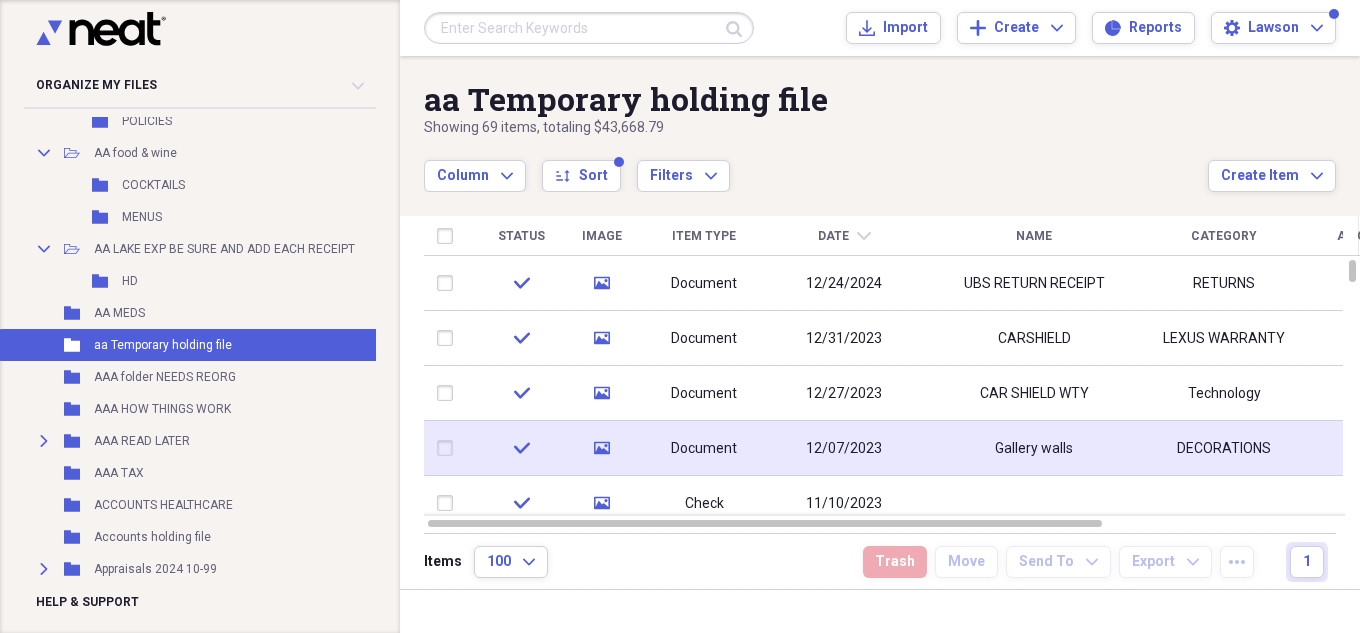 click on "Gallery walls" at bounding box center [1034, 448] 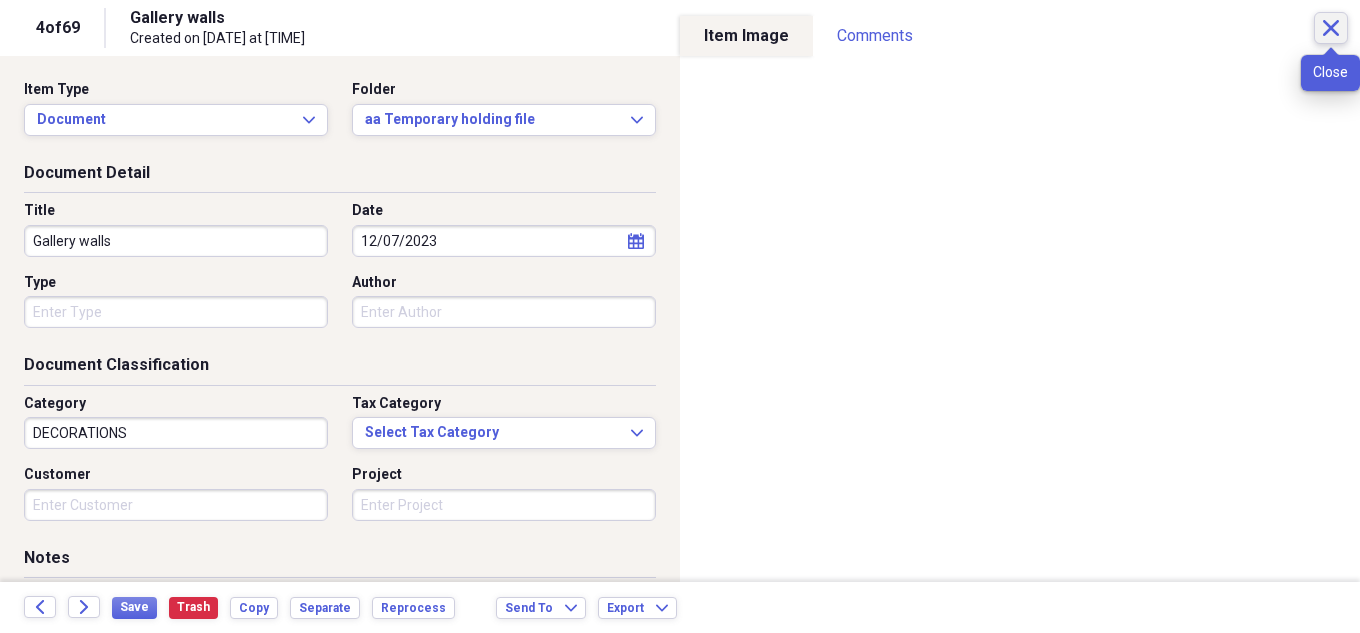 click on "Close" 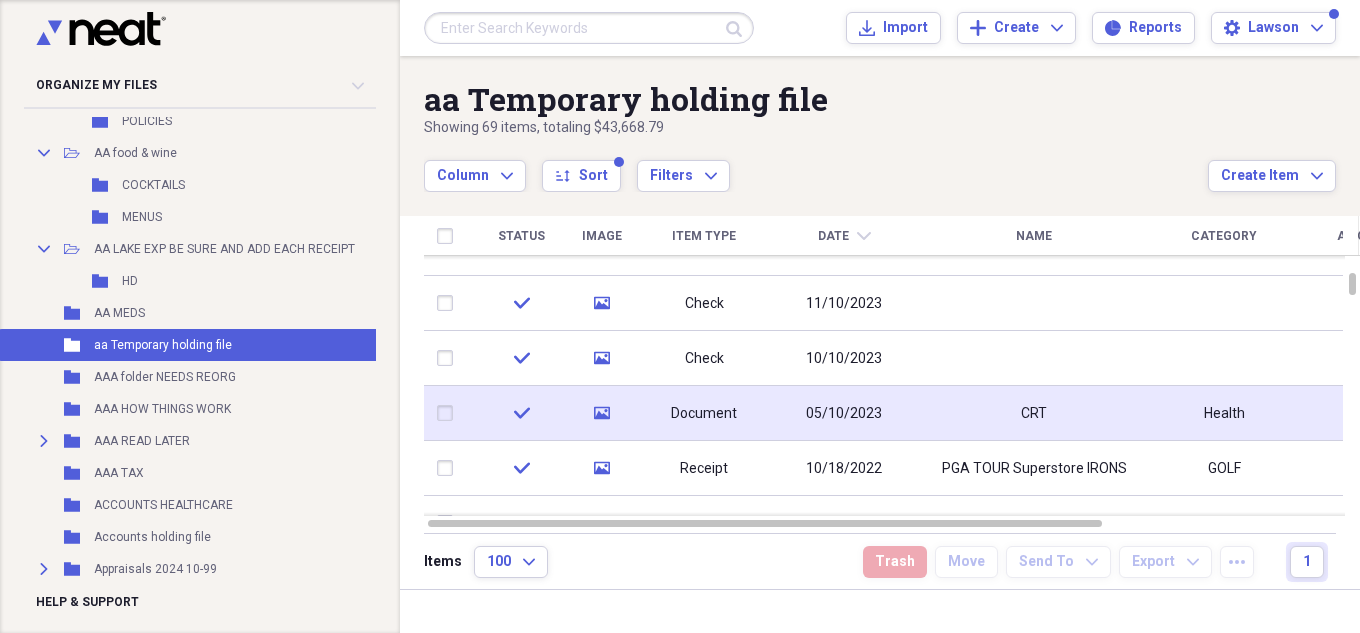 click on "CRT" at bounding box center [1034, 413] 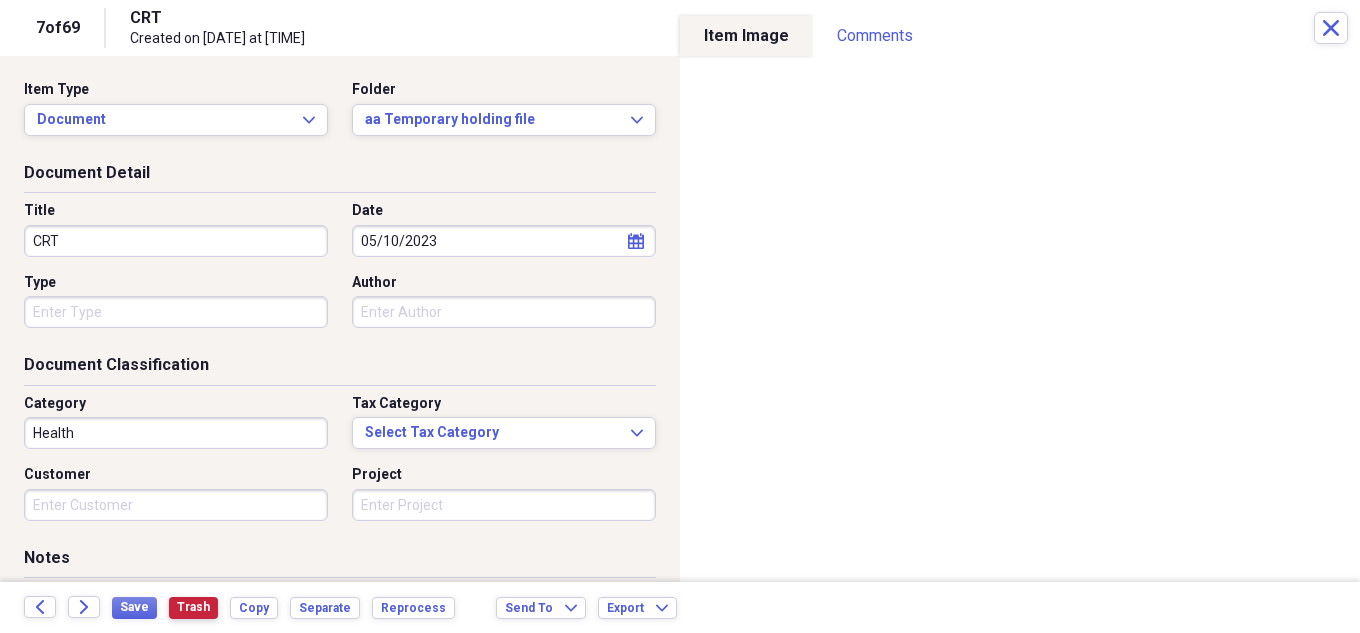 click on "Trash" at bounding box center (193, 607) 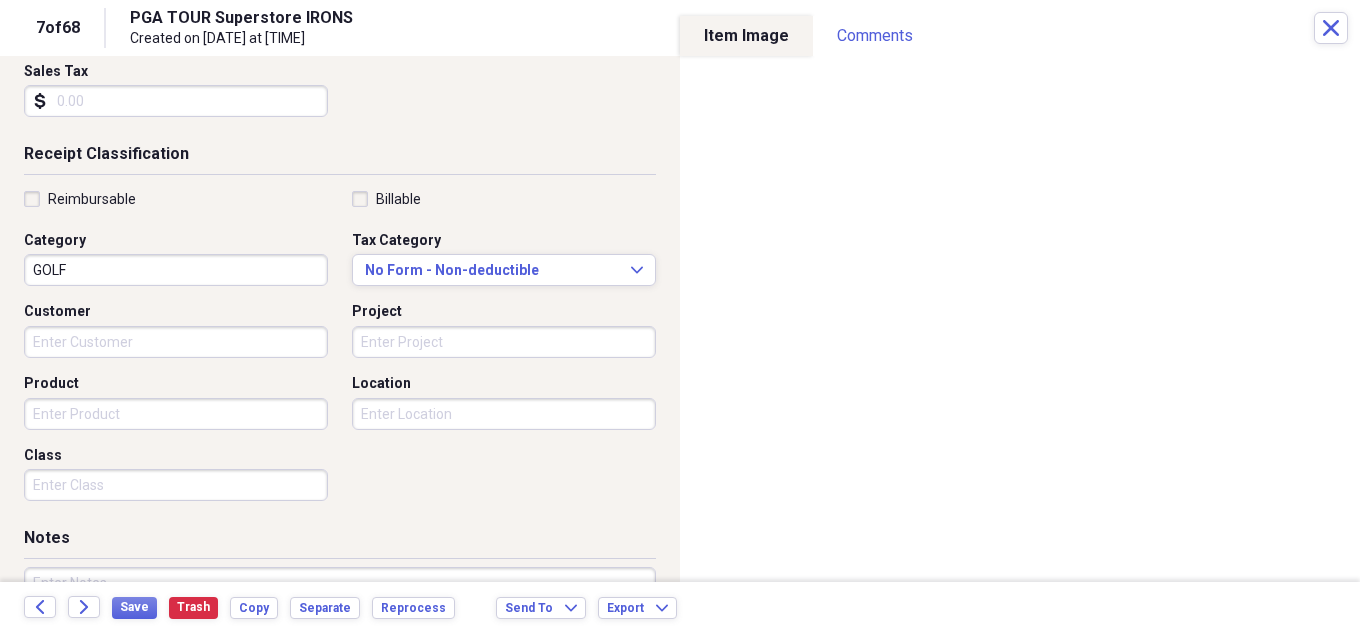 scroll, scrollTop: 400, scrollLeft: 0, axis: vertical 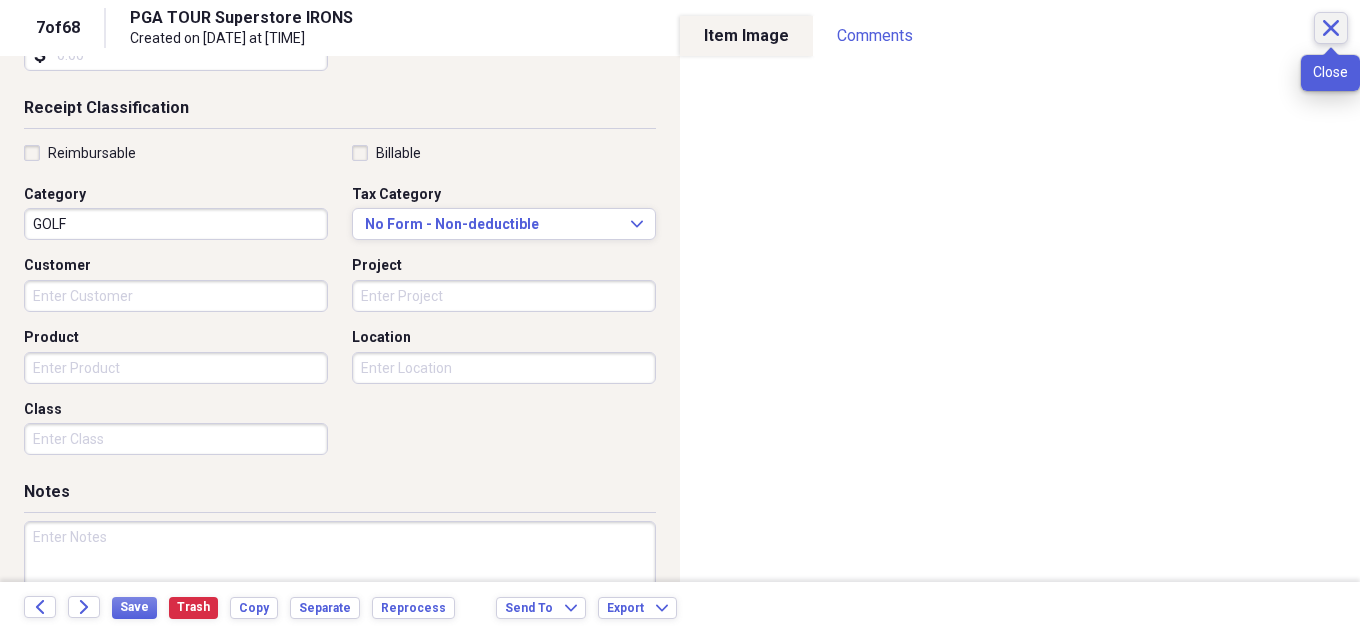 click on "Close" at bounding box center (1331, 28) 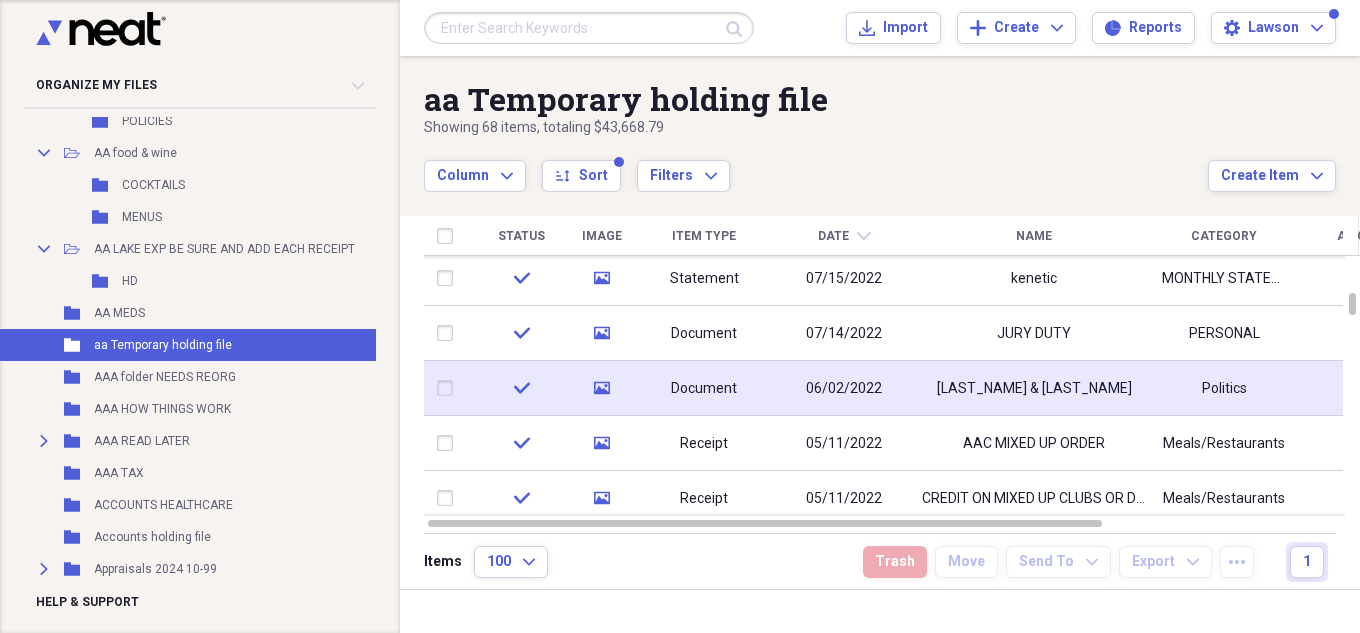 click on "06/02/2022" at bounding box center (844, 388) 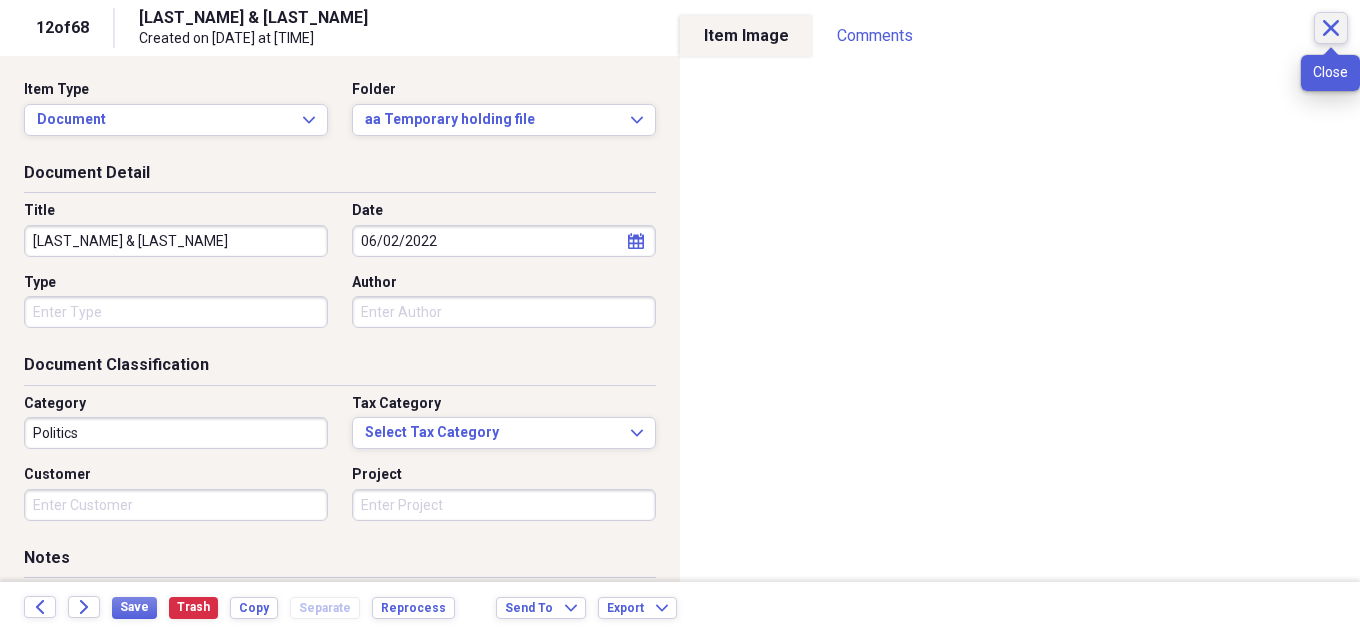 click on "Close" at bounding box center (1331, 28) 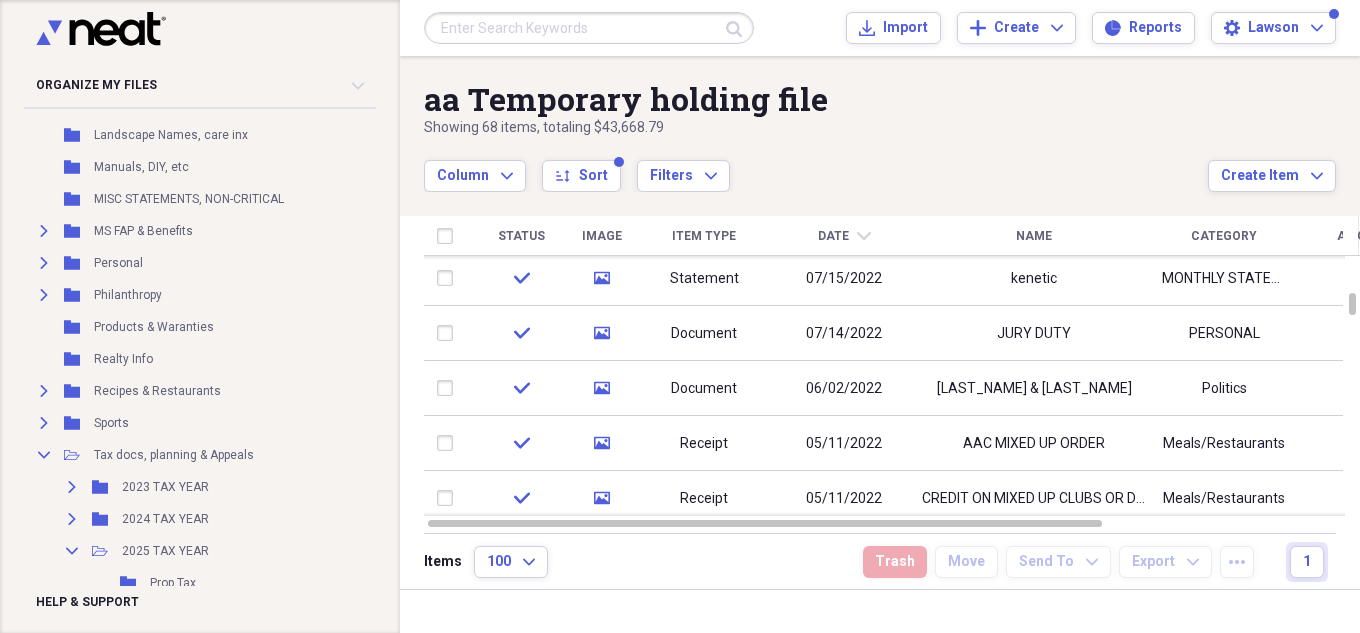 scroll, scrollTop: 4200, scrollLeft: 0, axis: vertical 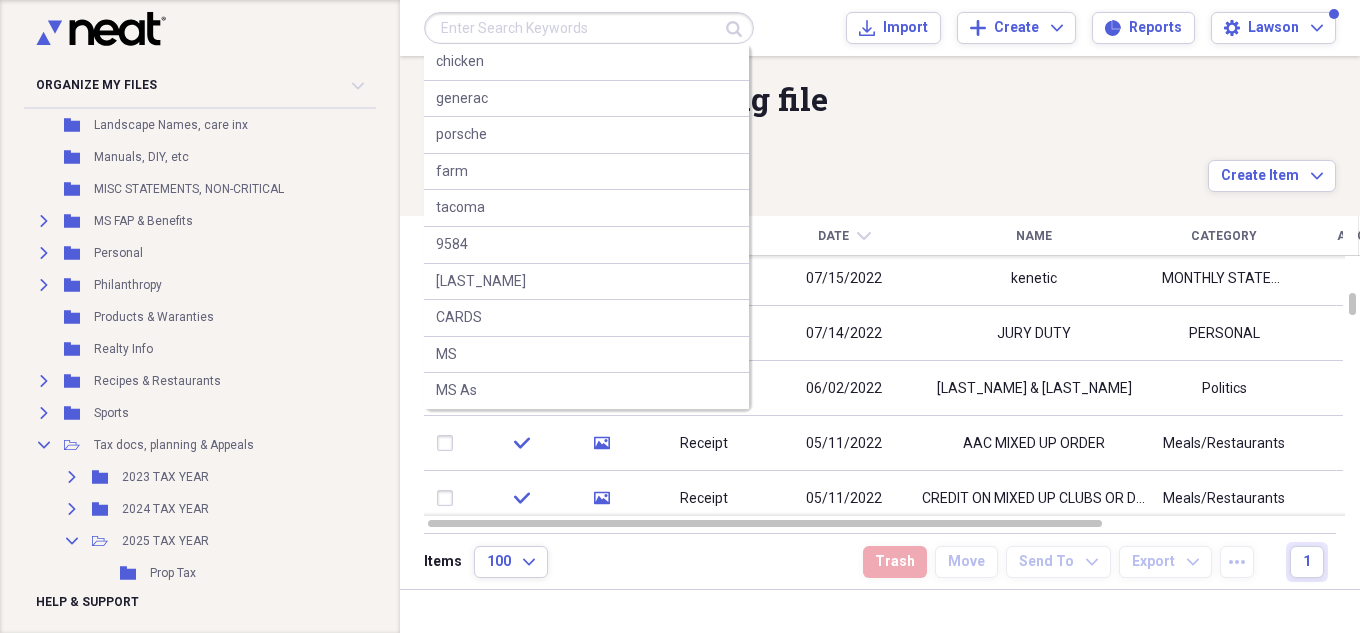 click at bounding box center (589, 28) 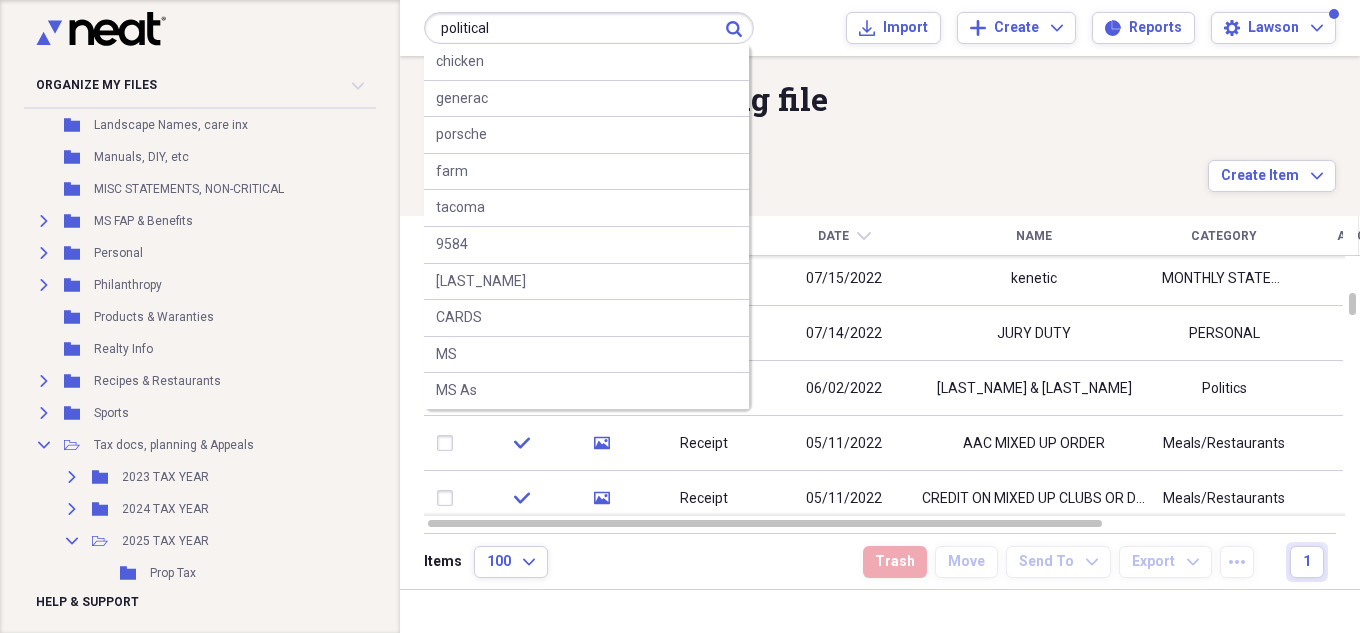 type on "political" 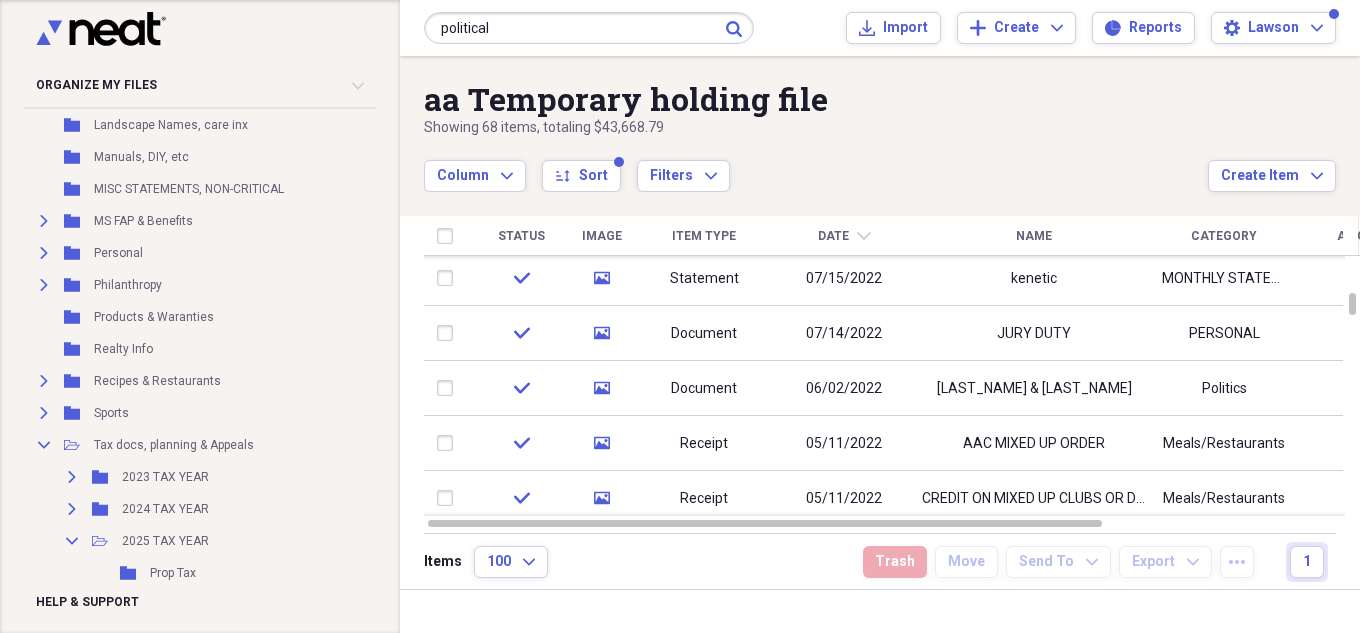 click on "Submit" 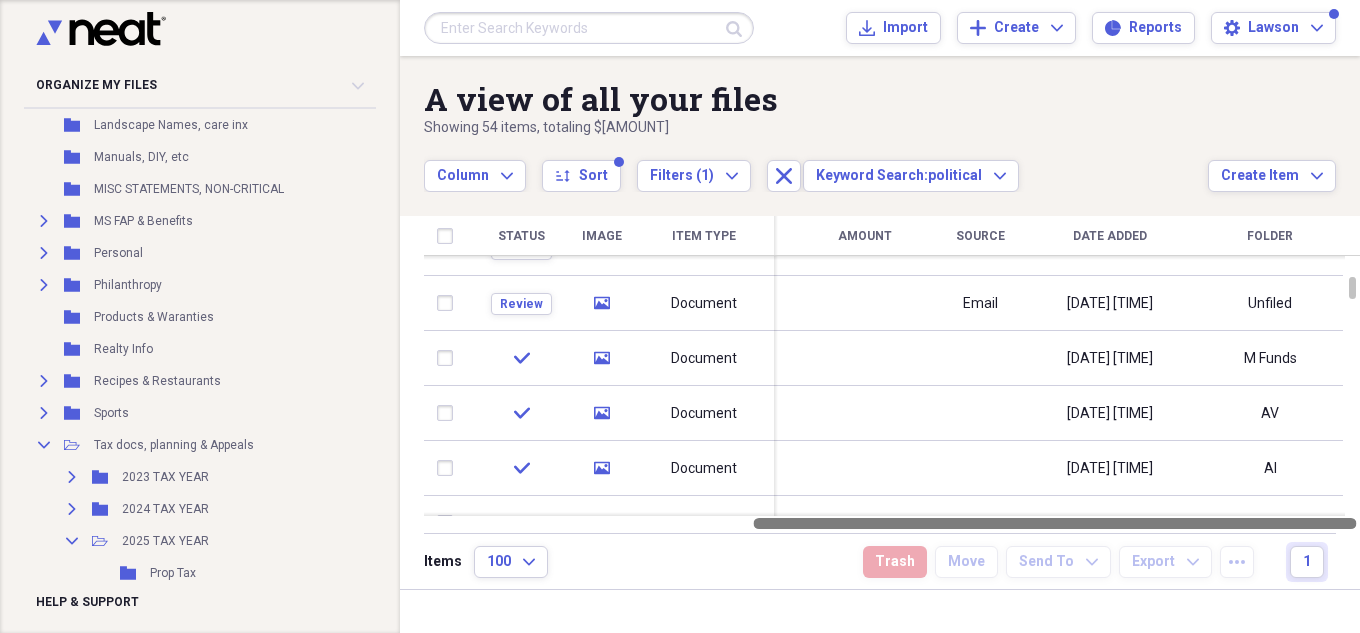 drag, startPoint x: 908, startPoint y: 520, endPoint x: 1358, endPoint y: 573, distance: 453.11035 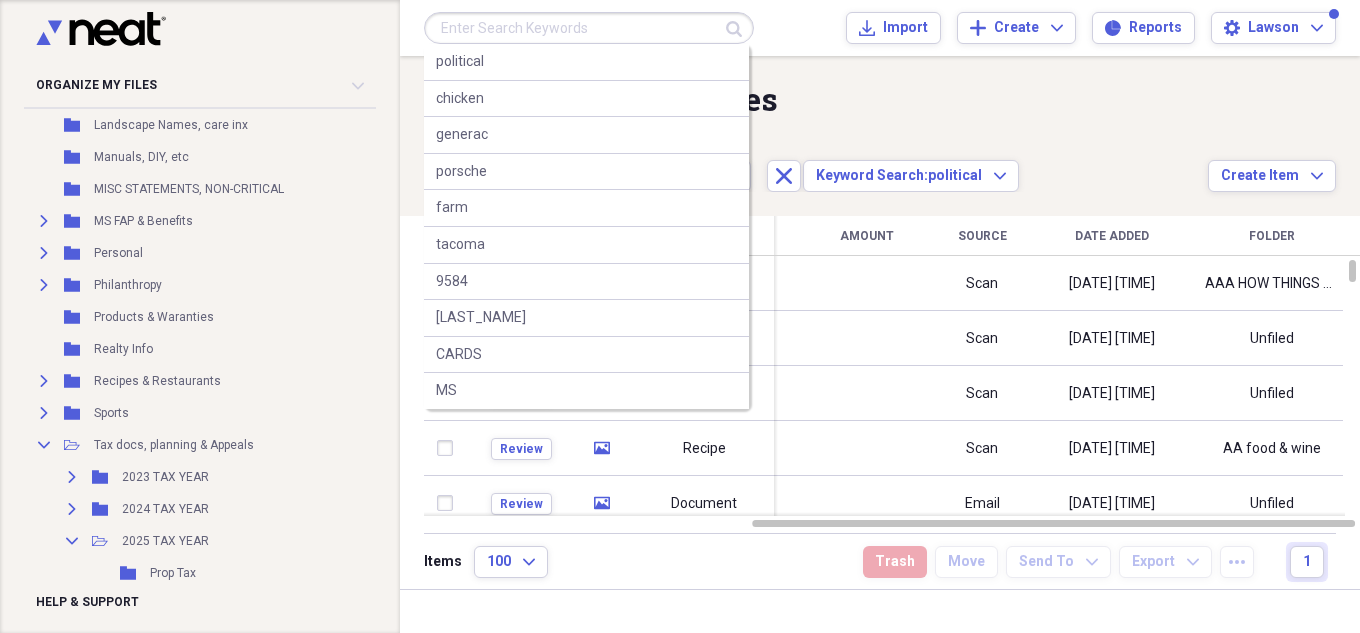 click at bounding box center [589, 28] 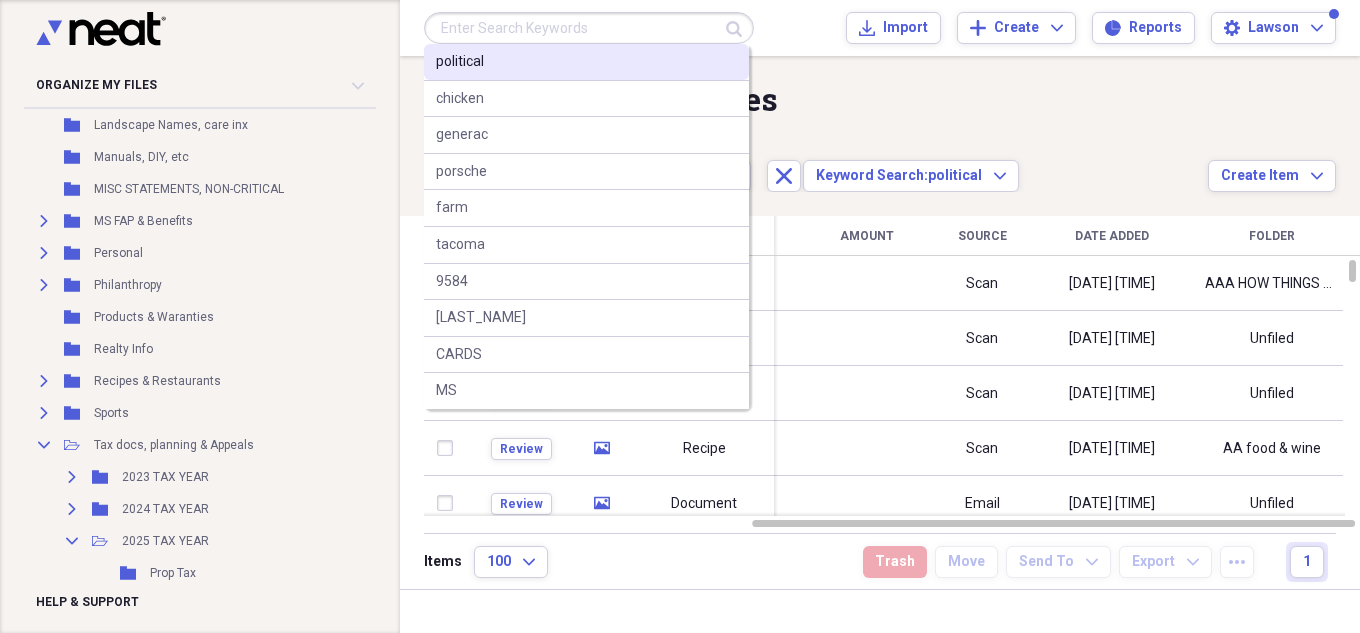 click on "political" at bounding box center (586, 62) 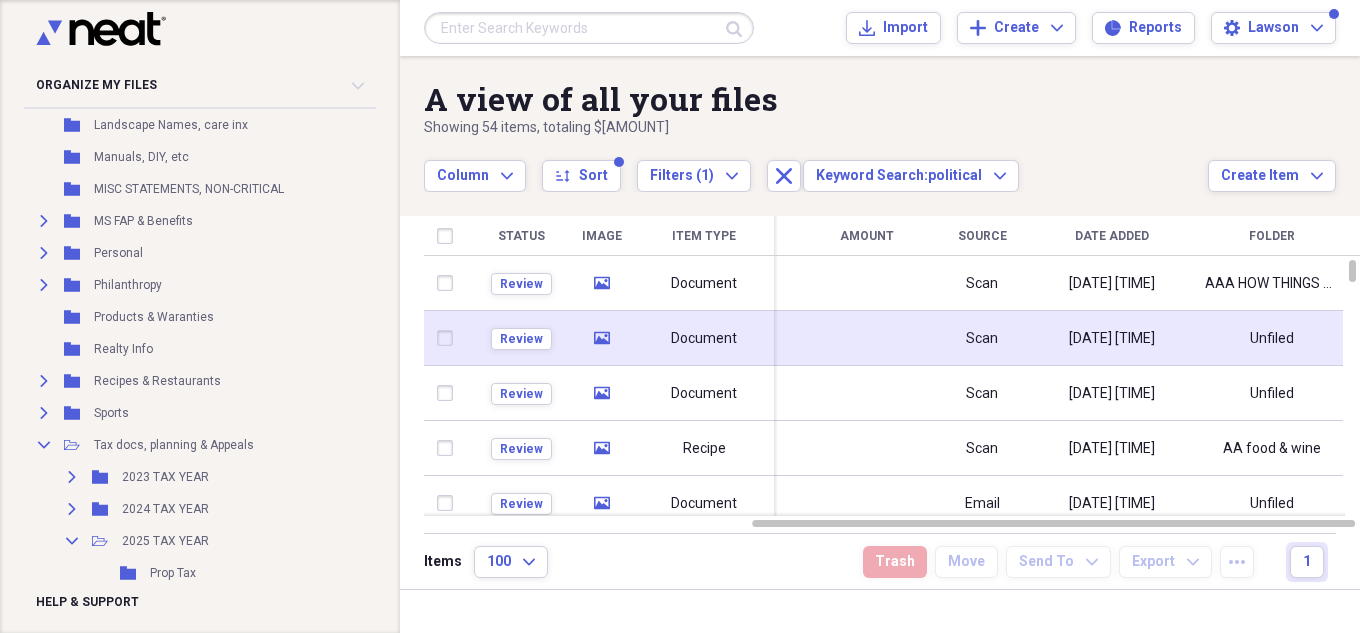 click at bounding box center (867, 338) 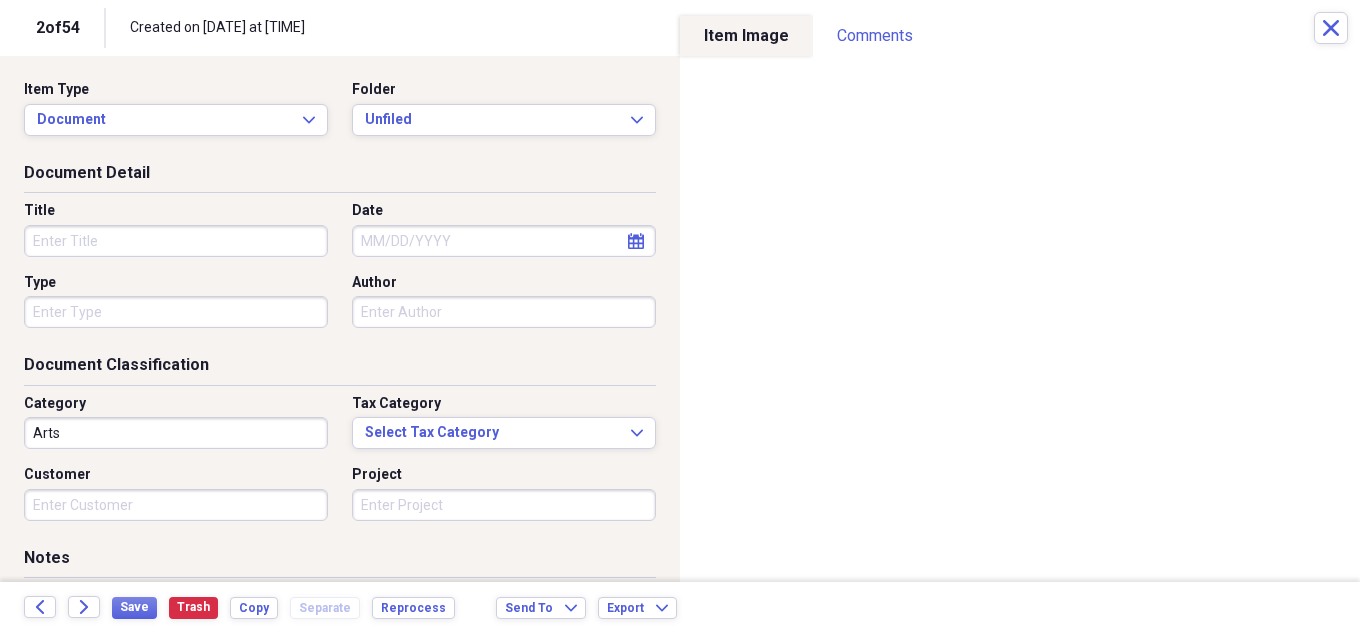 click on "Arts" at bounding box center [176, 433] 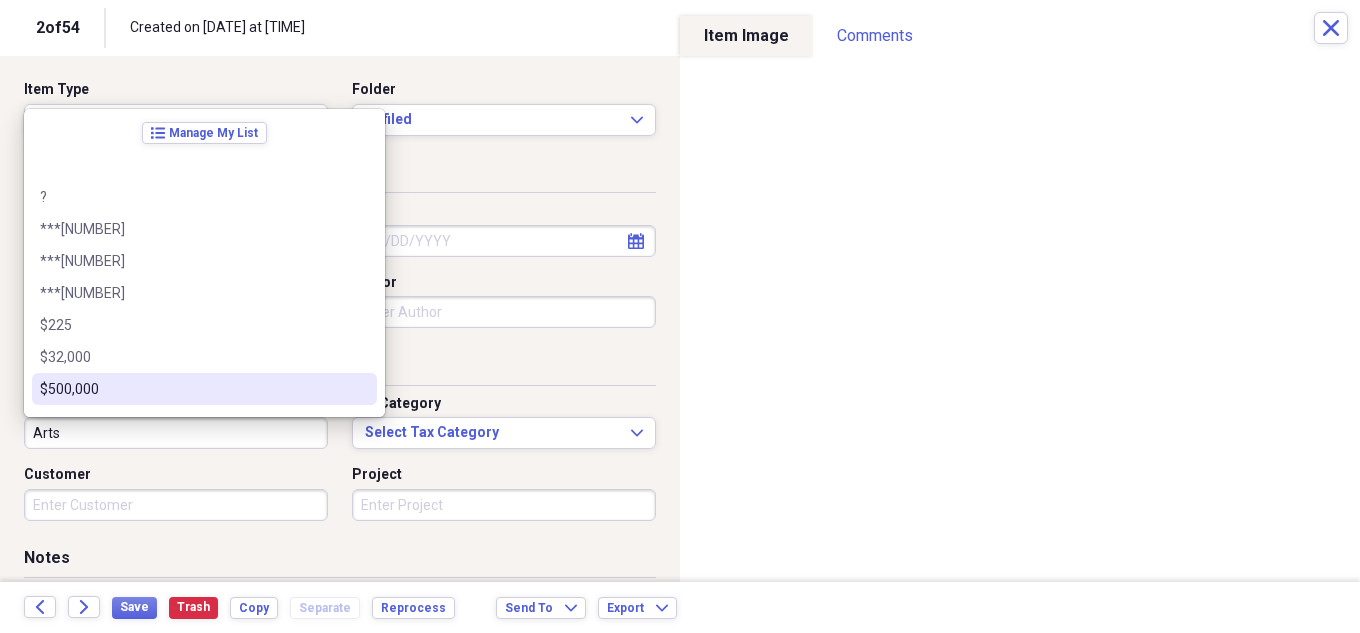 click on "Customer" at bounding box center [176, 475] 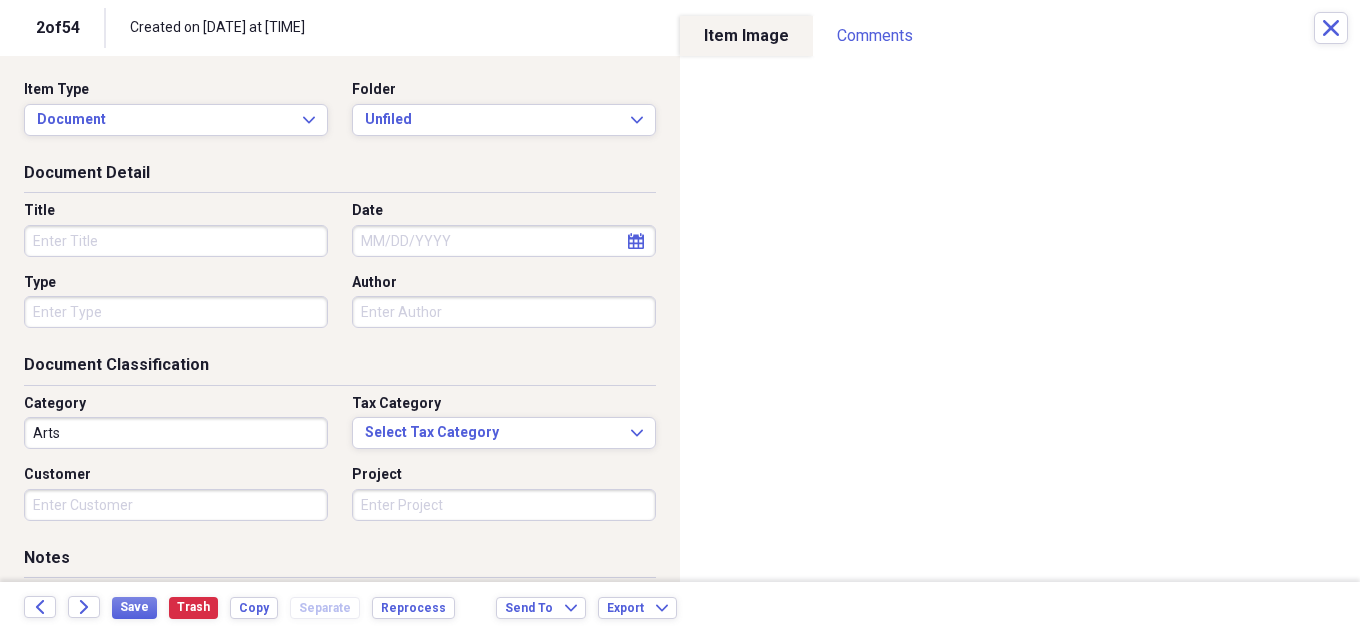 click on "Arts" at bounding box center [176, 433] 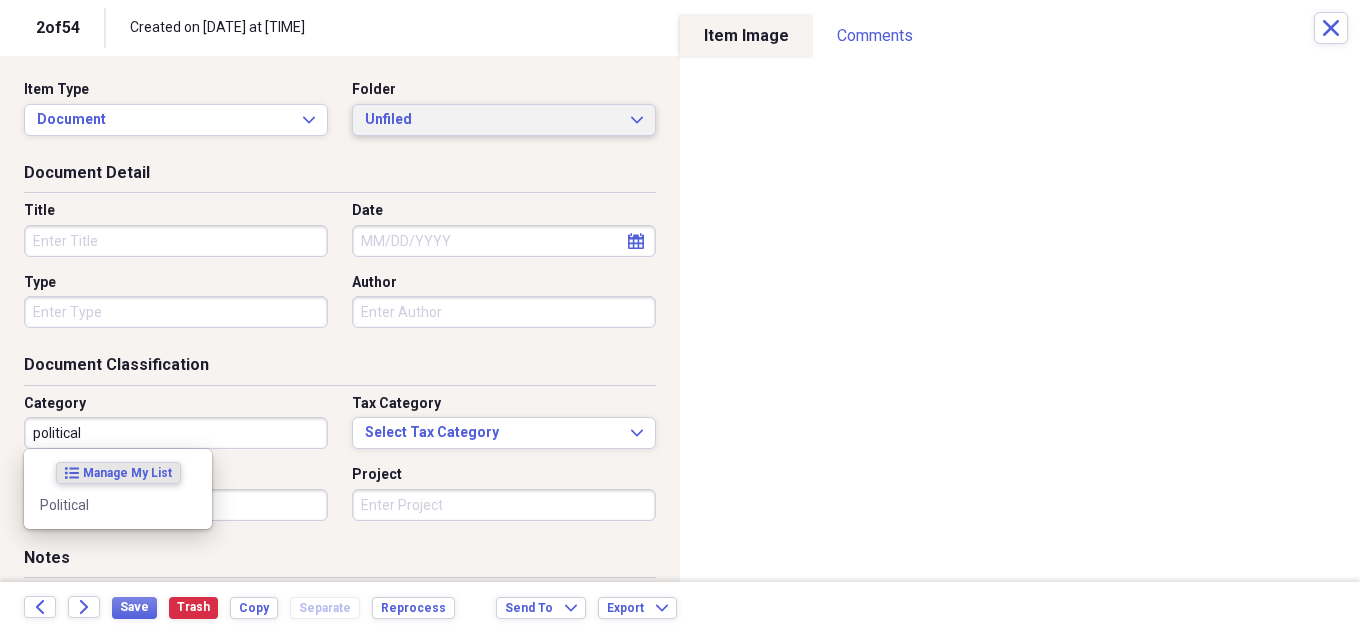 type on "political" 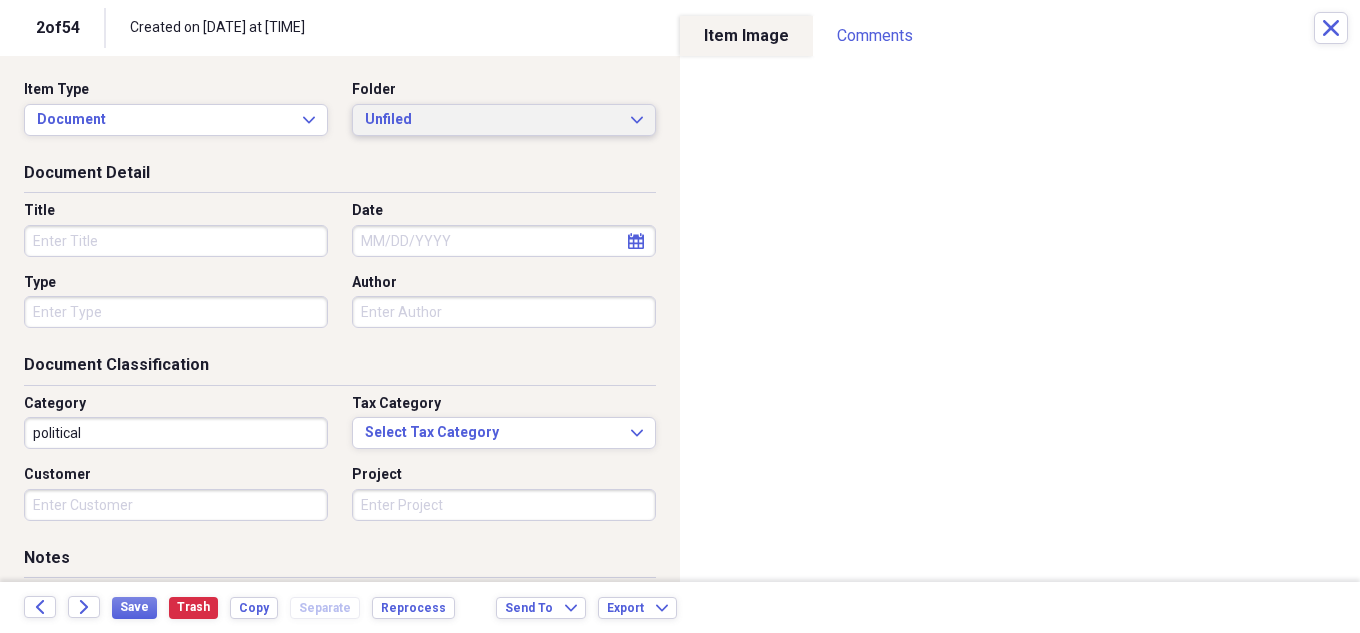 click on "Expand" 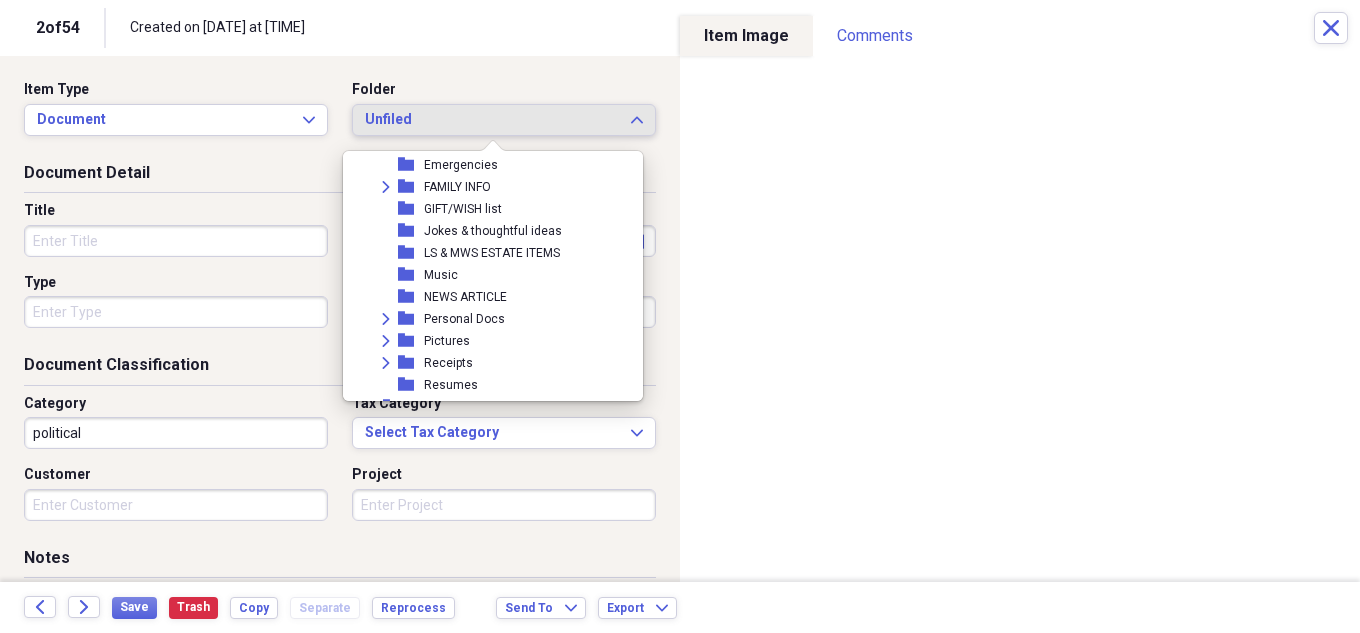 scroll, scrollTop: 4600, scrollLeft: 0, axis: vertical 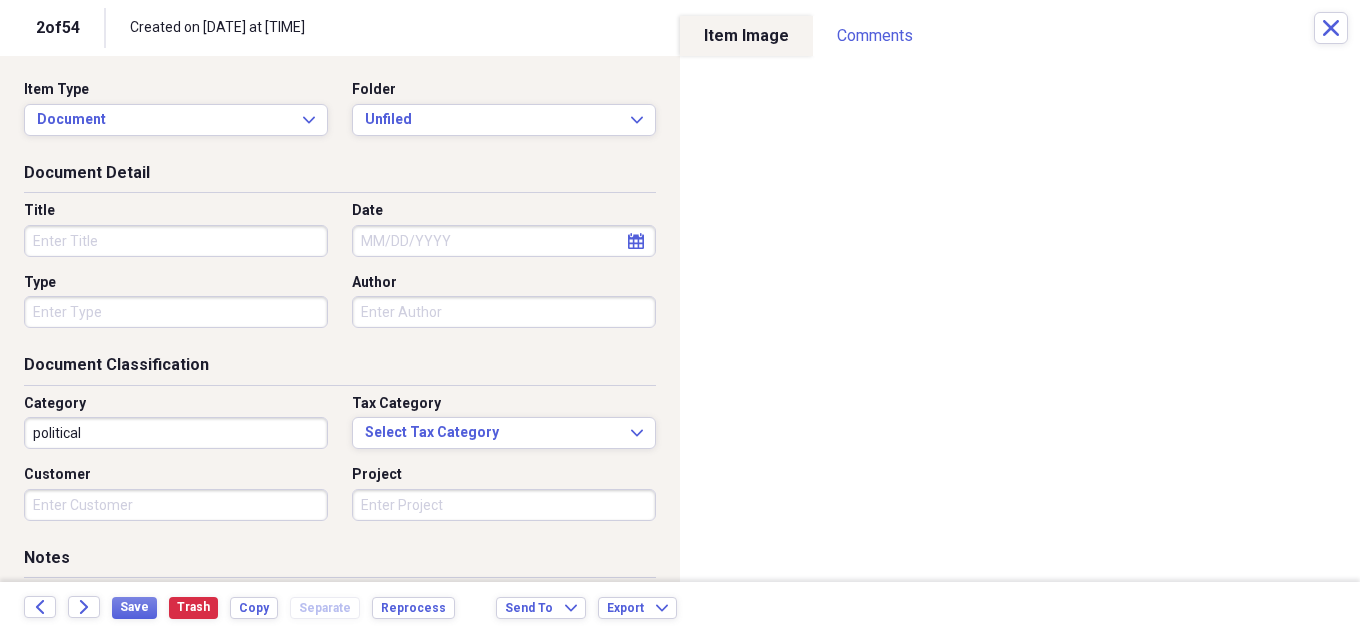 click on "Title" at bounding box center [176, 241] 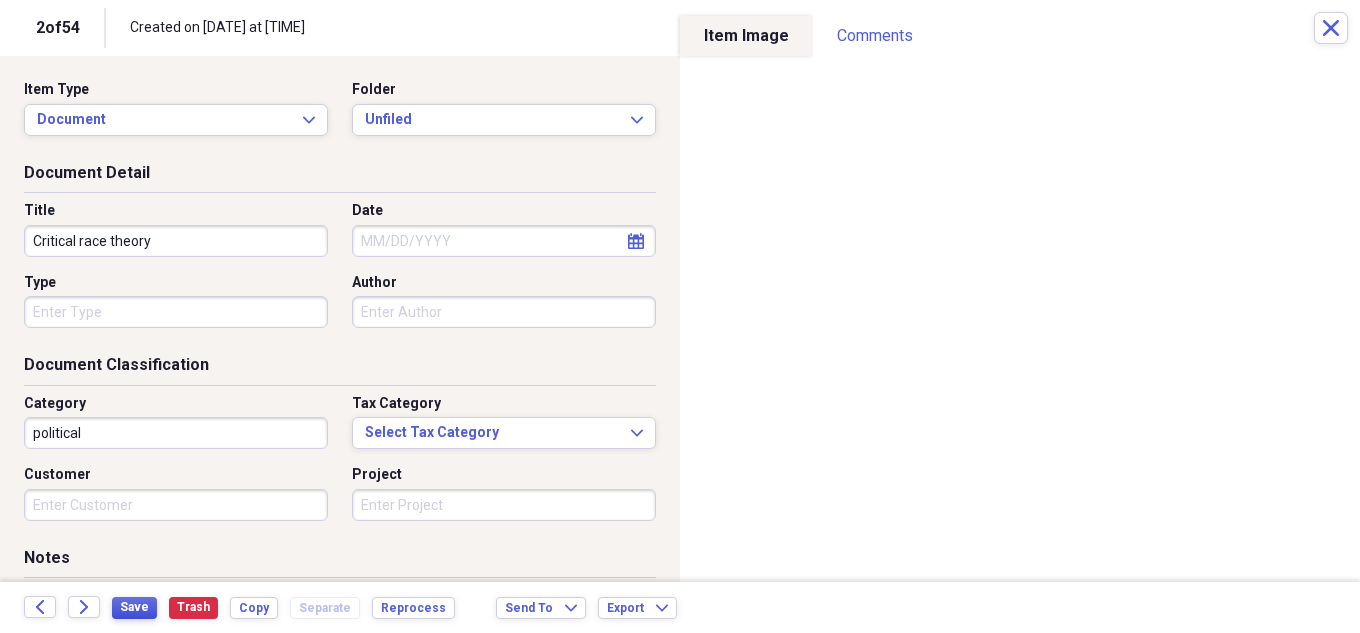 type on "Critical race theory" 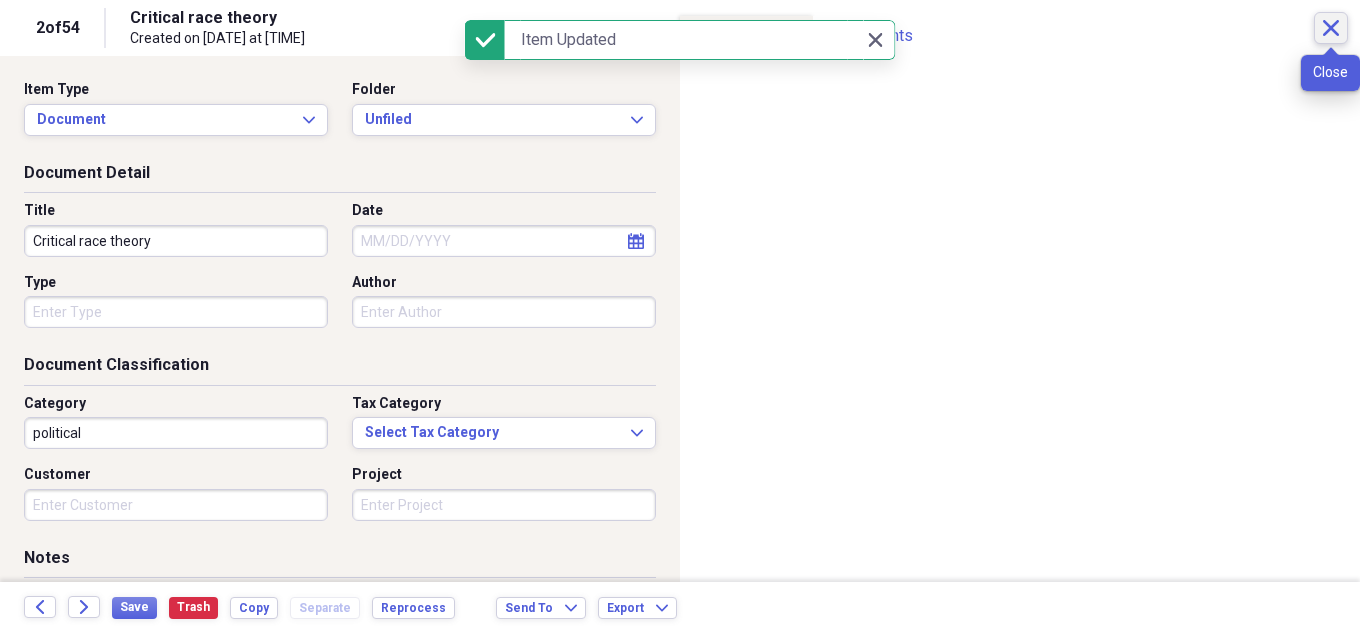 click 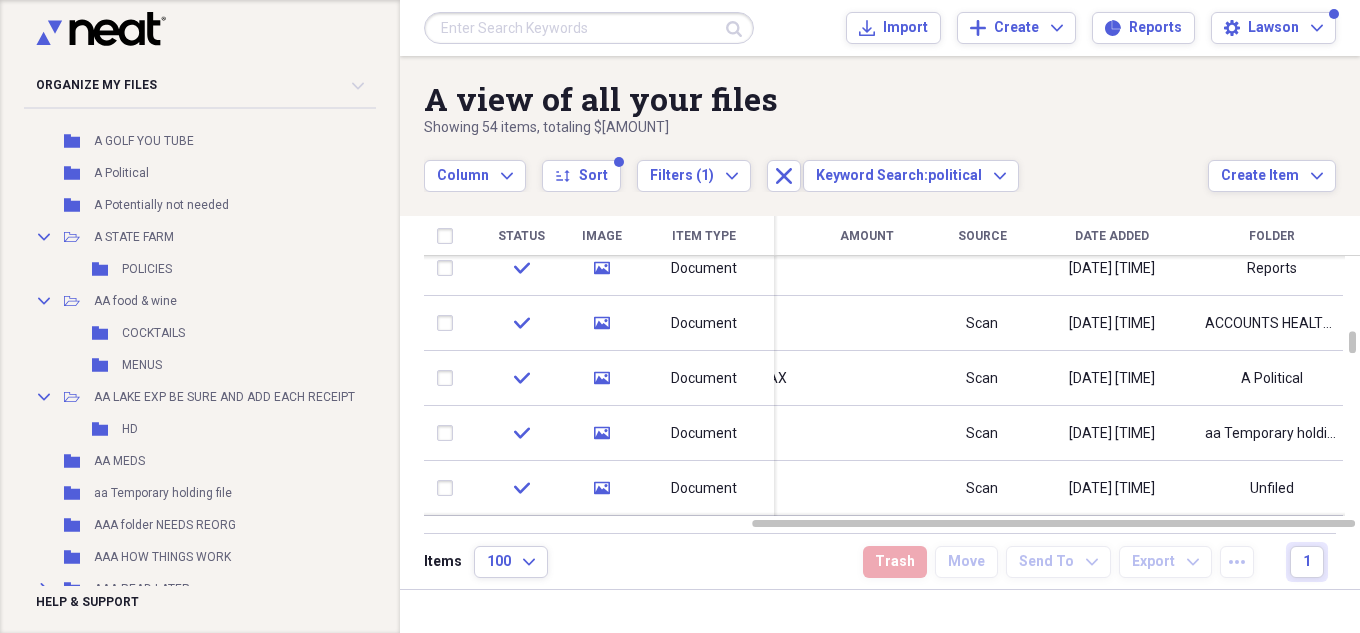 scroll, scrollTop: 0, scrollLeft: 0, axis: both 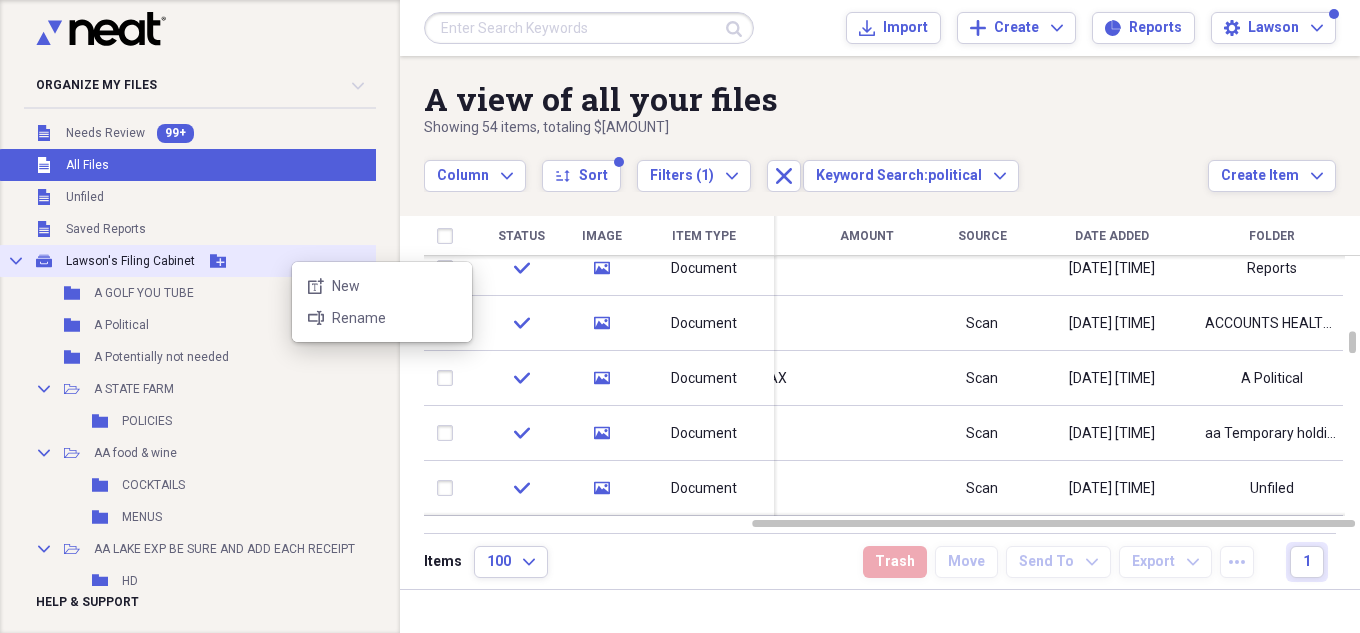 click on "new-textbox New rename Rename" at bounding box center (382, 302) 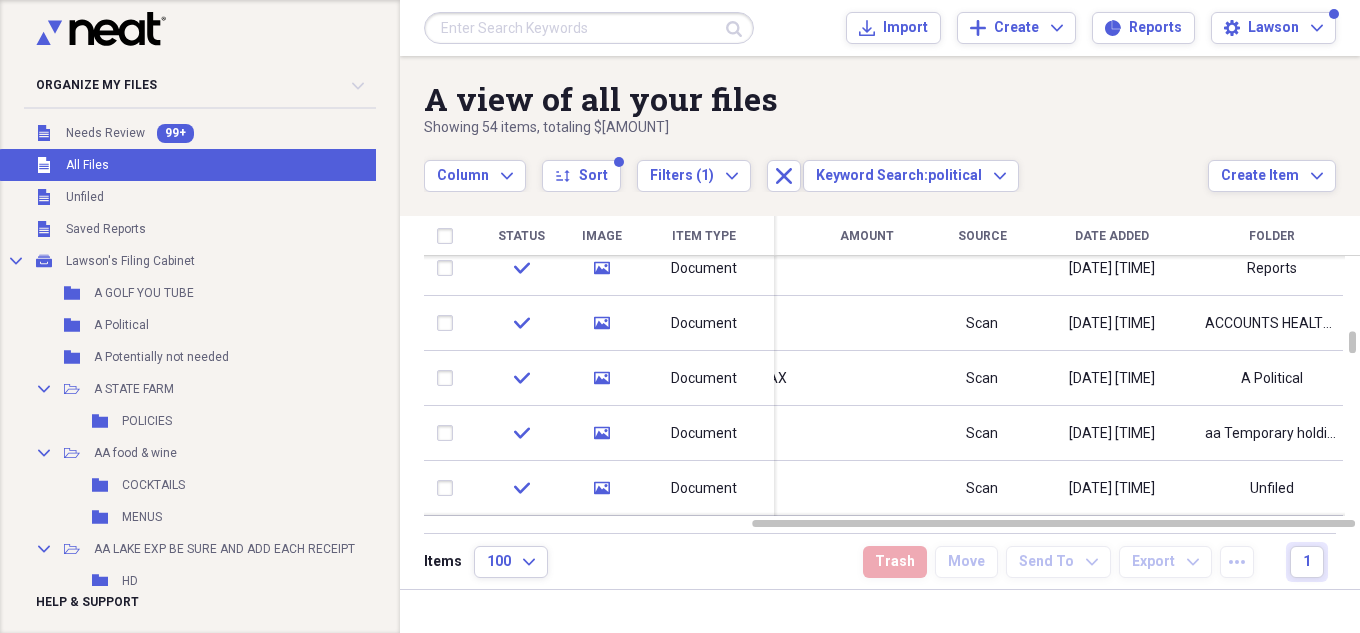 click on "Collapse My Cabinet Lawson's Filing Cabinet Add Folder" at bounding box center (208, 261) 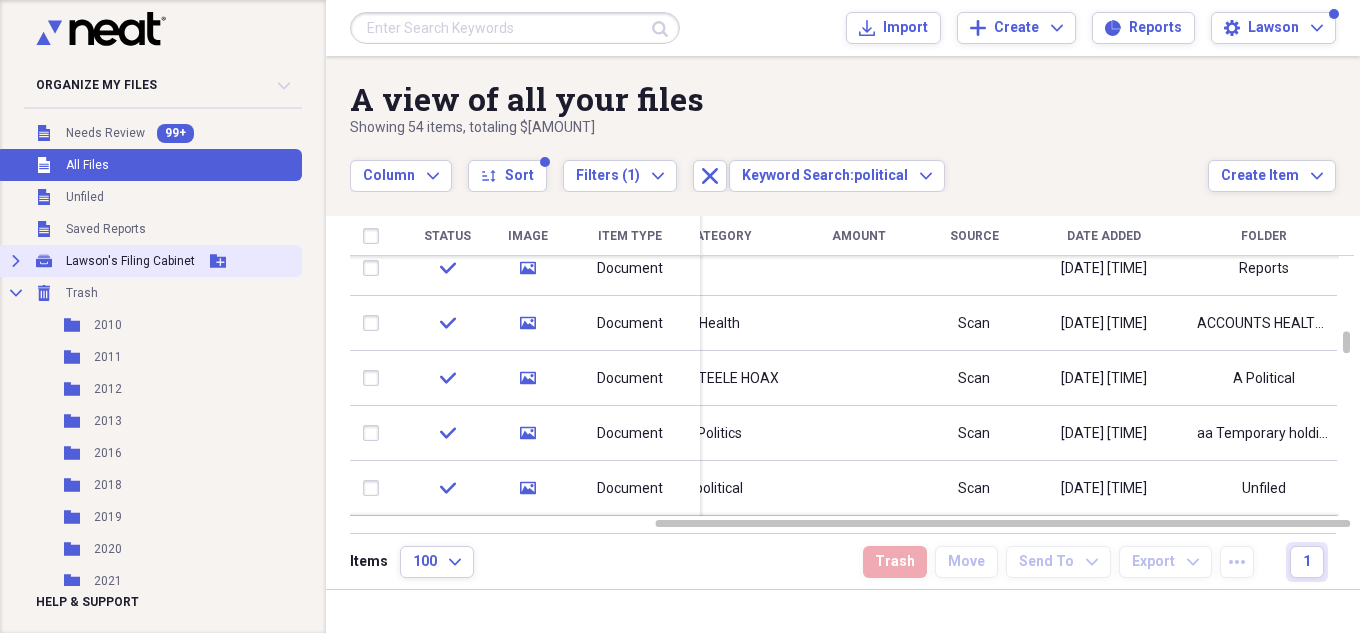 click on "Expand" 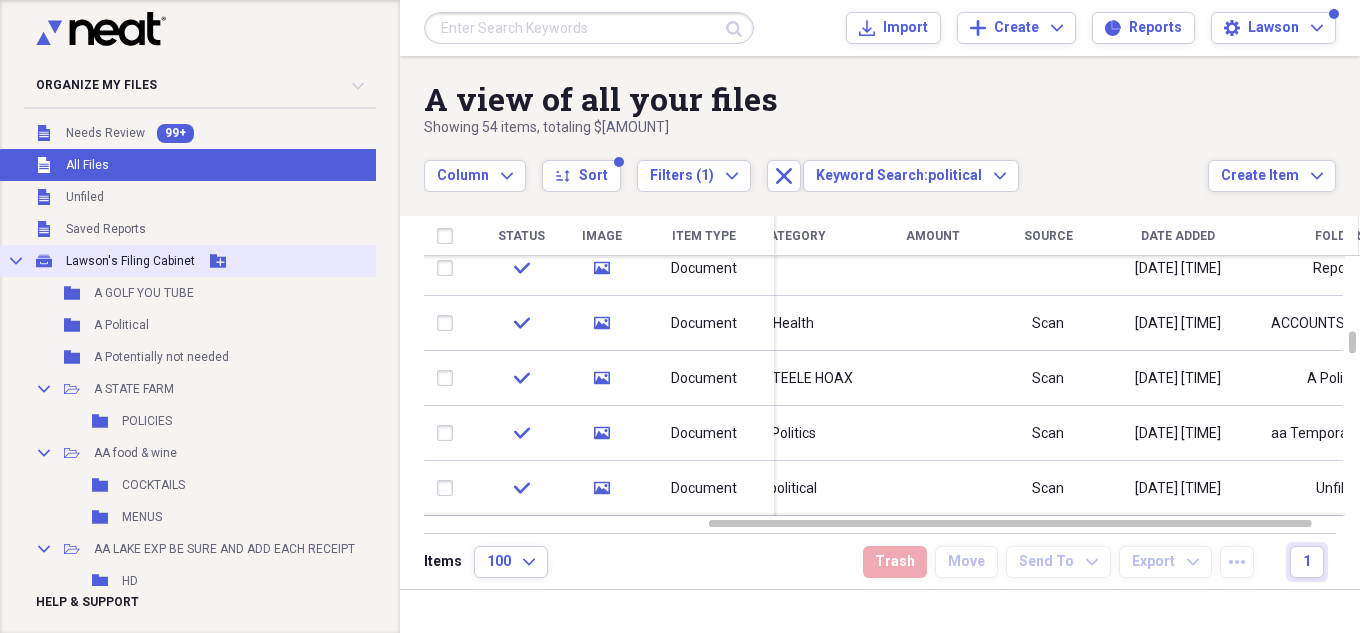 click 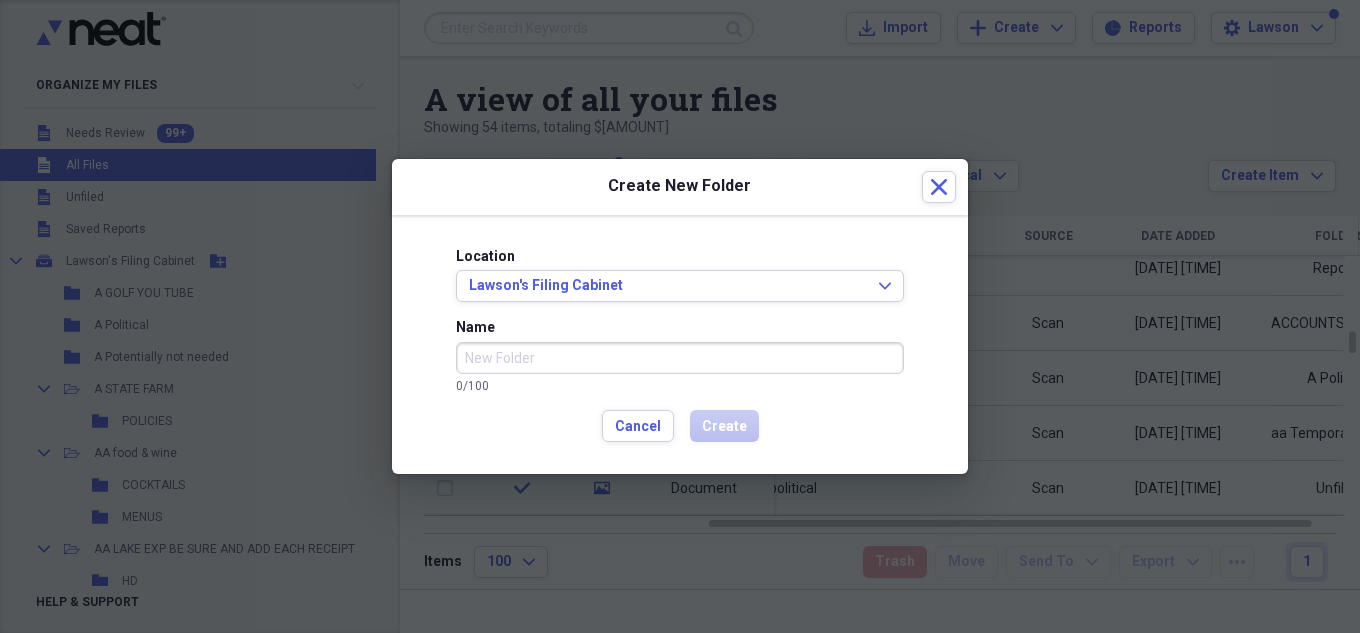 click on "Name" at bounding box center [680, 358] 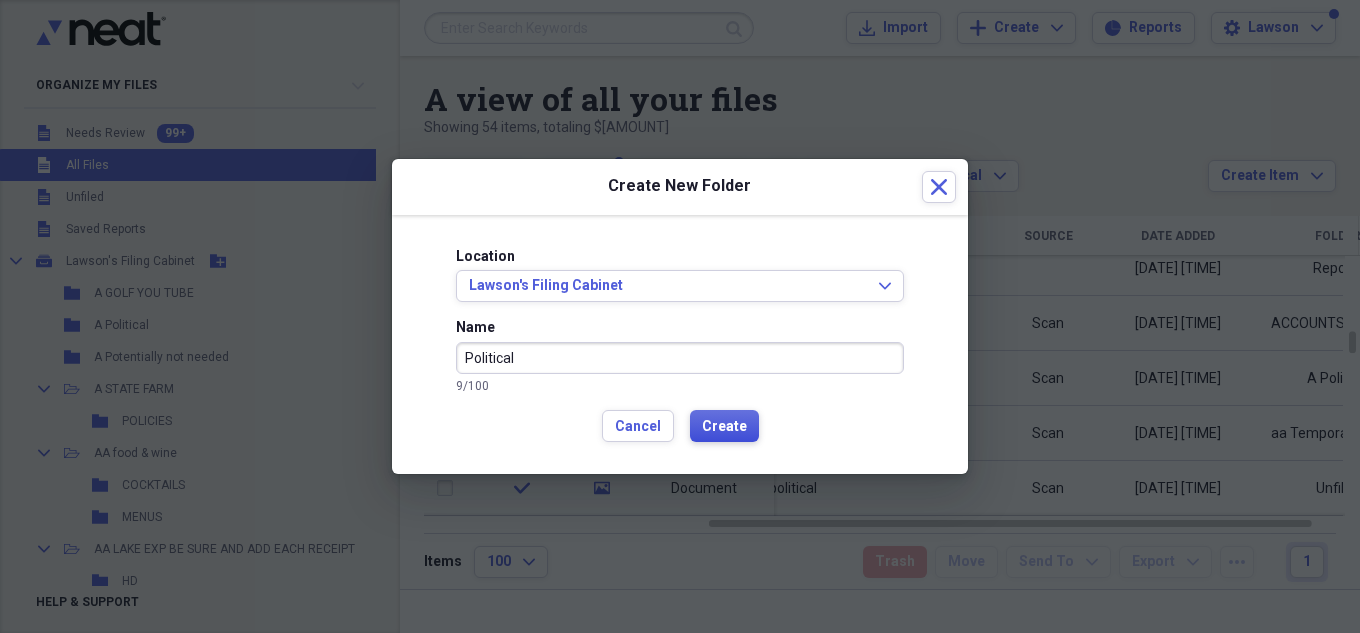 type on "Political" 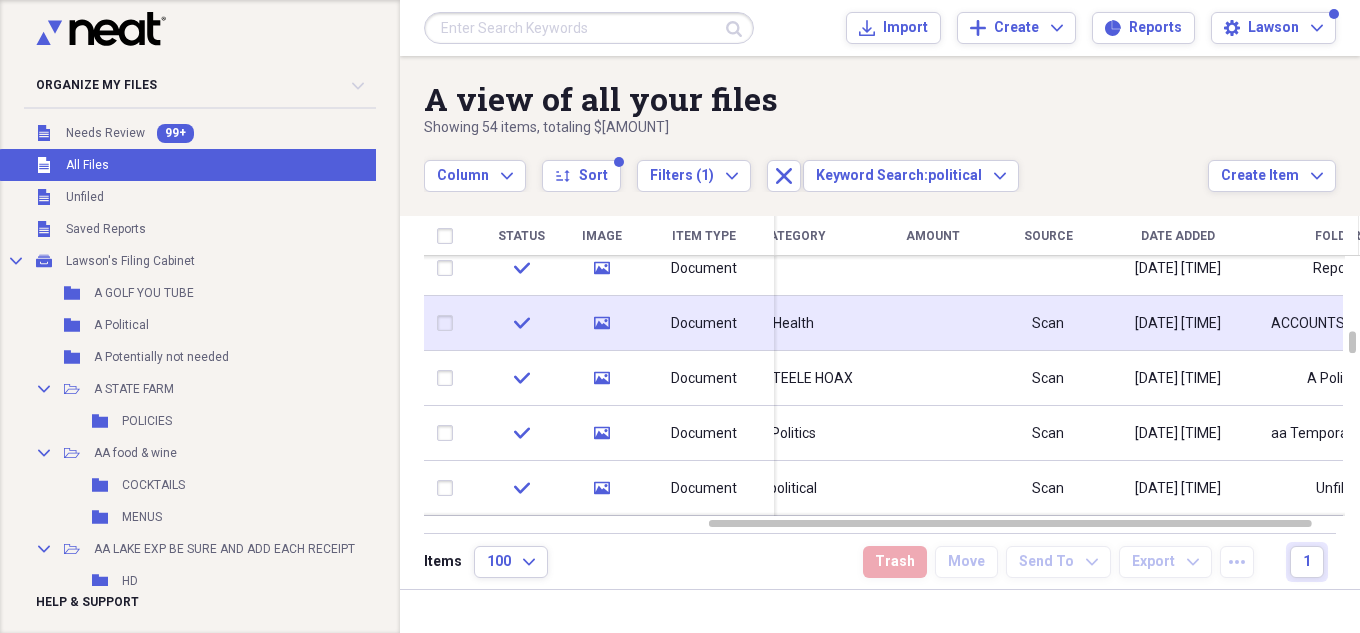 click at bounding box center [933, 323] 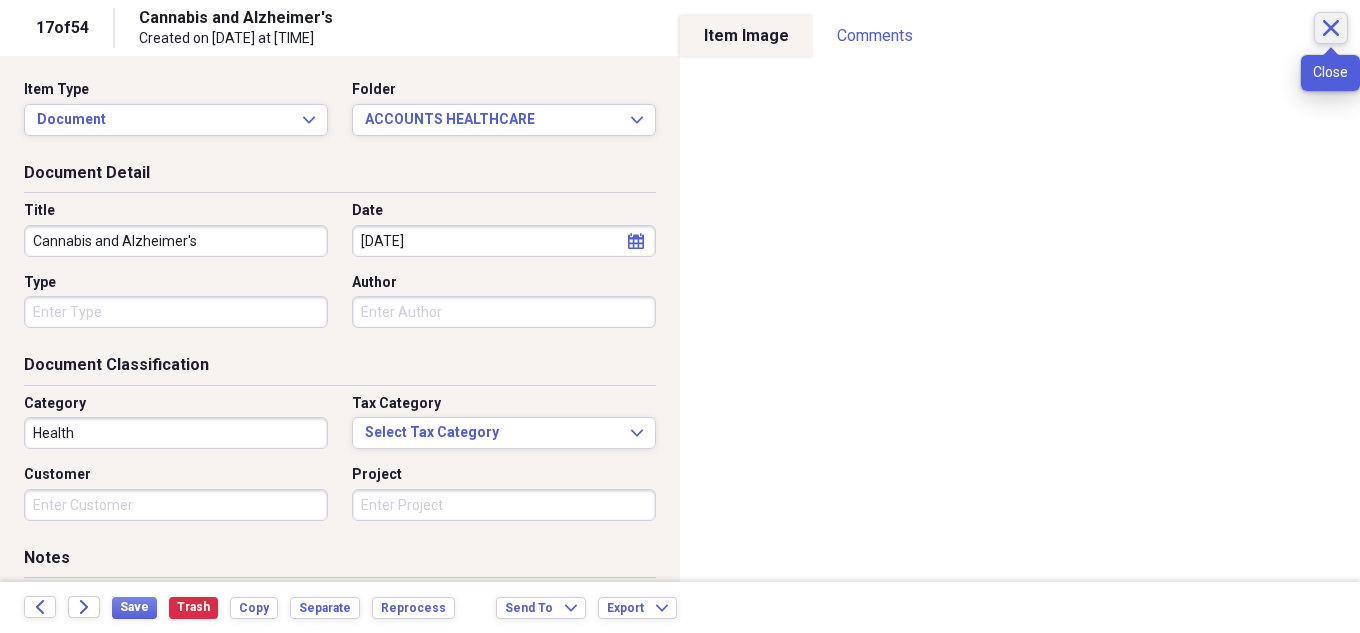 click on "Close" 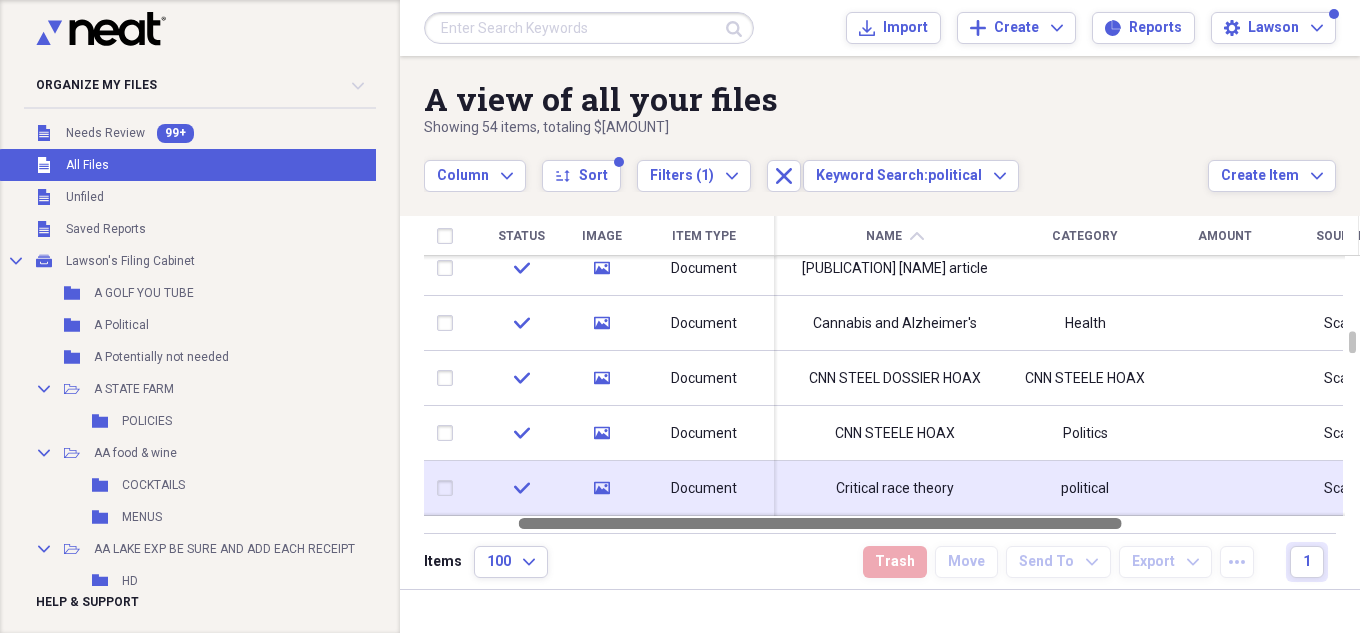 drag, startPoint x: 816, startPoint y: 518, endPoint x: 586, endPoint y: 474, distance: 234.17088 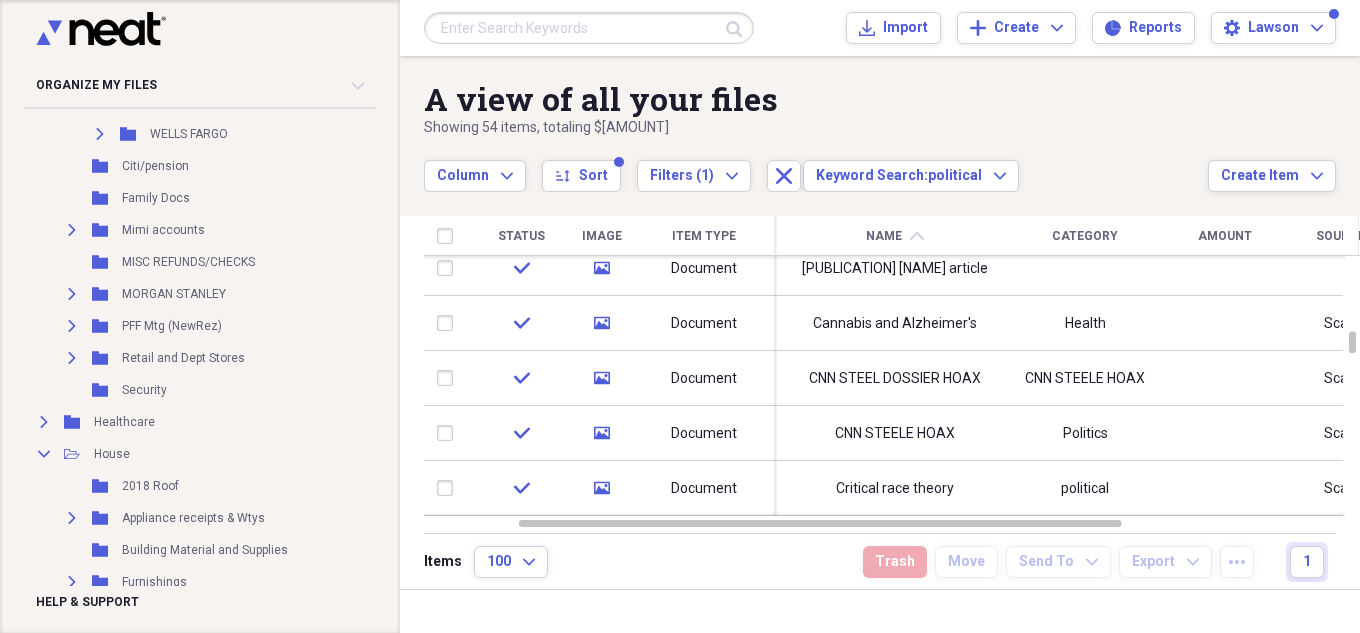 scroll, scrollTop: 2900, scrollLeft: 0, axis: vertical 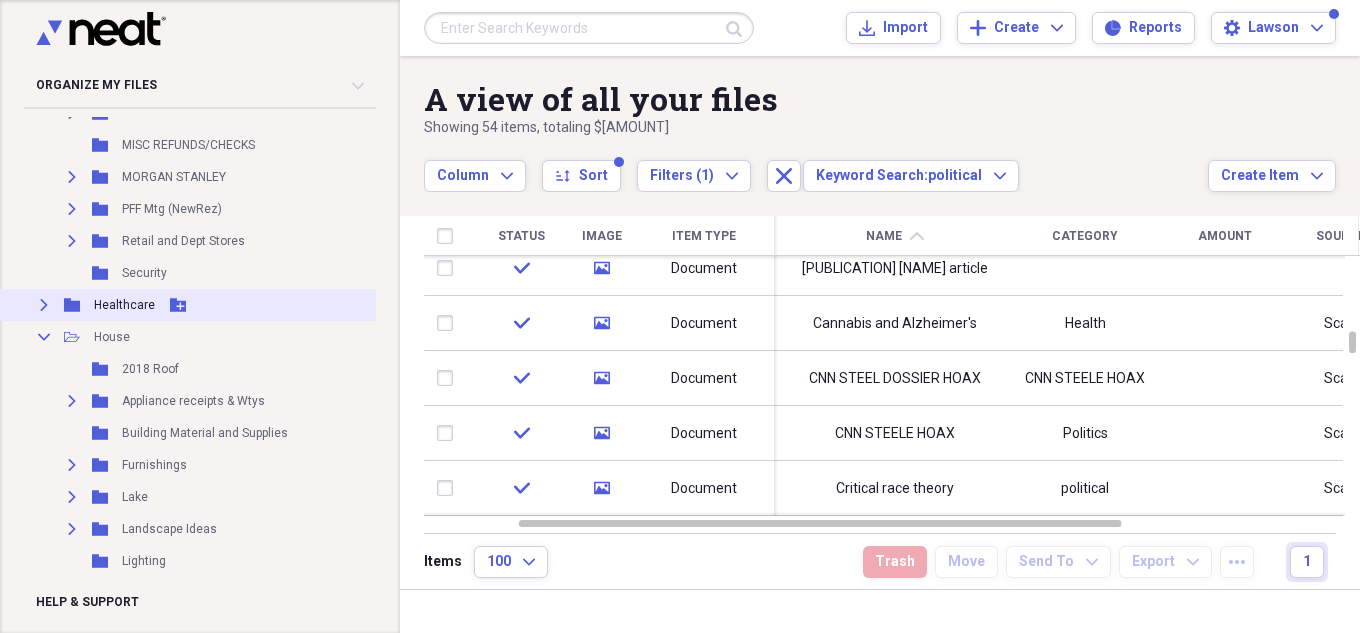 click on "Expand" 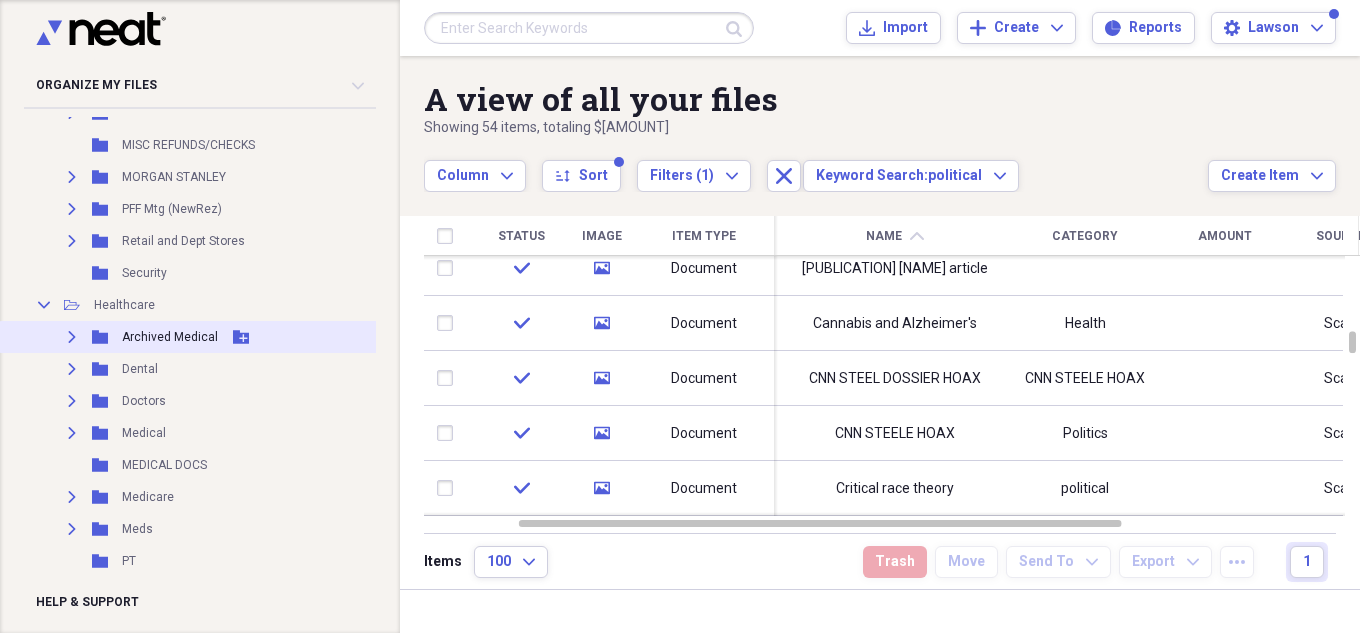 click on "Expand" 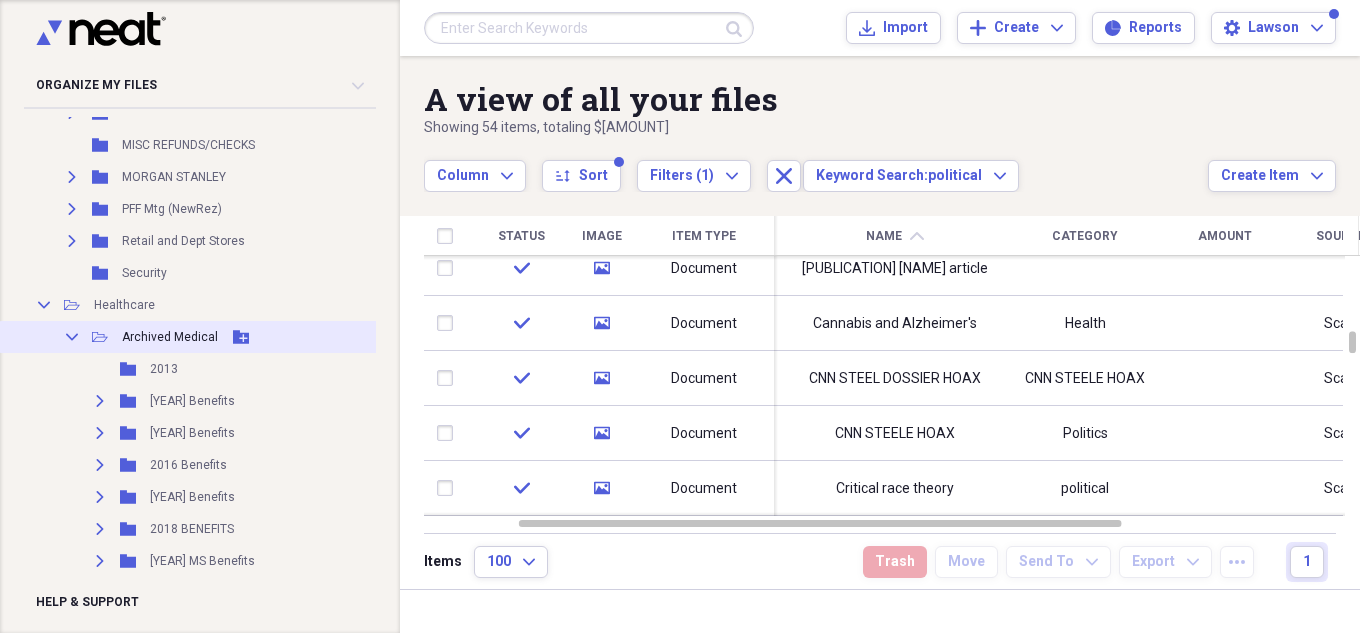 click on "Collapse" 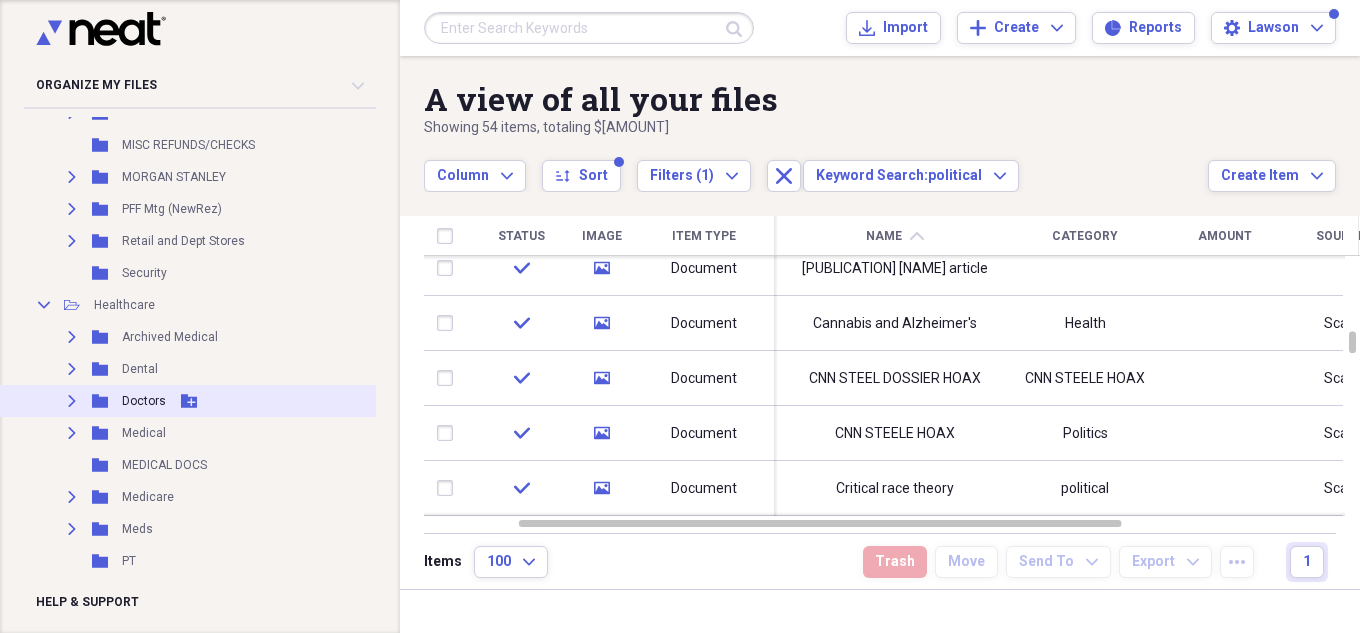 click 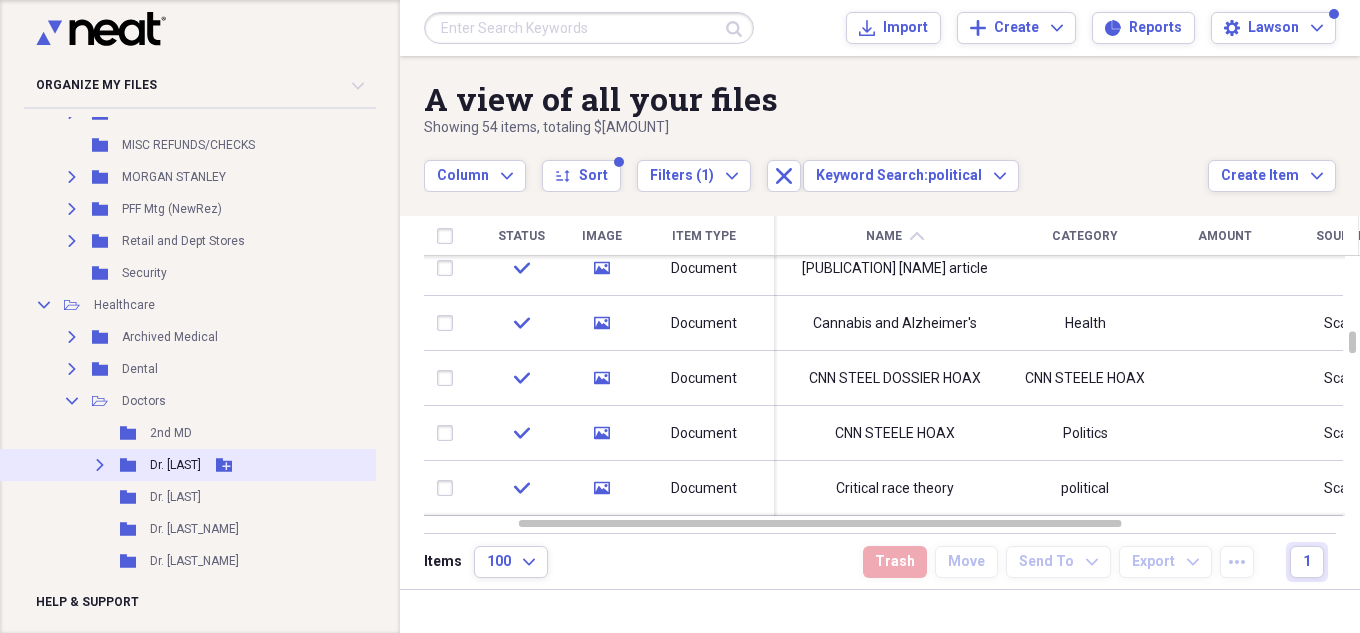 click on "Expand Folder Dr. [LAST] Add Folder" at bounding box center [208, 465] 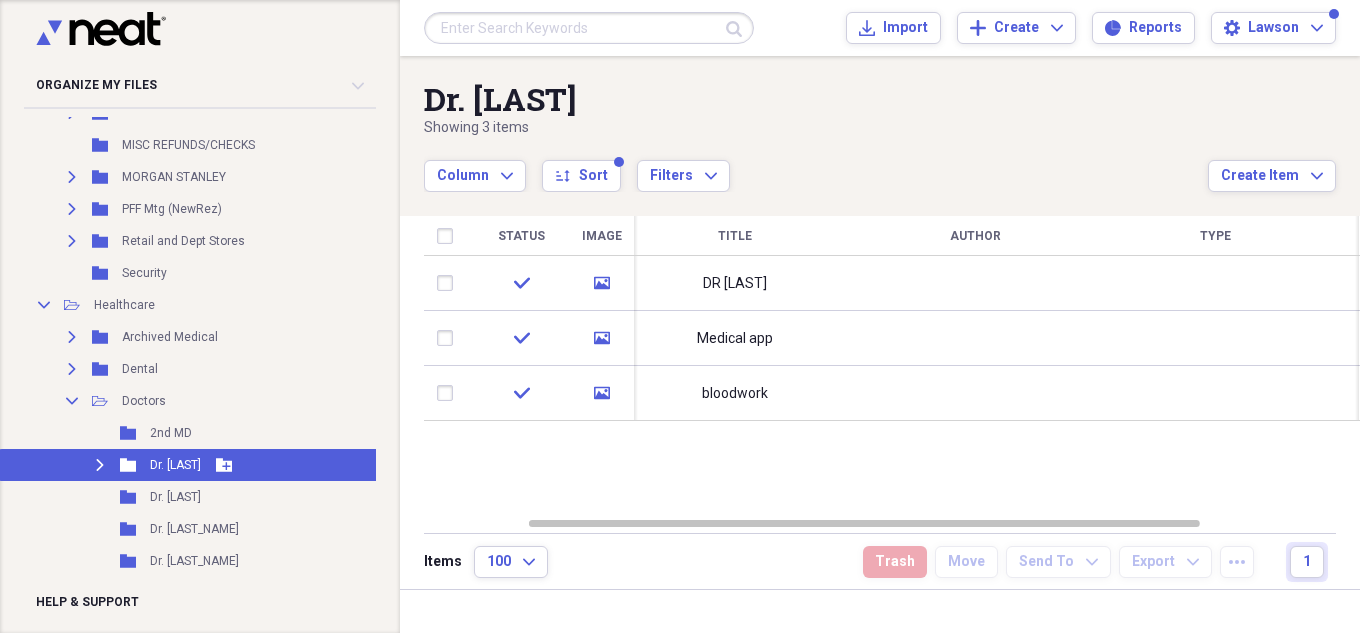 click on "Expand" 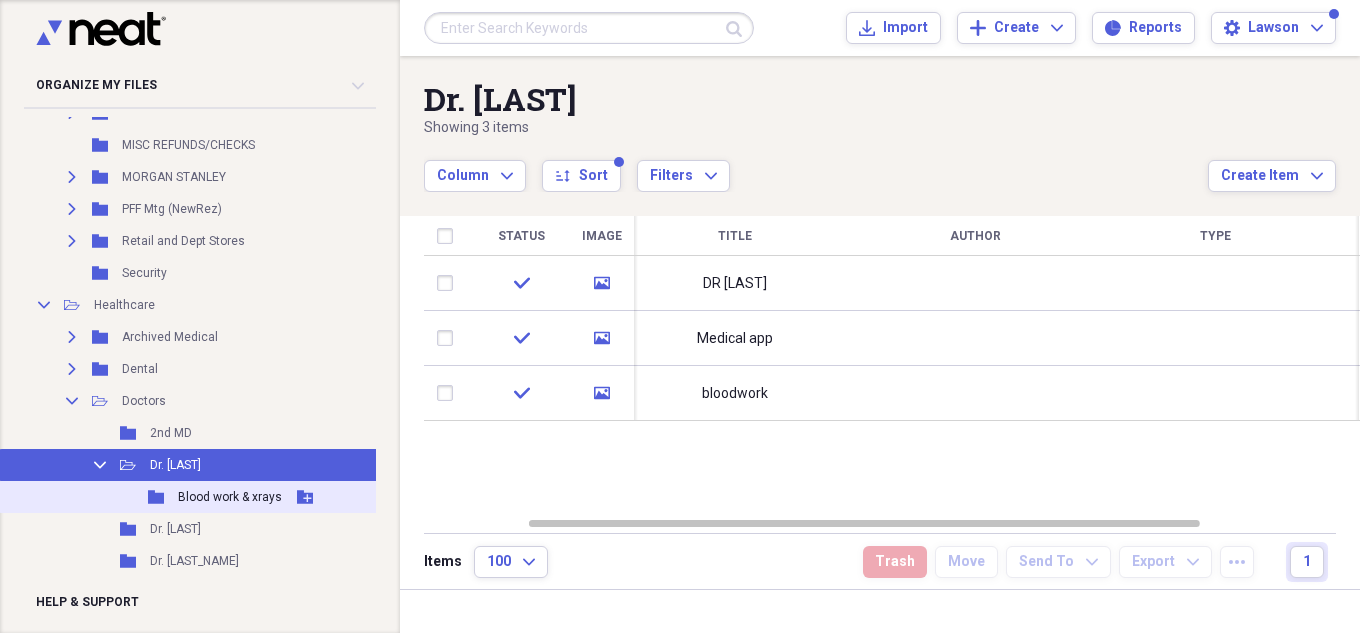 click on "Folder Blood work & xrays Add Folder" at bounding box center [208, 497] 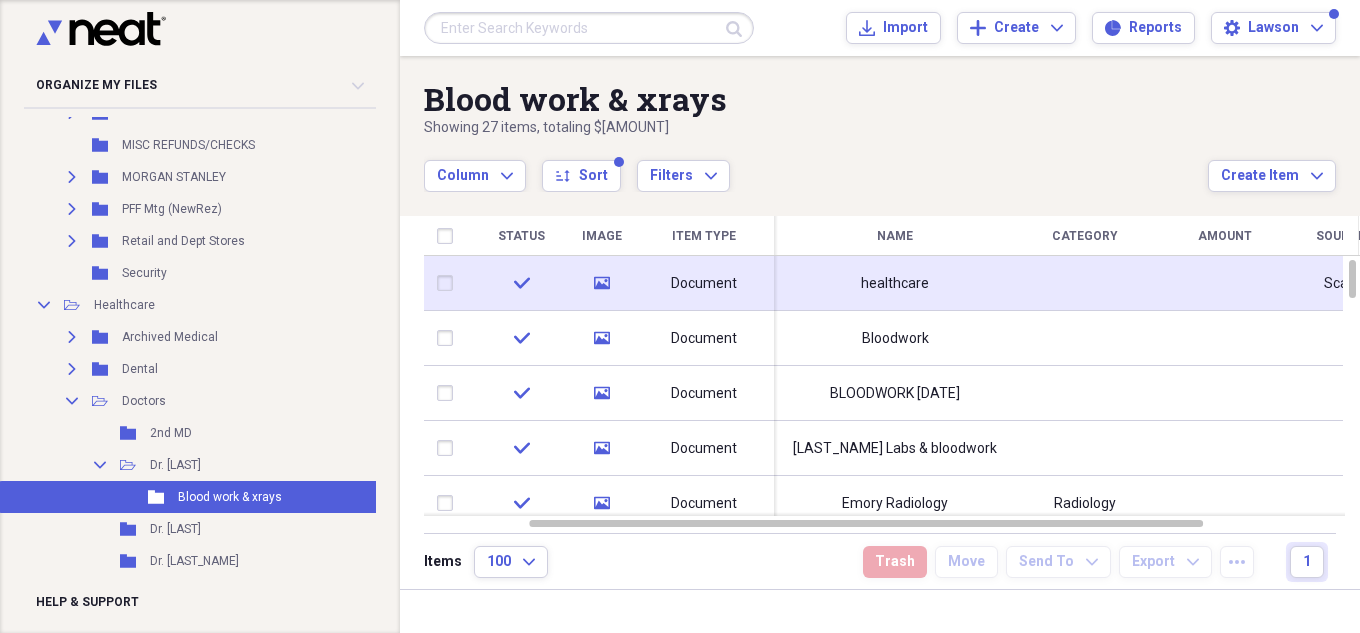 click at bounding box center (1085, 283) 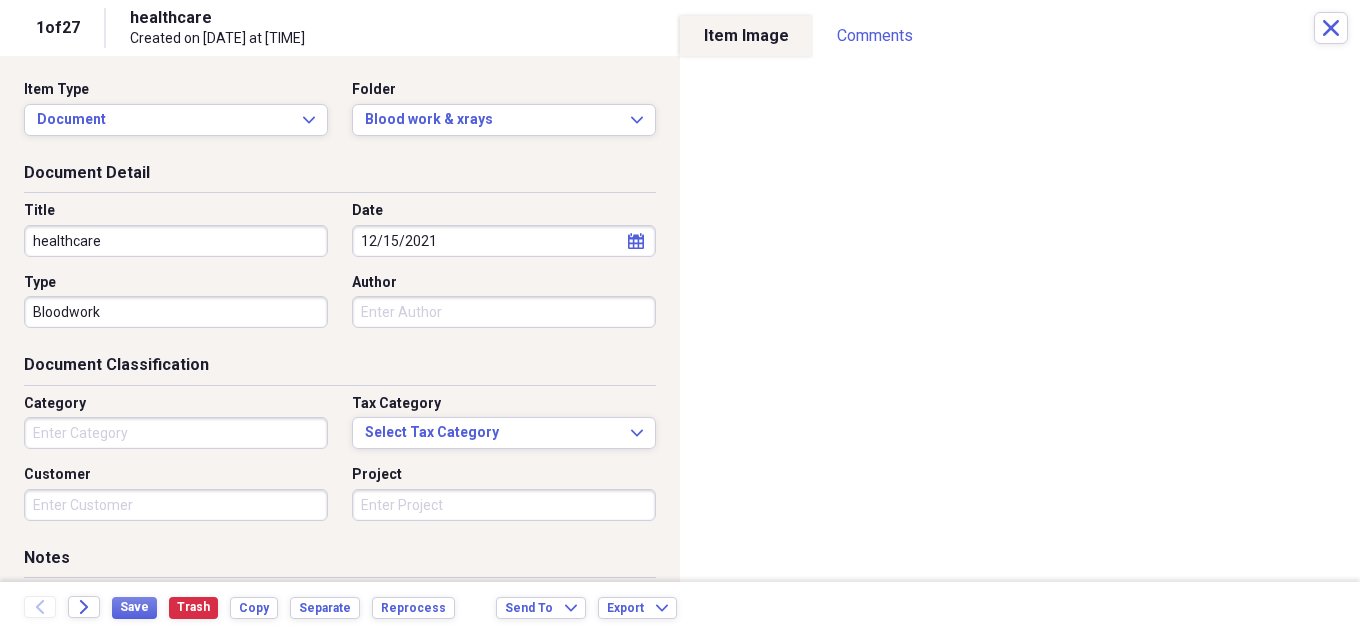 click on "healthcare" at bounding box center [176, 241] 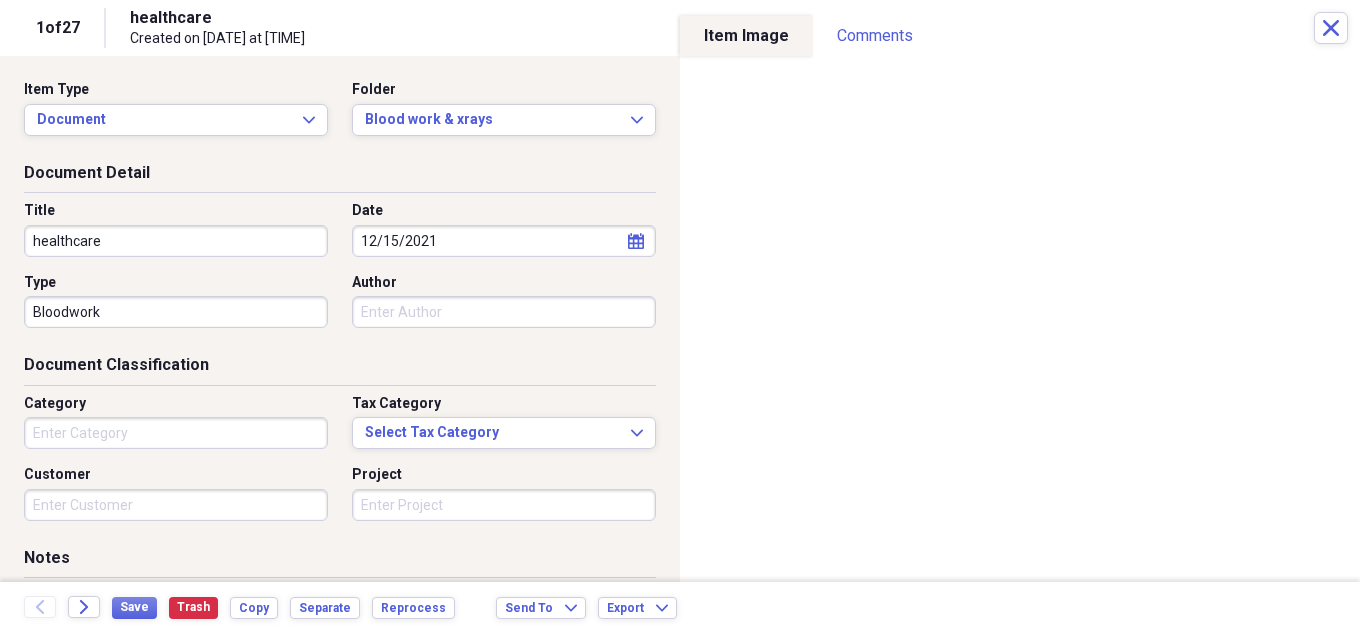 drag, startPoint x: 105, startPoint y: 244, endPoint x: 26, endPoint y: 251, distance: 79.30952 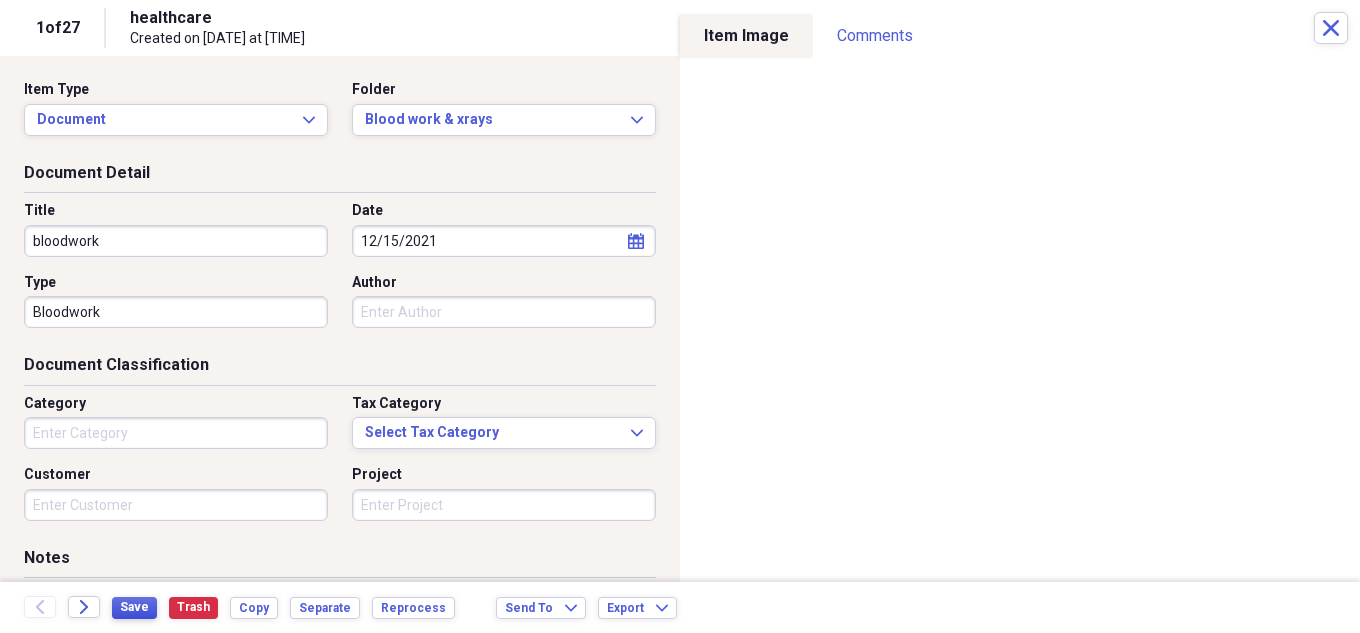 type on "bloodwork" 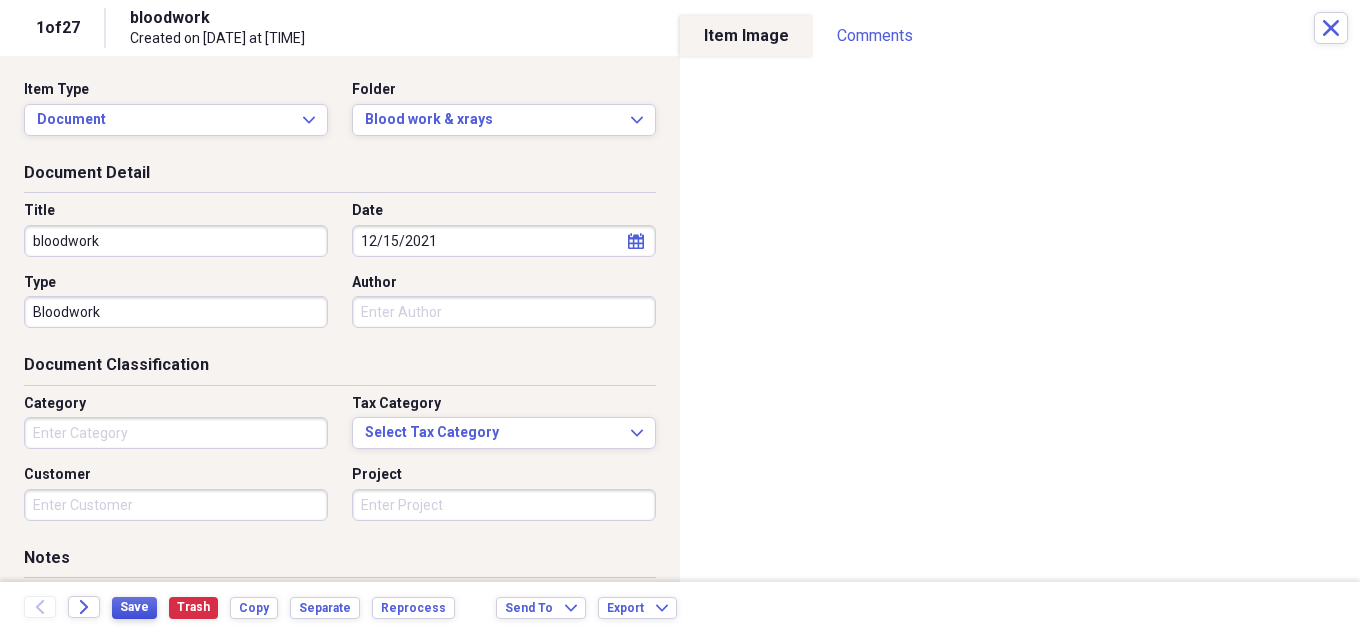 click on "Save" at bounding box center (134, 607) 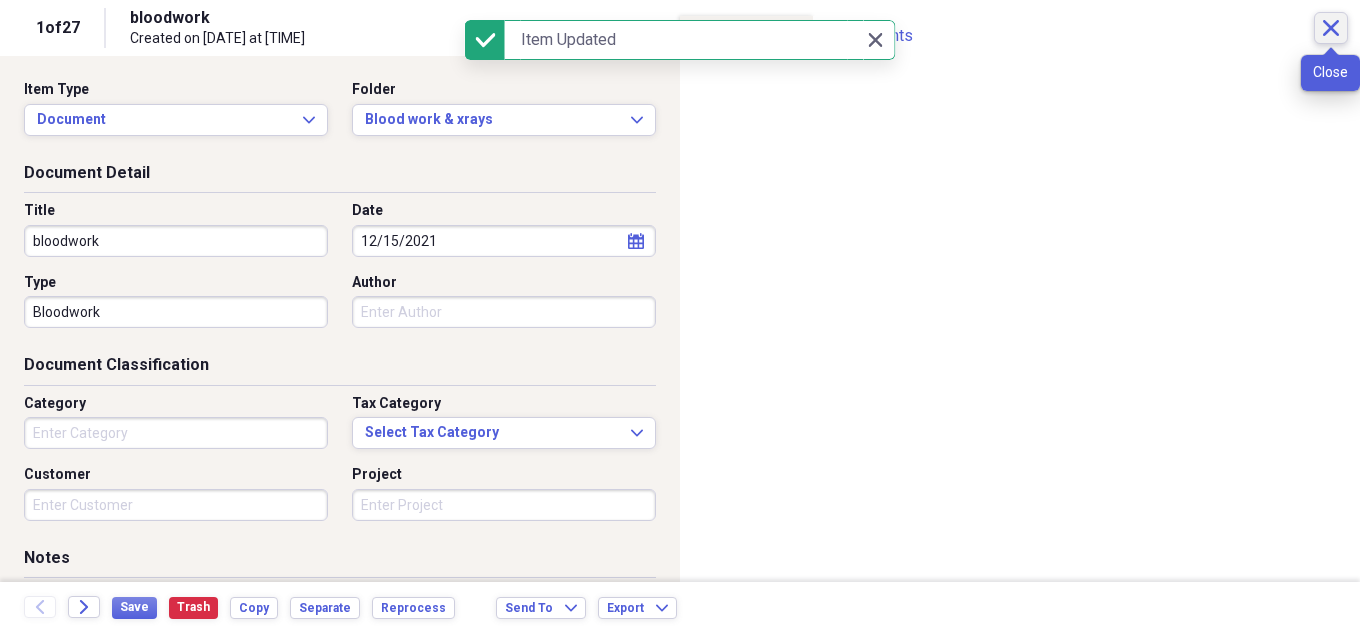 click on "Close" 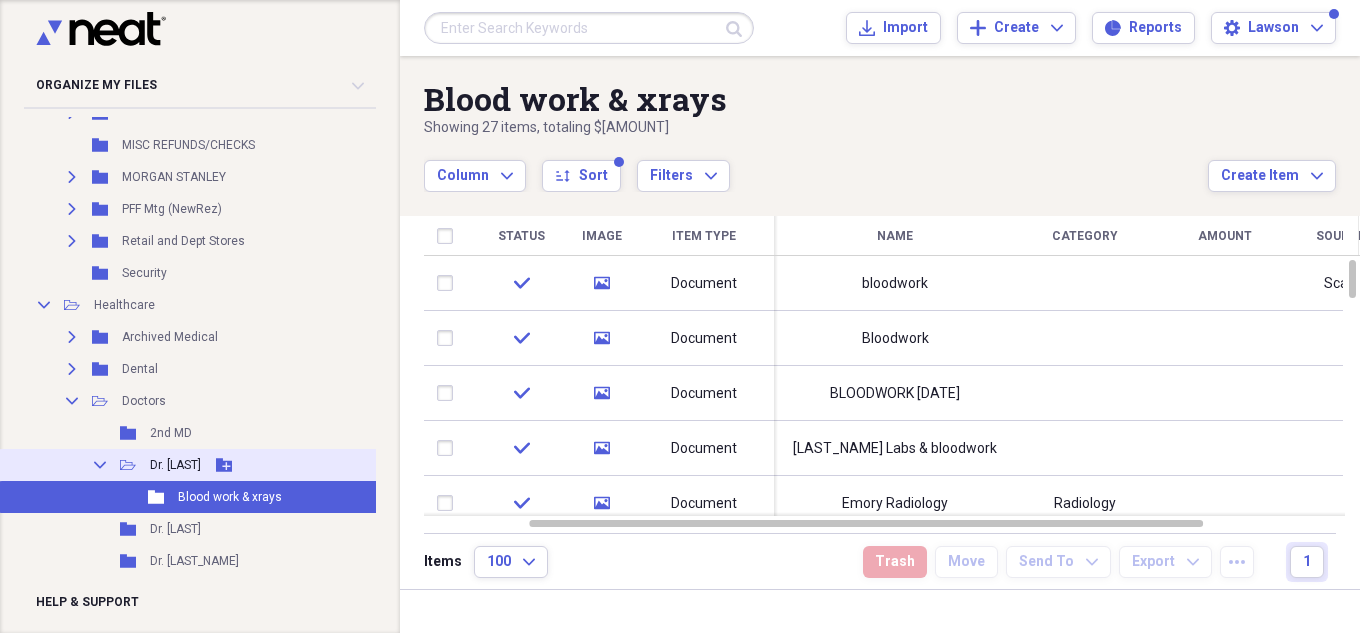 click on "Dr. [LAST_NAME] Add Folder" at bounding box center (208, 465) 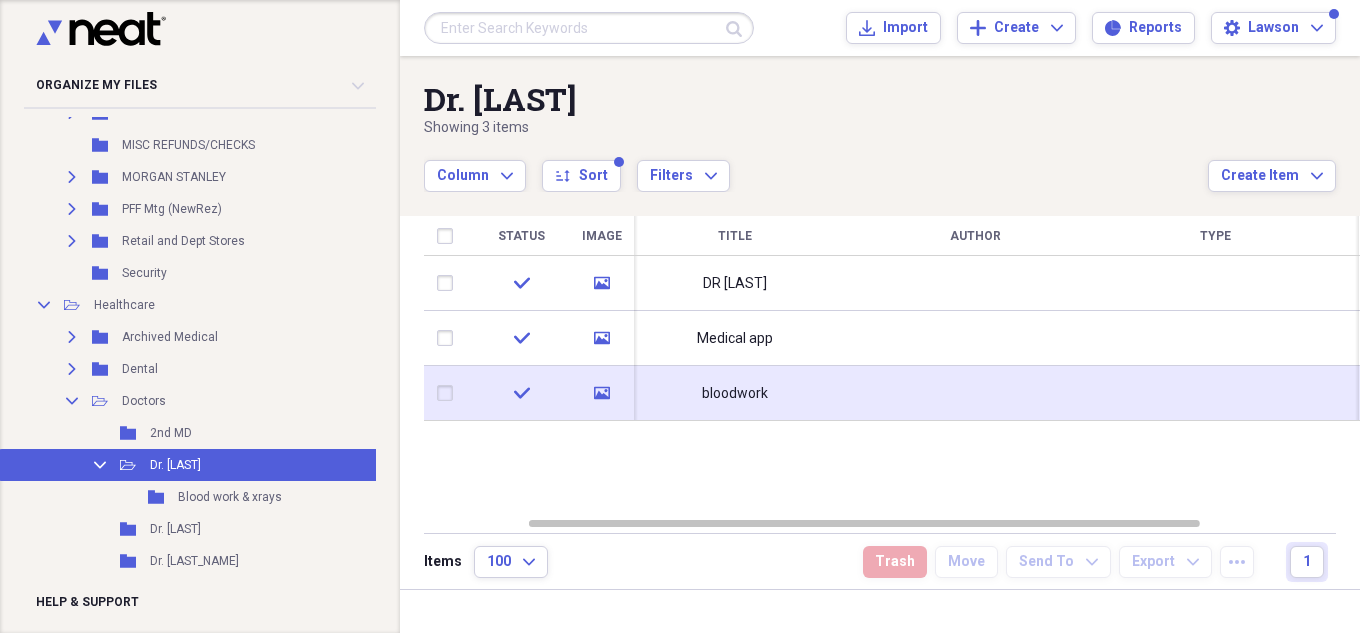 click at bounding box center [975, 393] 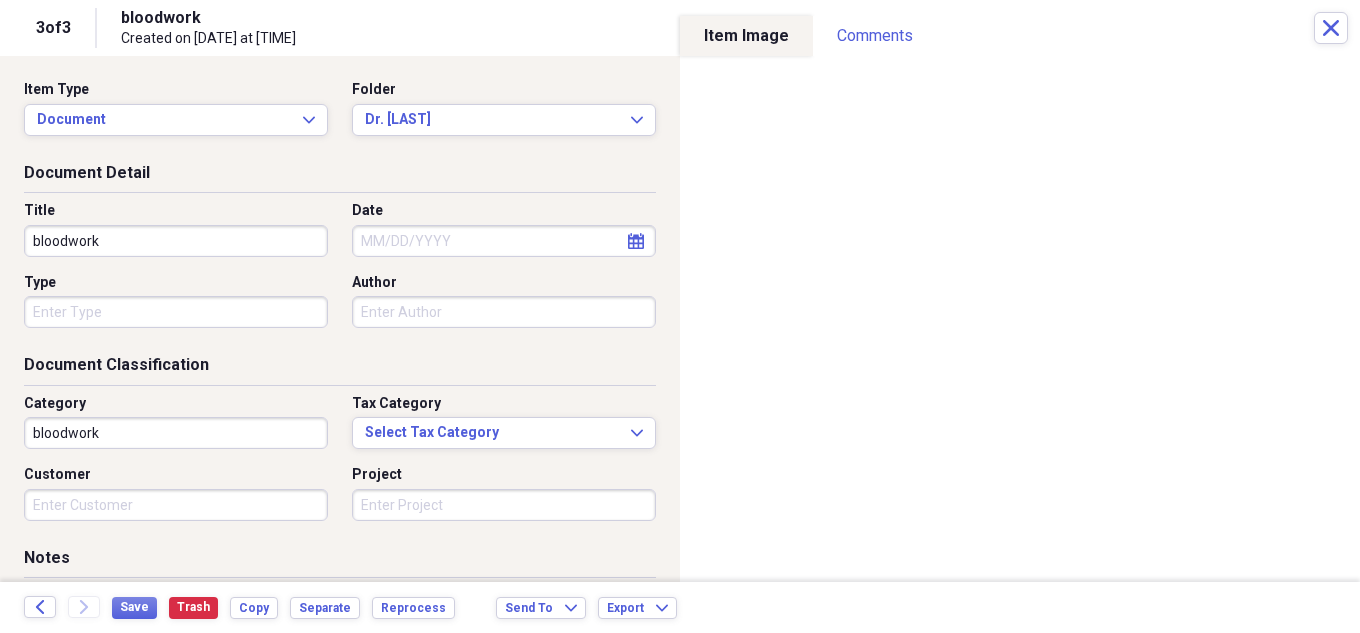select on "7" 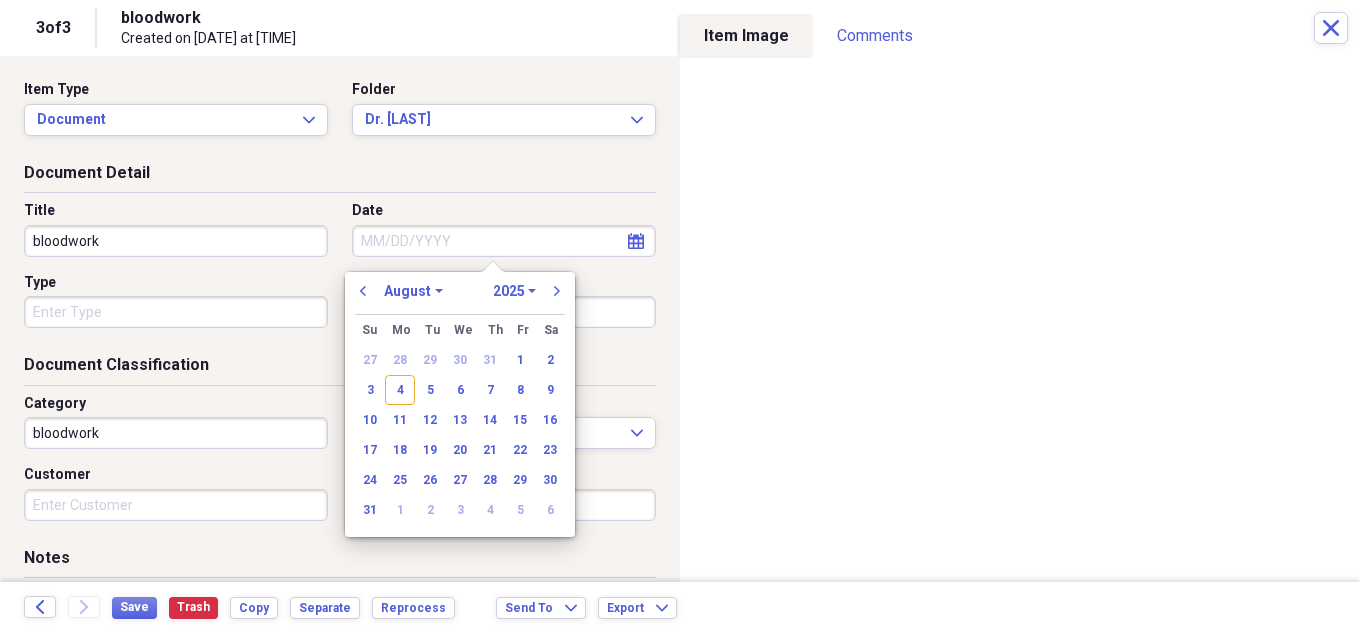click on "Date" at bounding box center [504, 241] 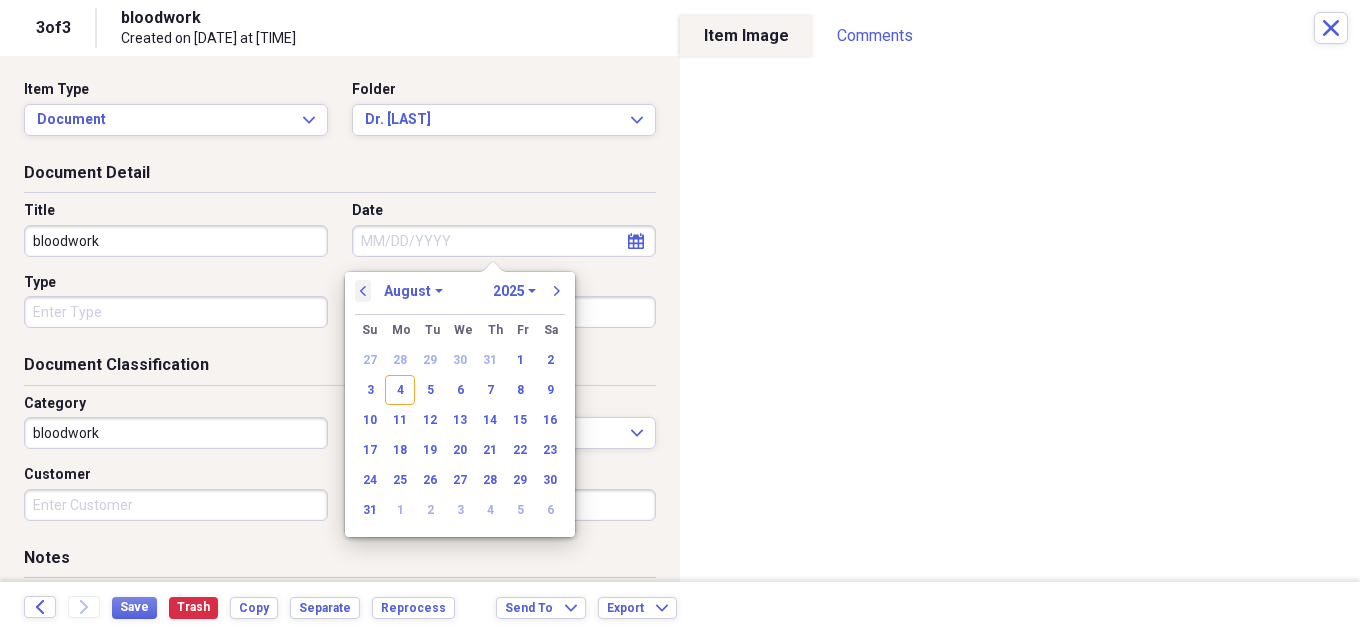click on "previous" at bounding box center [363, 291] 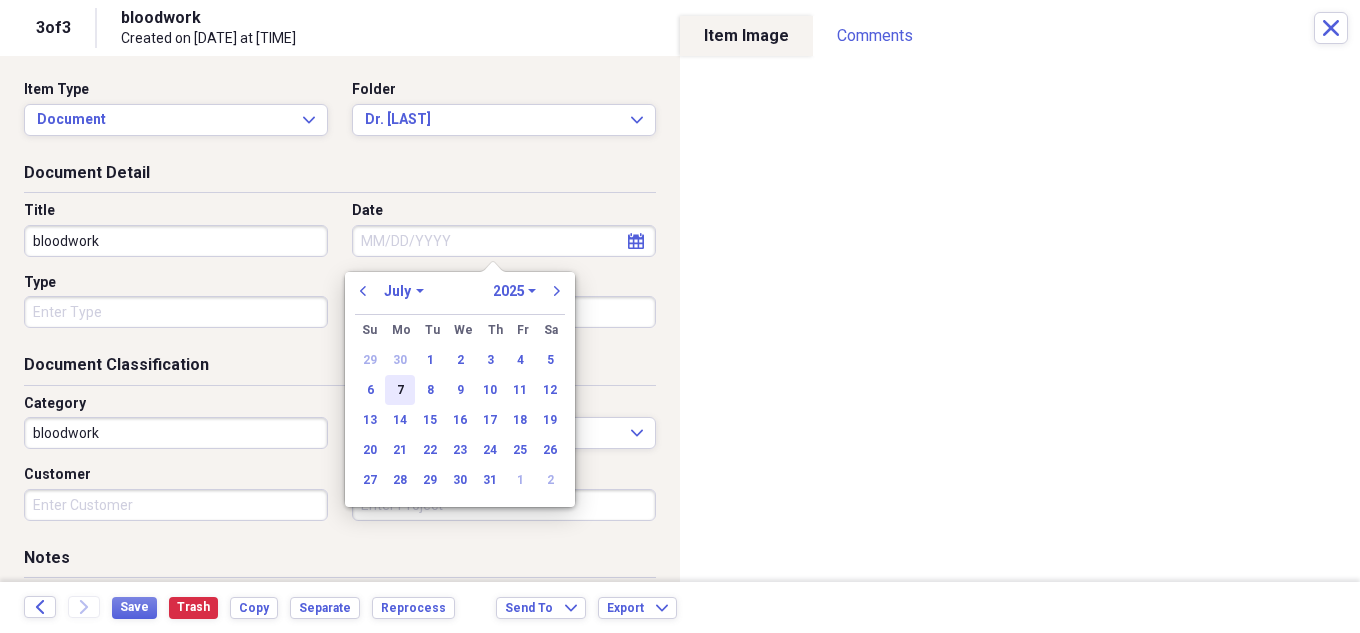 click on "7" at bounding box center (400, 390) 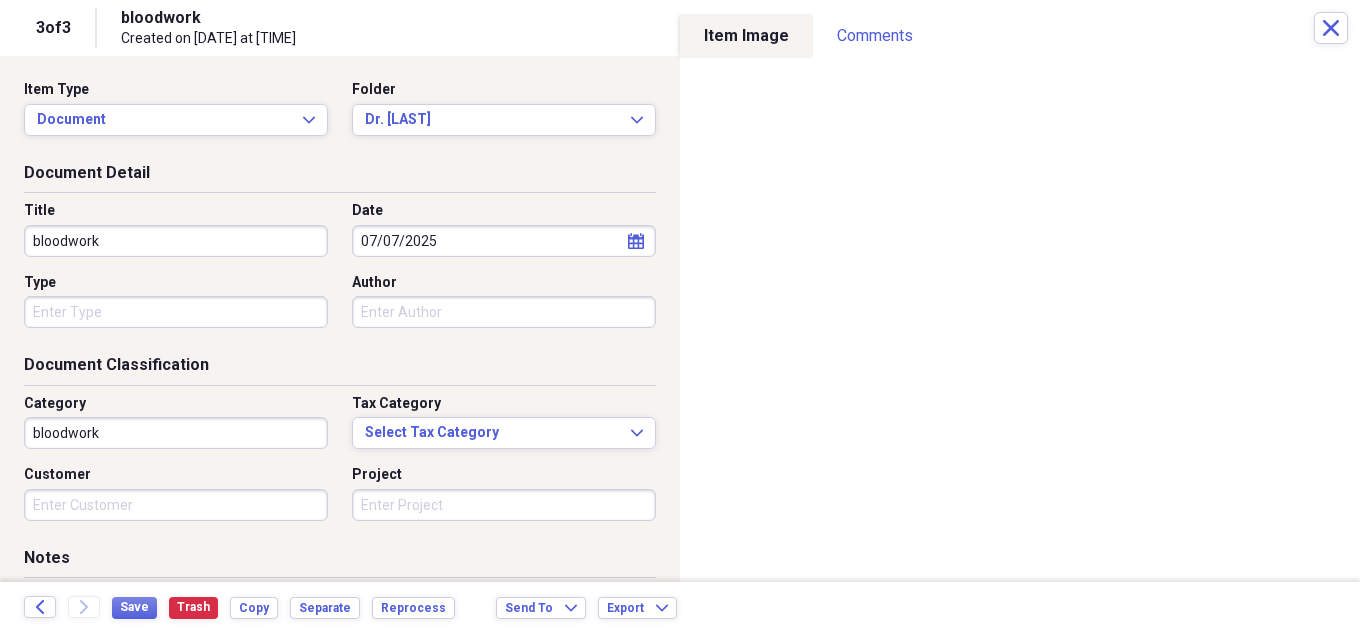 drag, startPoint x: 115, startPoint y: 239, endPoint x: 0, endPoint y: 211, distance: 118.35962 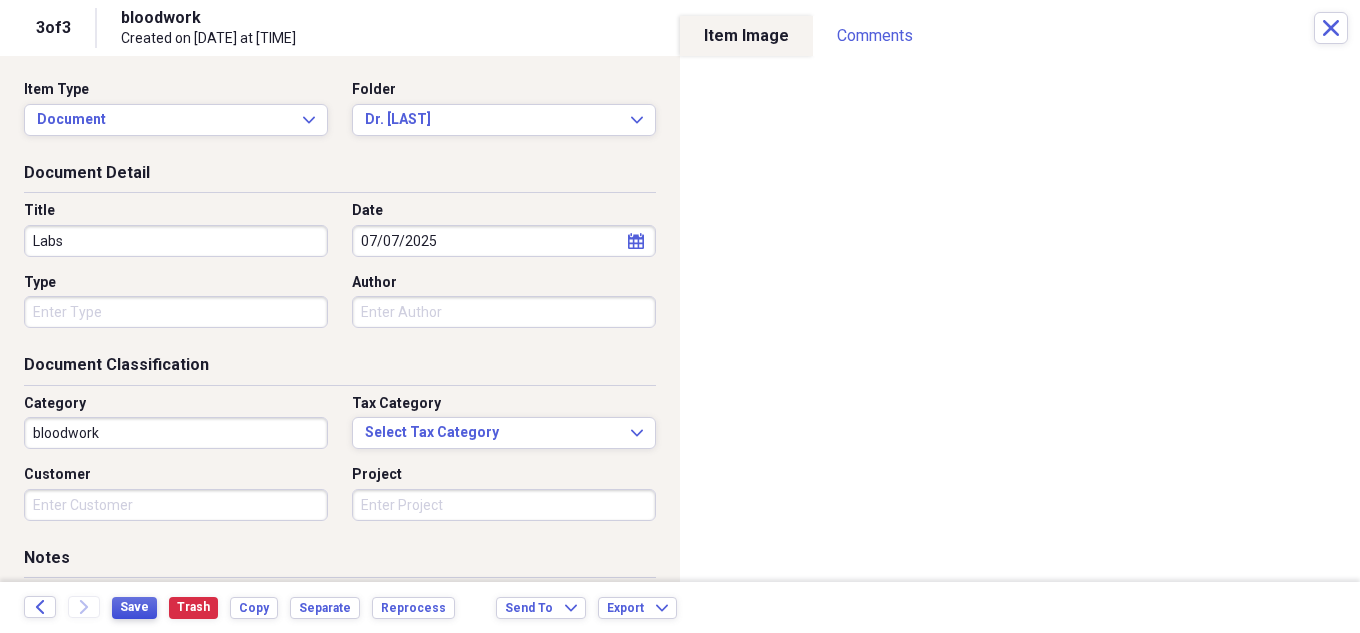 type on "Labs" 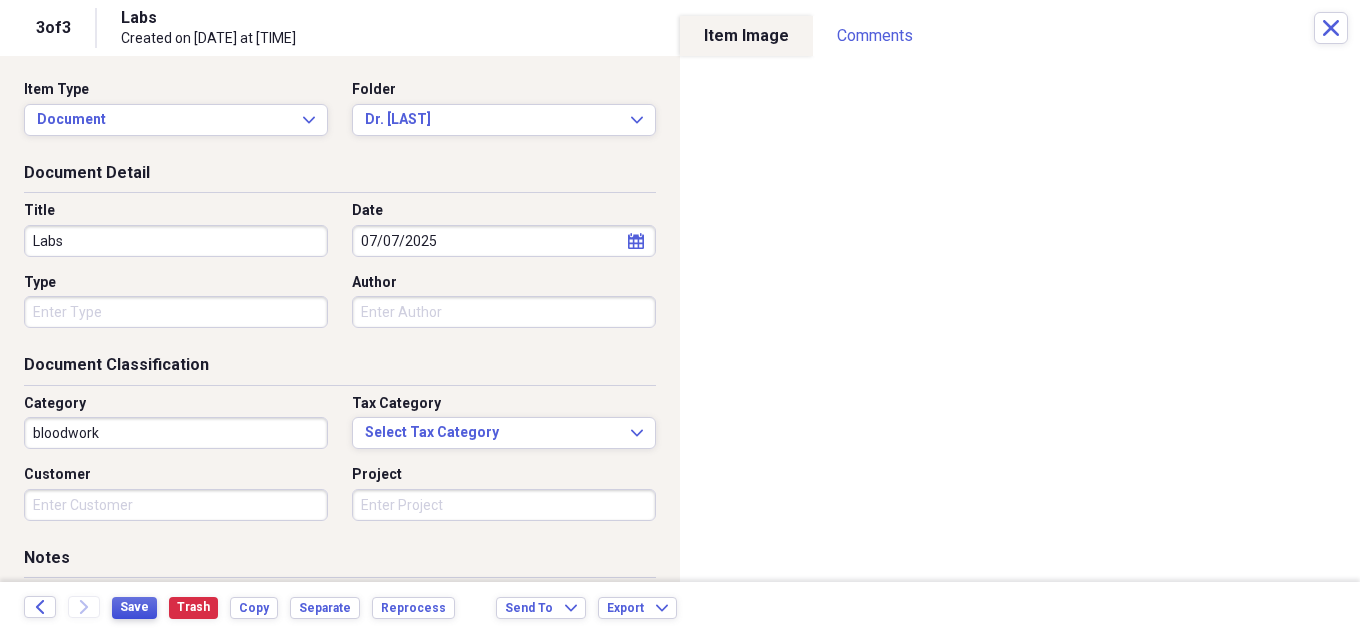 click on "Save" at bounding box center [134, 607] 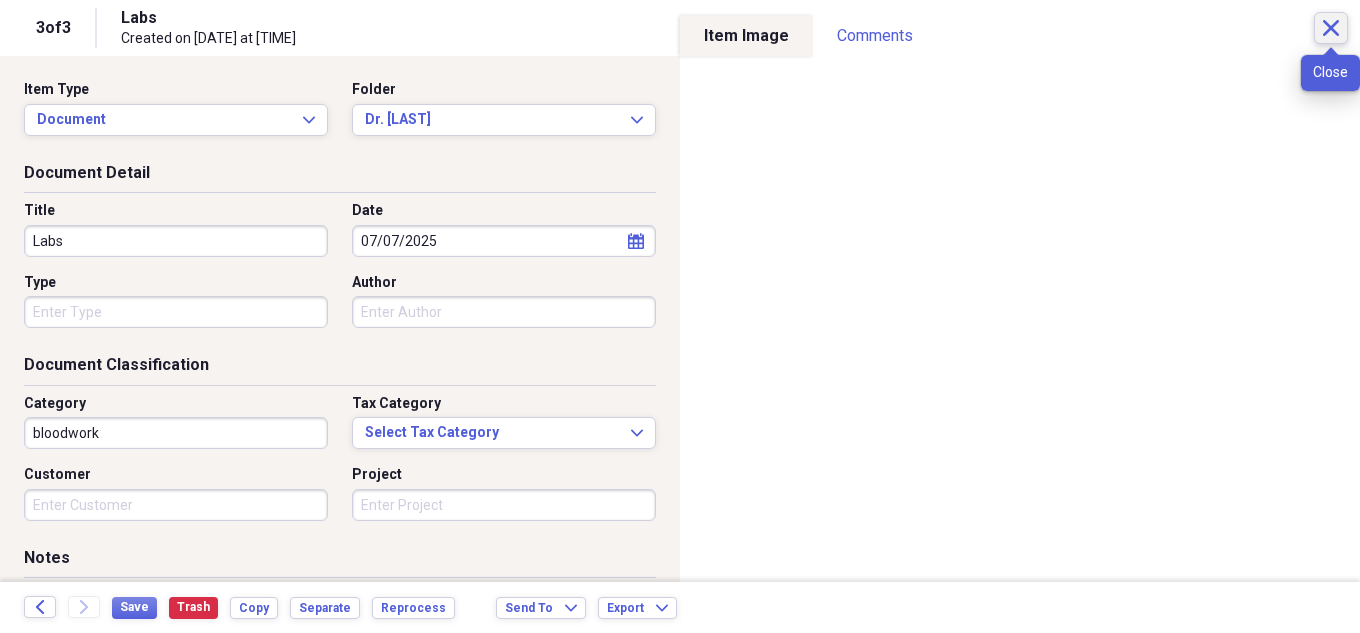 click on "Close" at bounding box center [1331, 28] 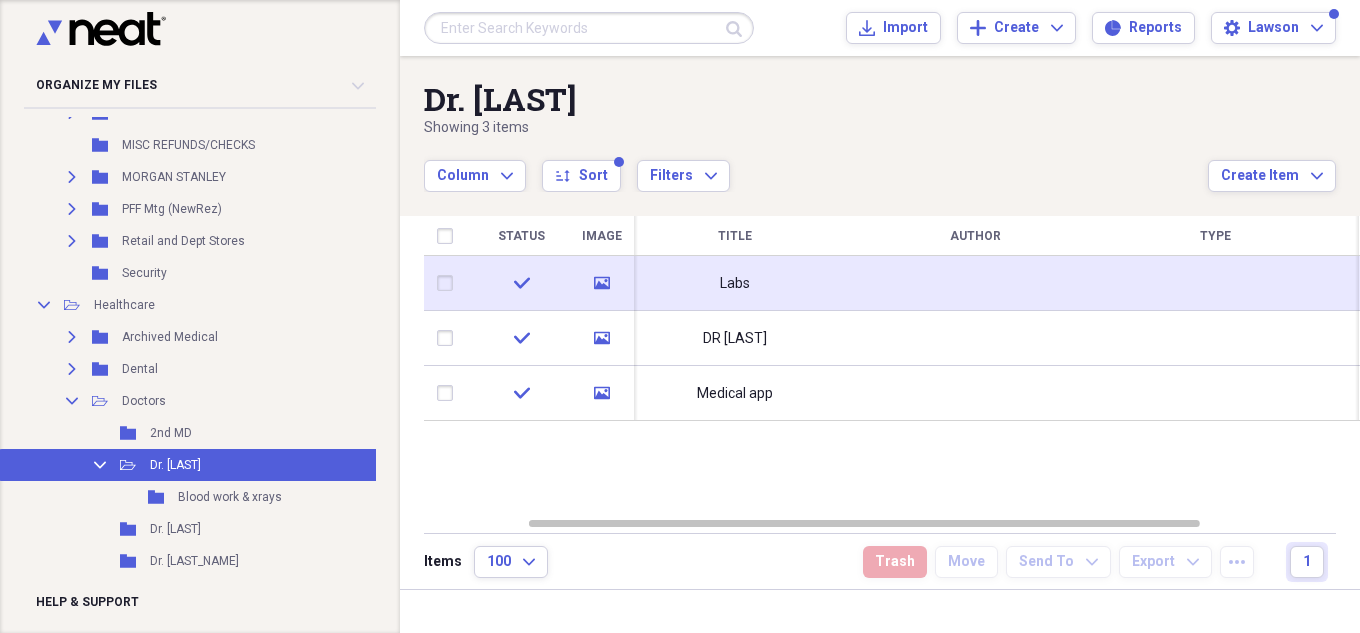click on "Labs" at bounding box center (735, 283) 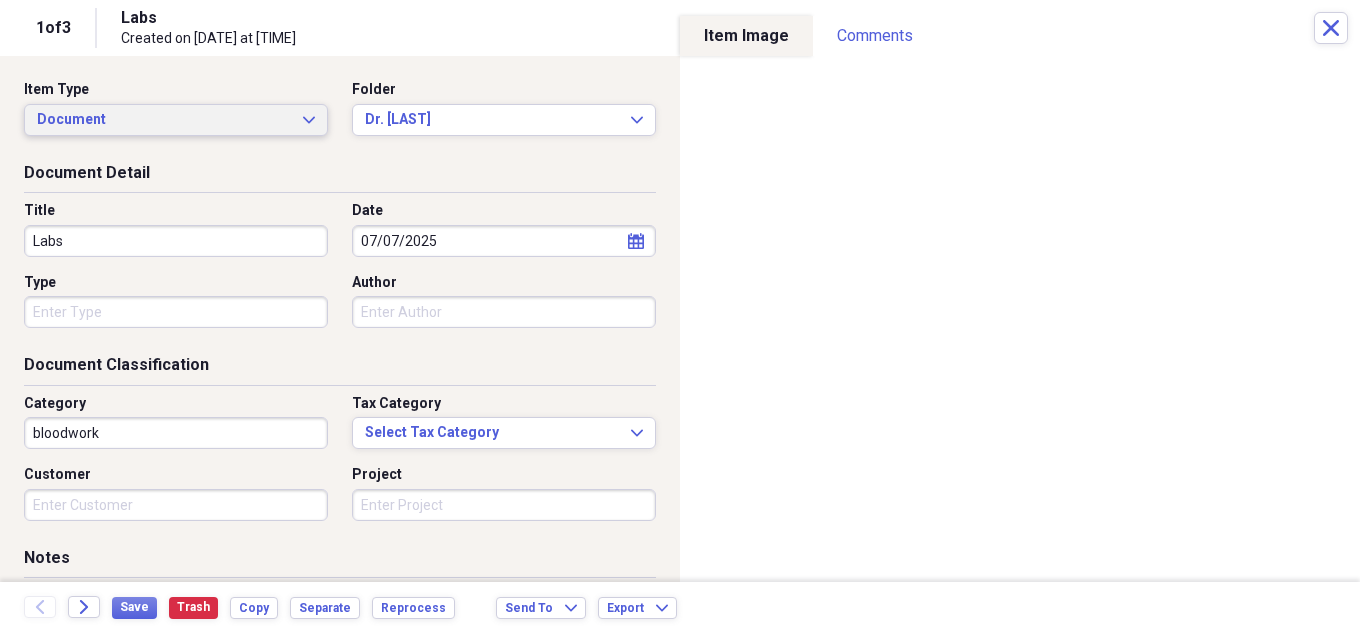 click on "Expand" 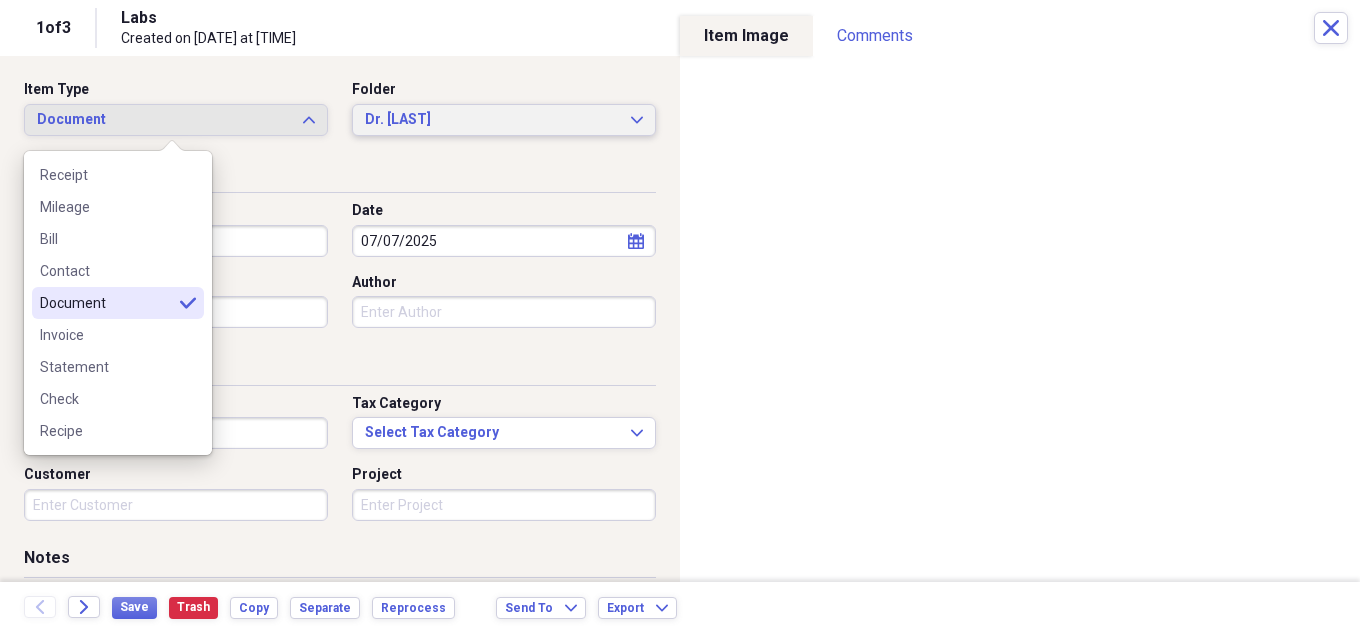 click on "Dr. [LAST] Expand" at bounding box center [504, 120] 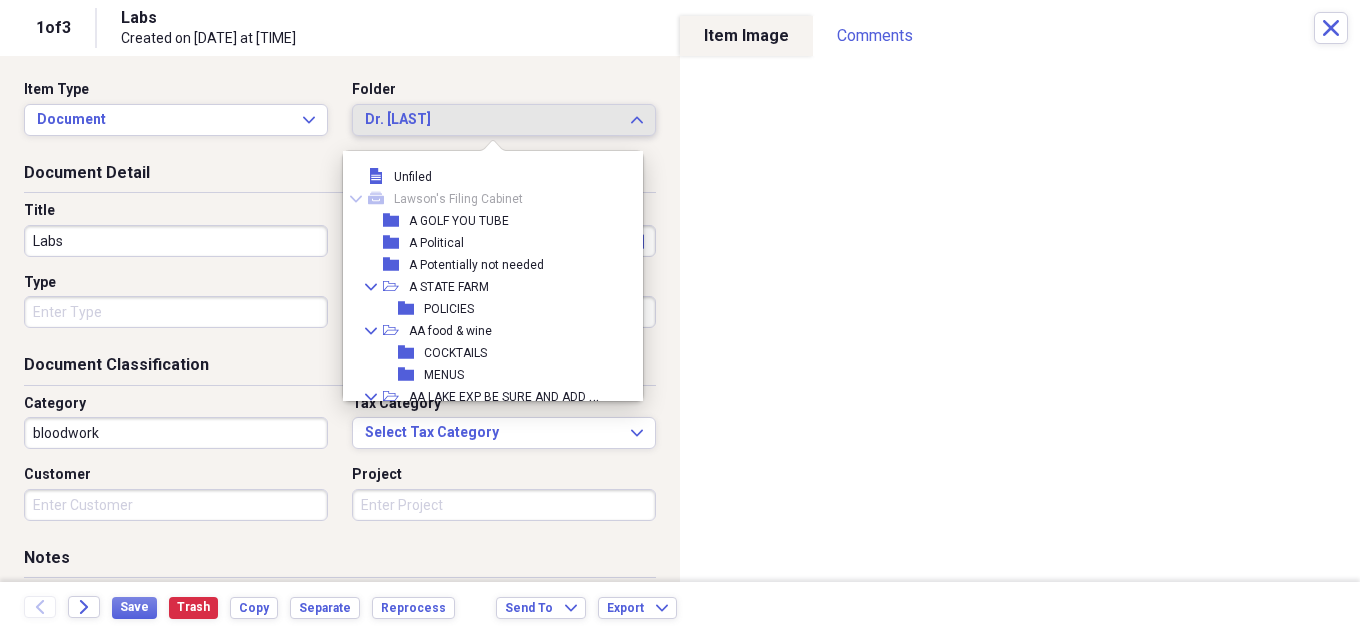 scroll, scrollTop: 2079, scrollLeft: 0, axis: vertical 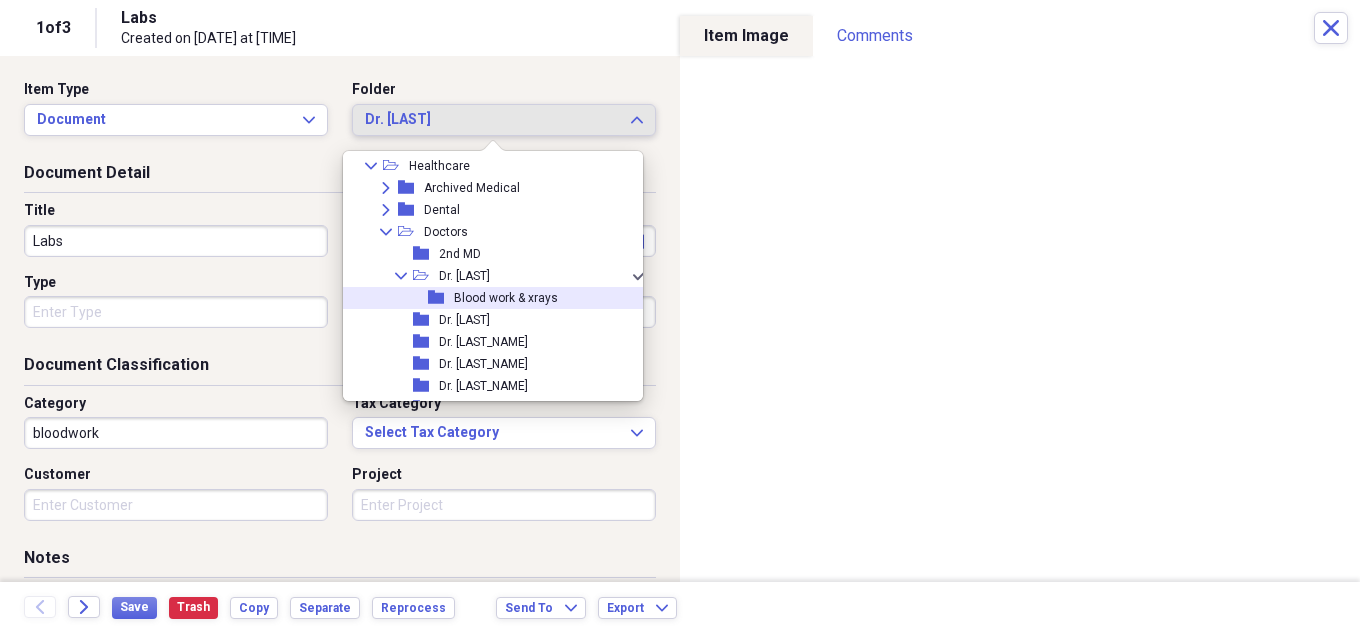click on "folder Blood work & xrays" at bounding box center [488, 298] 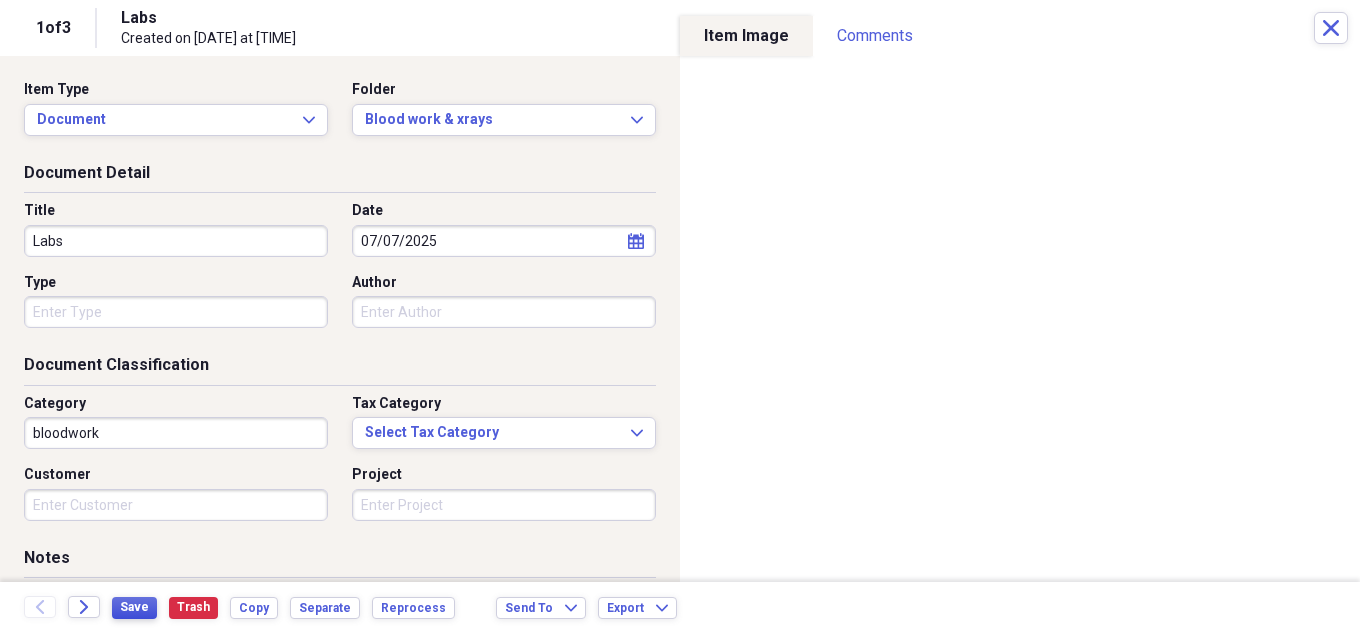 click on "Save" at bounding box center [134, 607] 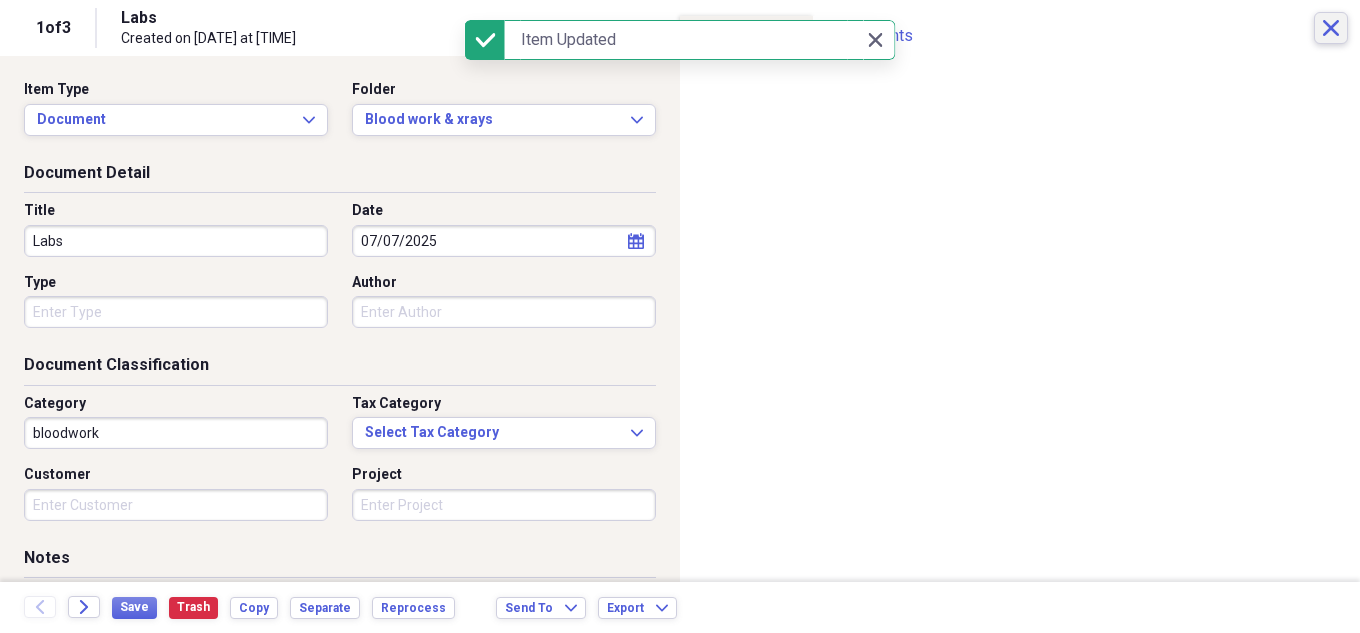 click on "Close" at bounding box center (1331, 28) 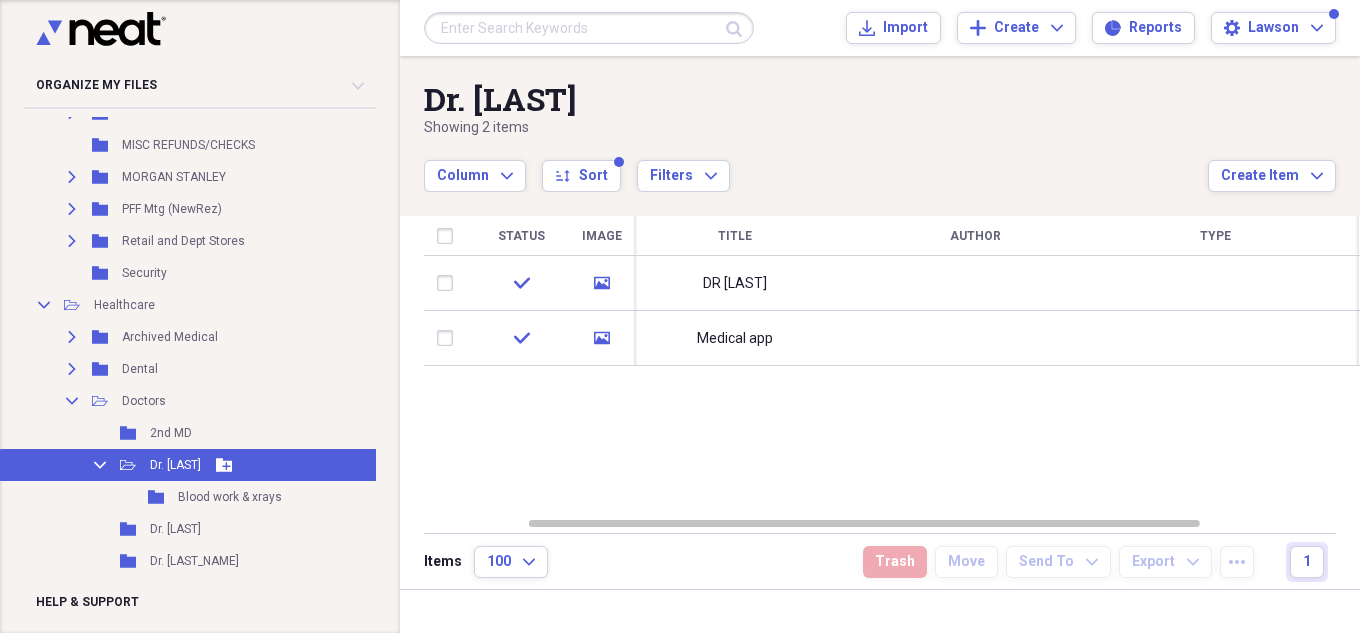 click on "Dr. [LAST_NAME] Add Folder" at bounding box center (208, 465) 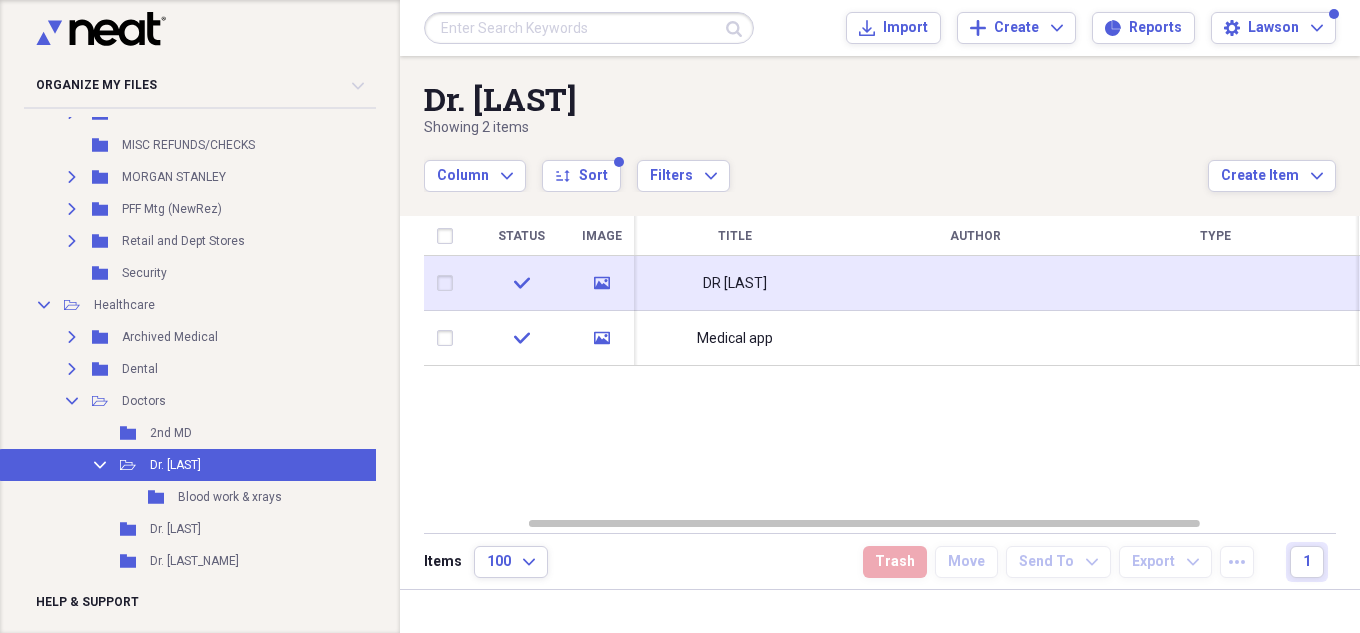 click at bounding box center (975, 283) 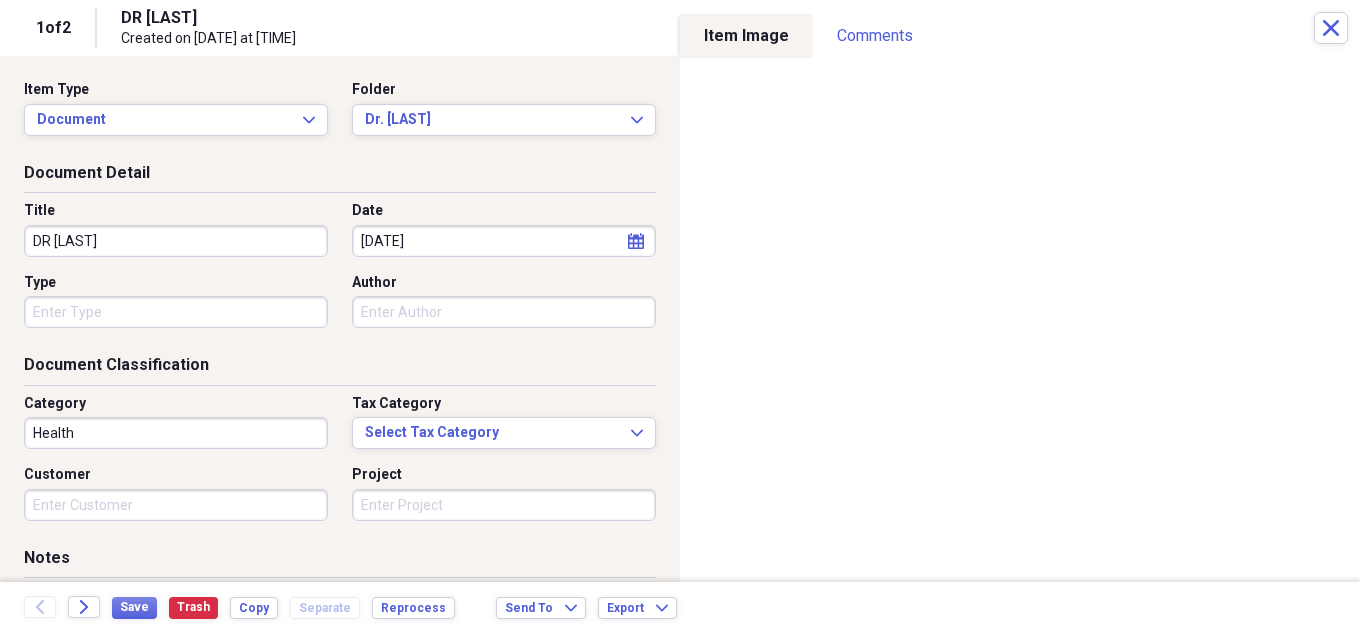 click on "DR [LAST]" at bounding box center (176, 241) 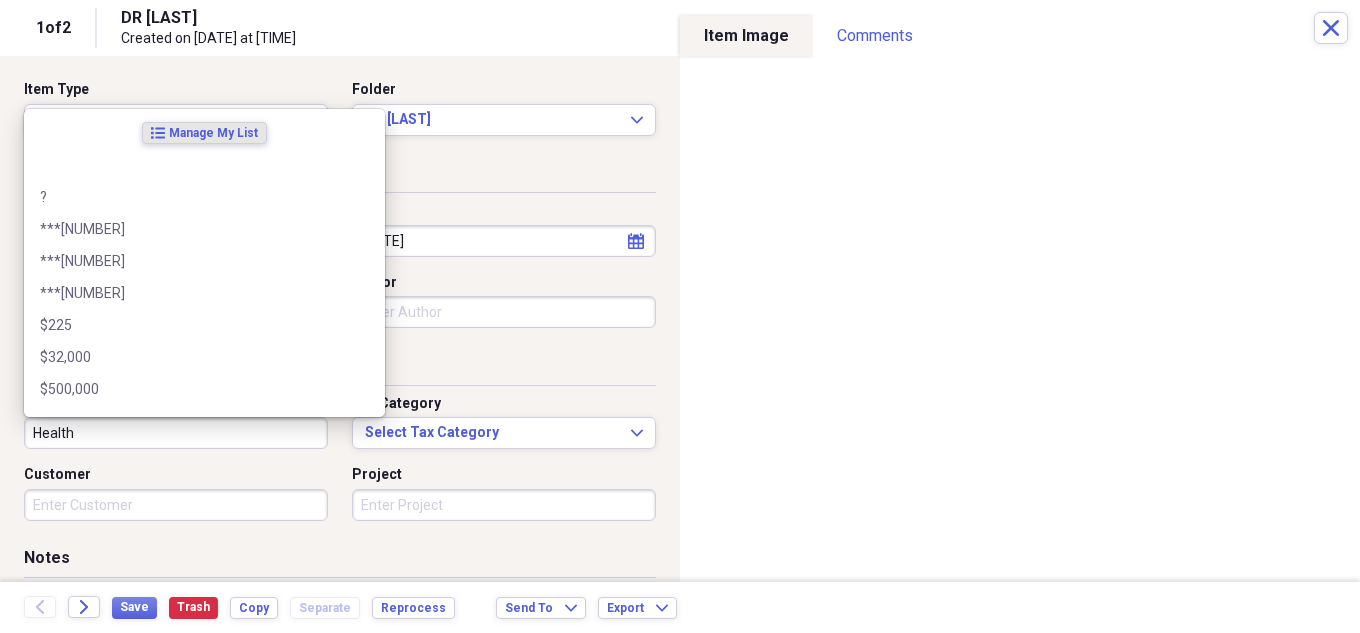 click on "Health" at bounding box center [176, 433] 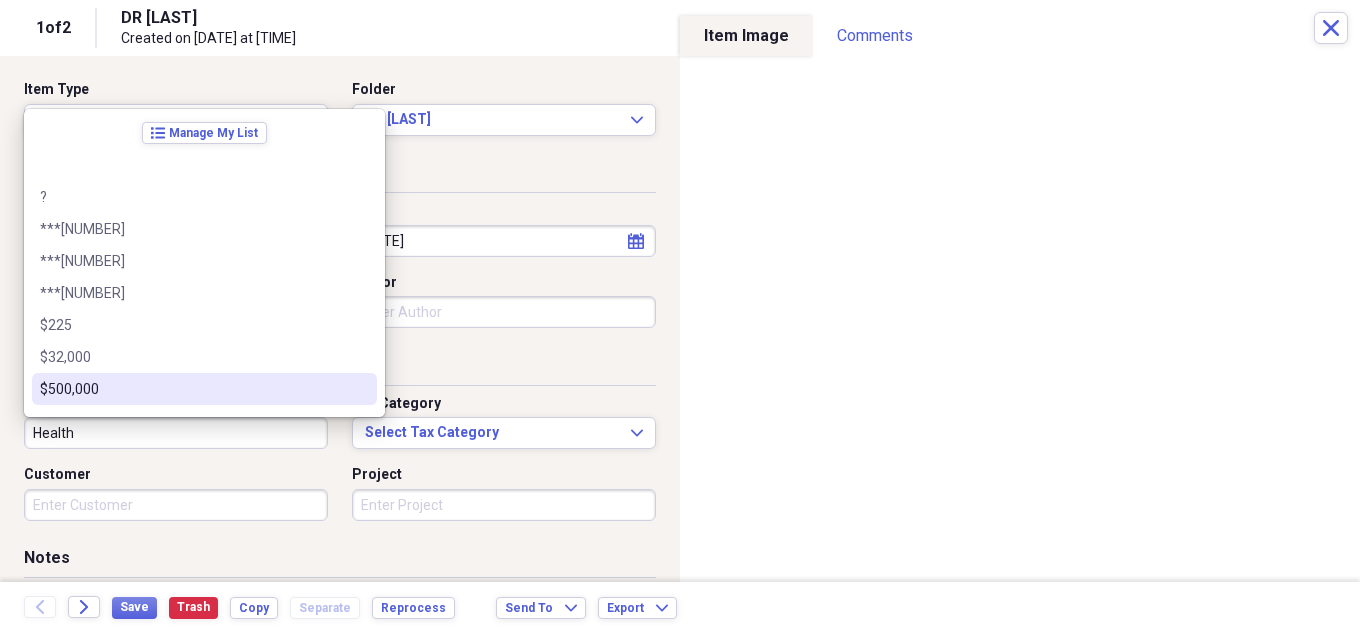 type on "E" 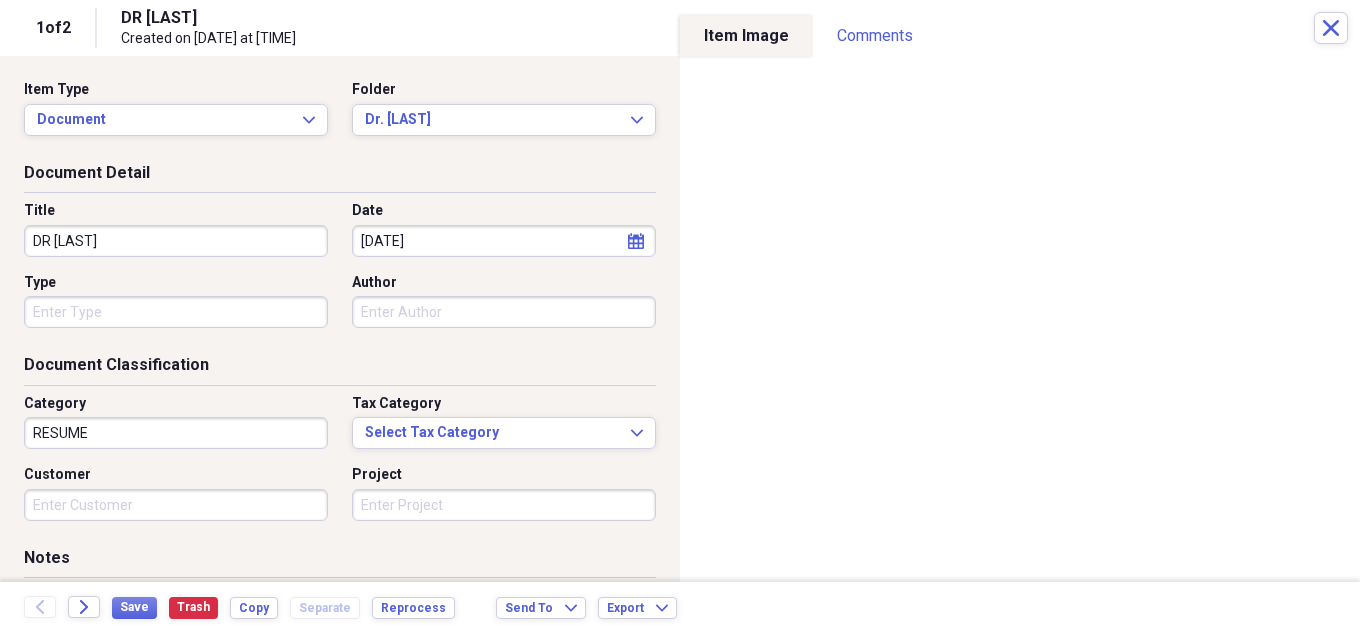 type on "RESUME" 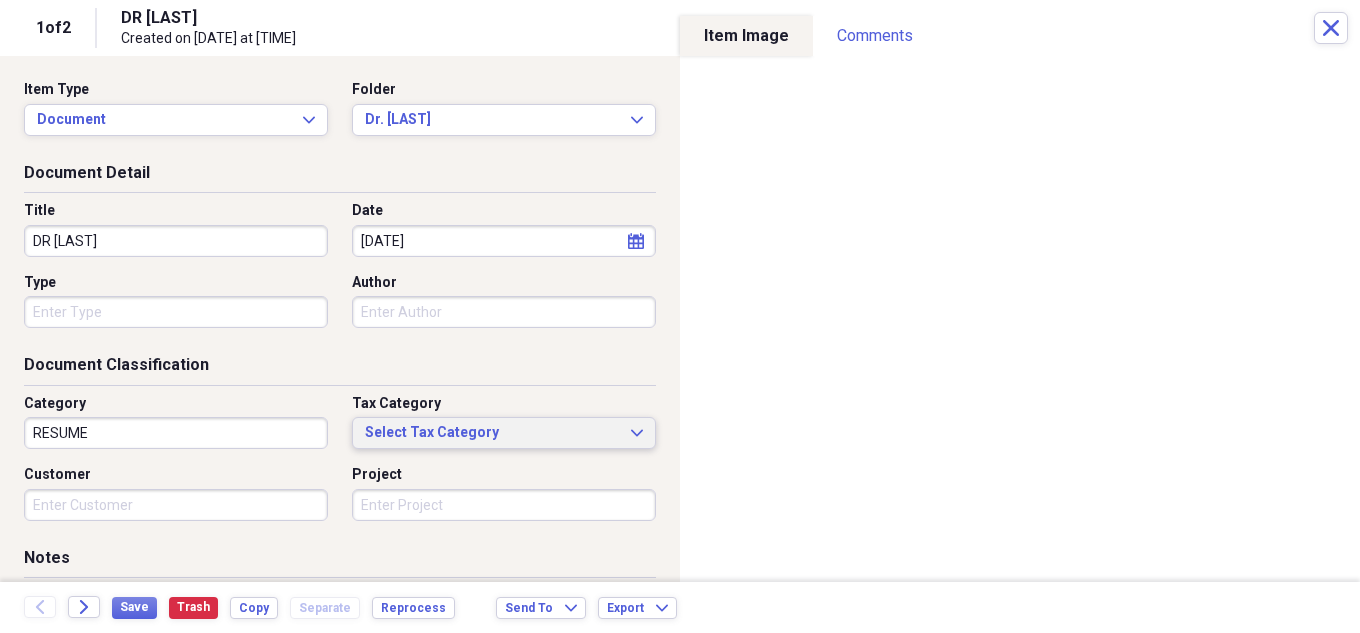 type 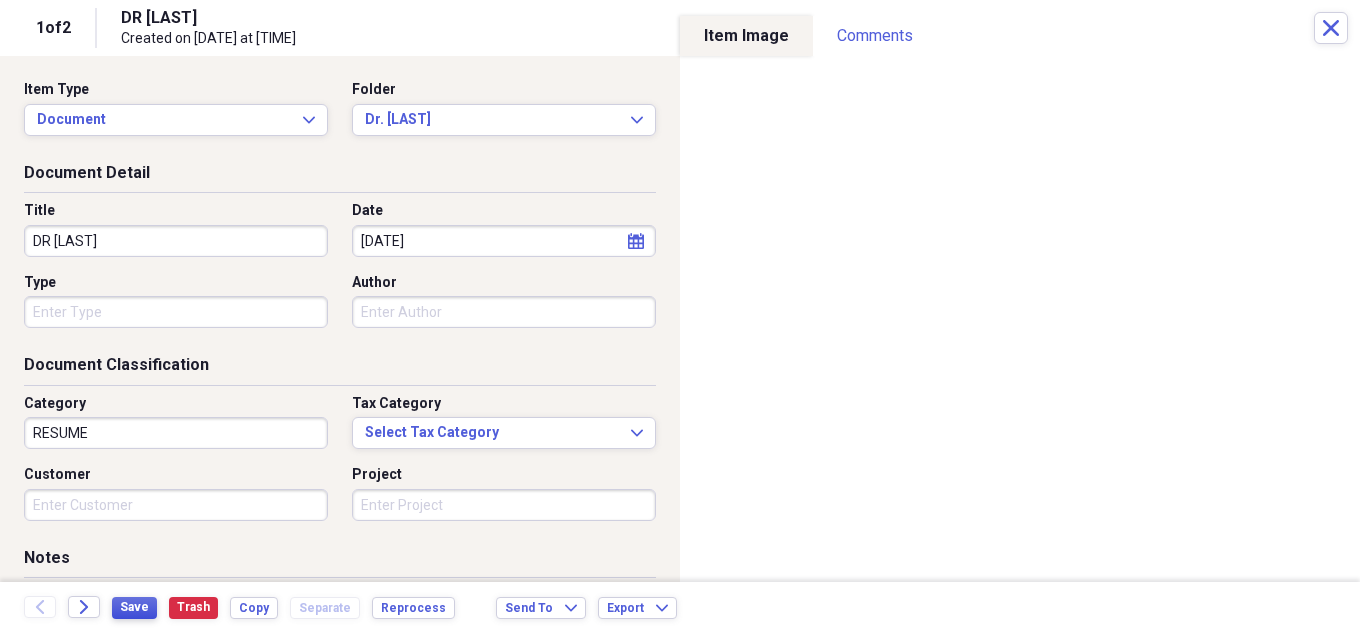 click on "Save" at bounding box center [134, 607] 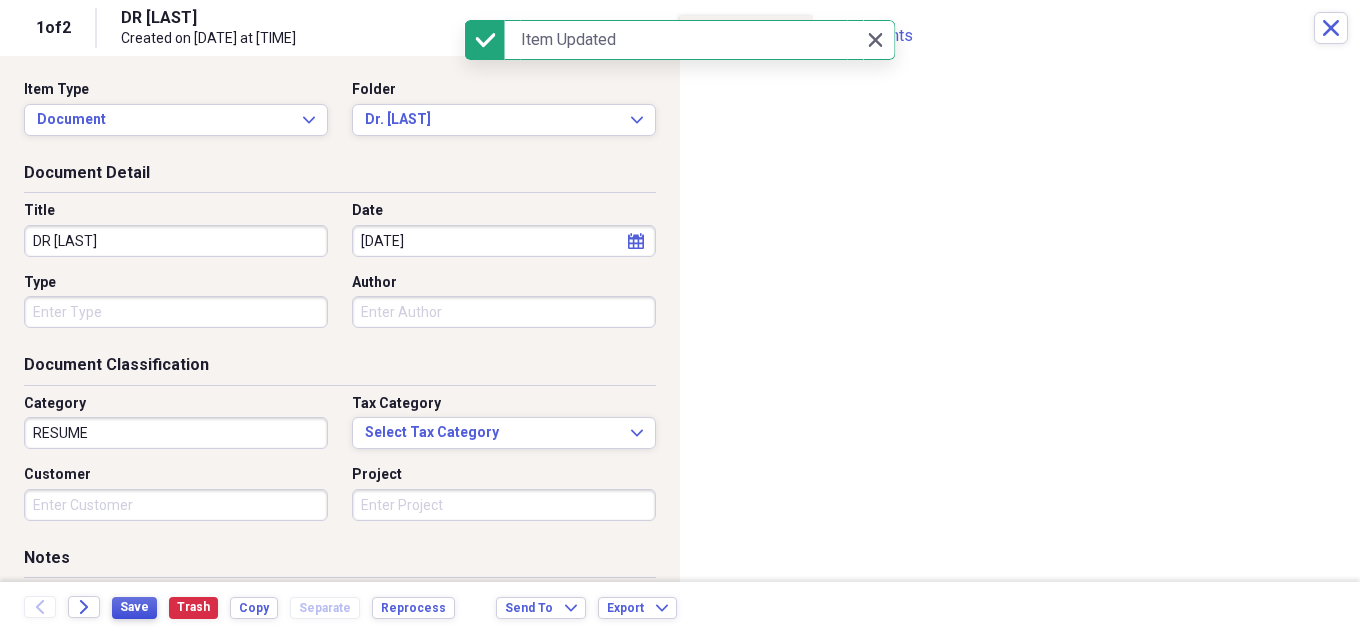 type on "DR [LAST]" 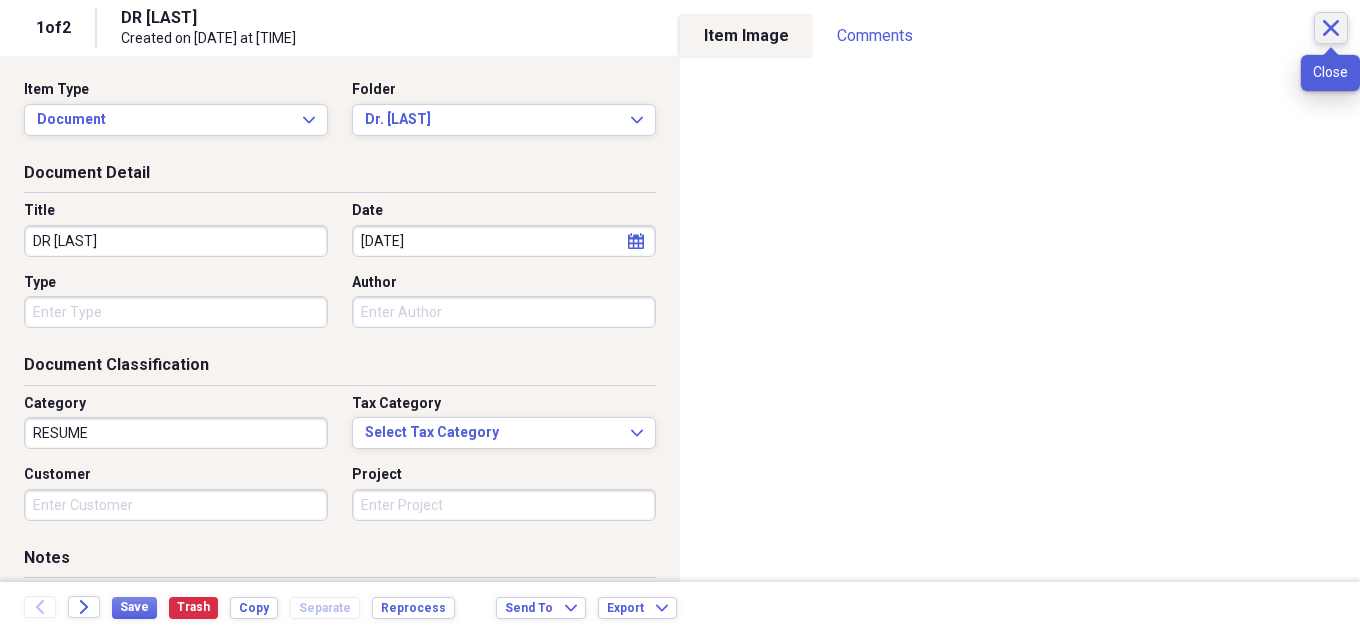 click on "Close" 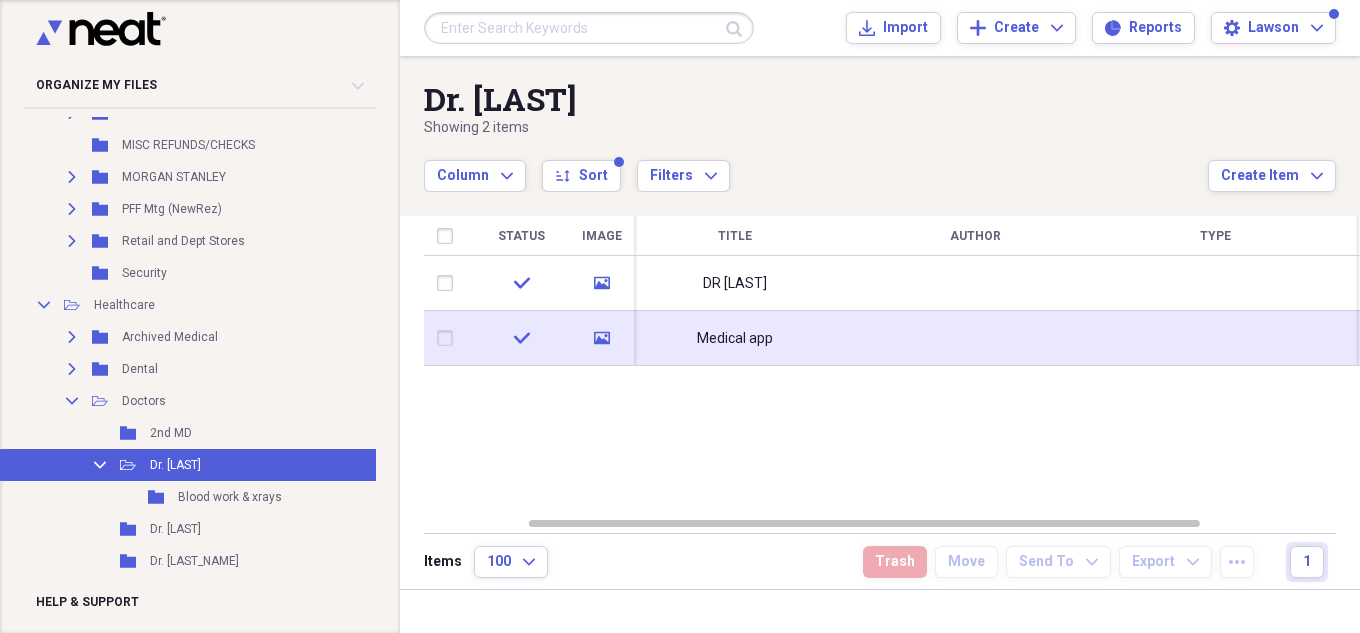 click on "Medical app" at bounding box center (735, 338) 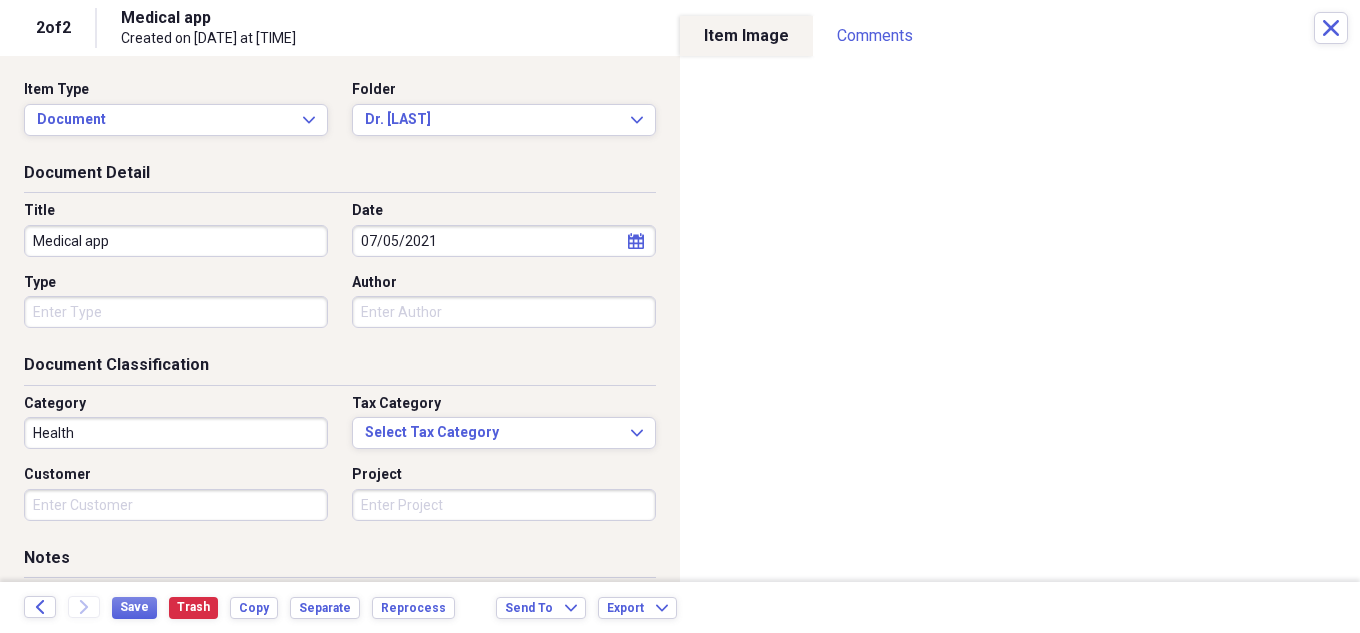 click on "Health" at bounding box center [176, 433] 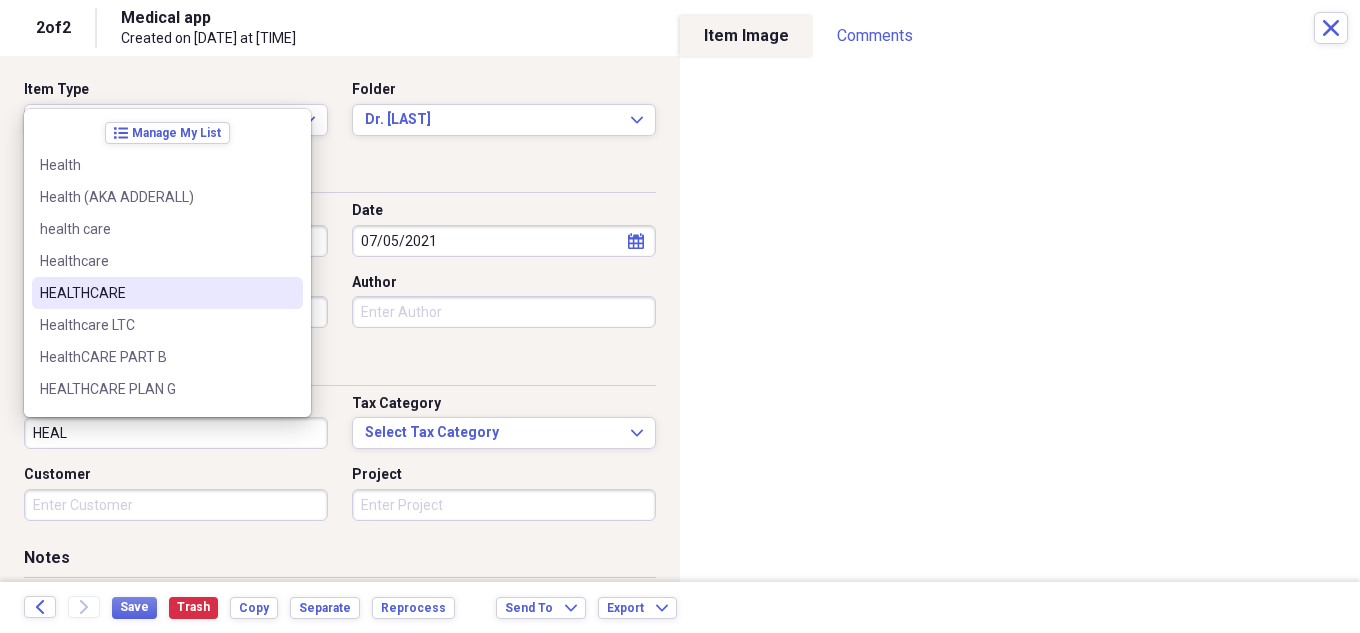 click on "HEALTHCARE" at bounding box center [155, 293] 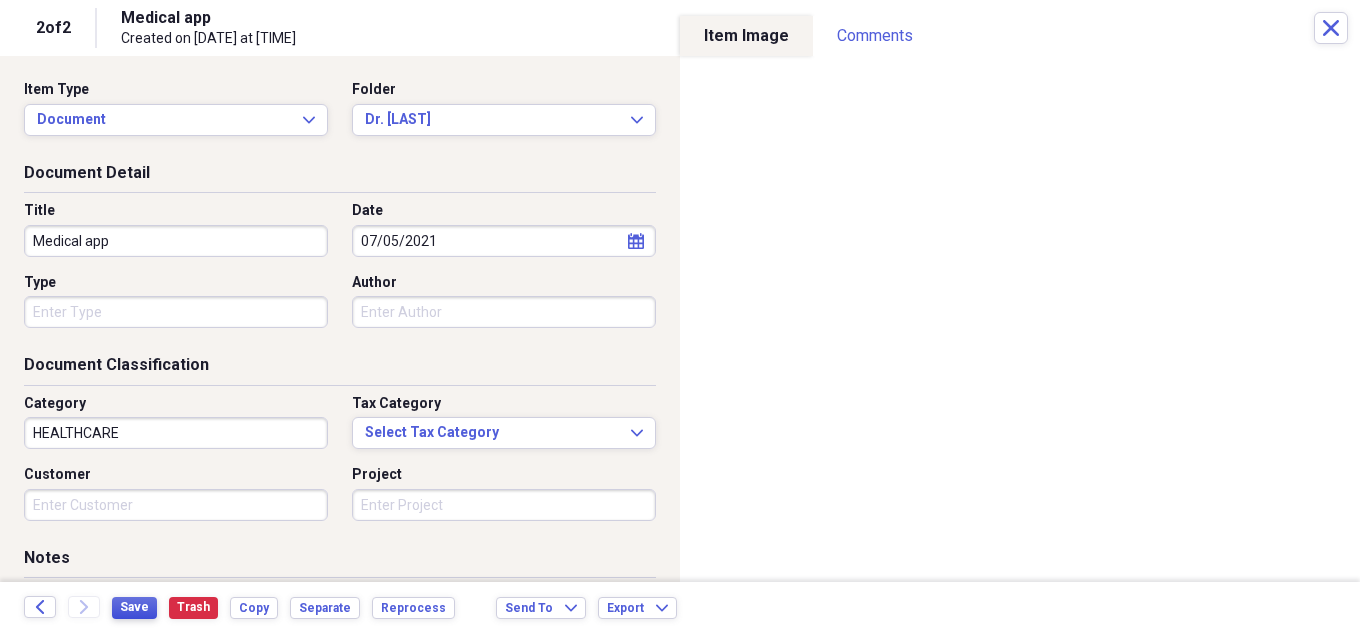 click on "Save" at bounding box center [134, 608] 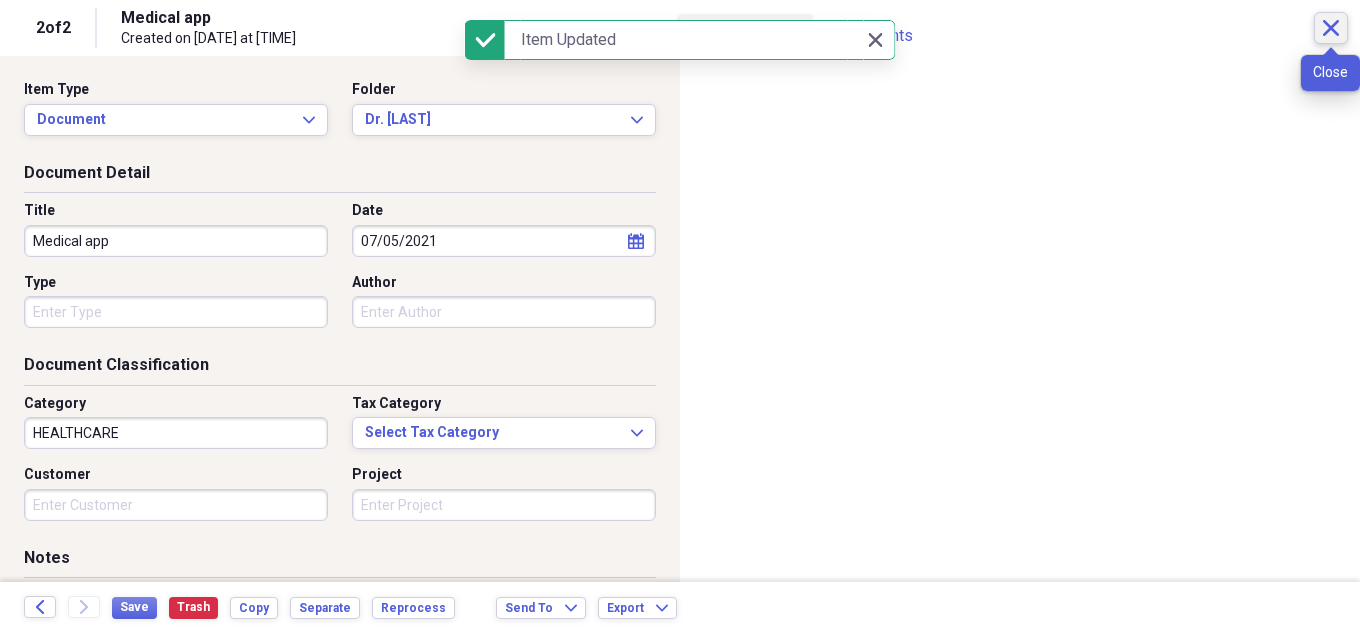 click on "Close" 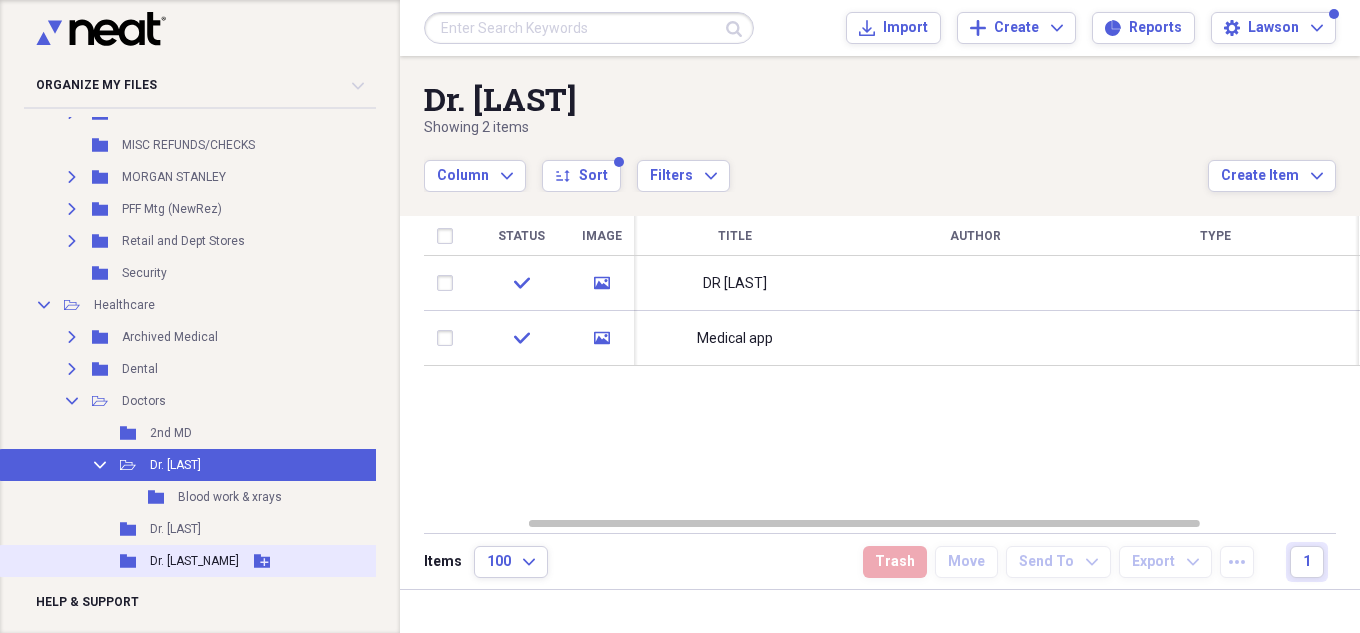 click on "Folder Dr. [LAST] Add Folder" at bounding box center [208, 561] 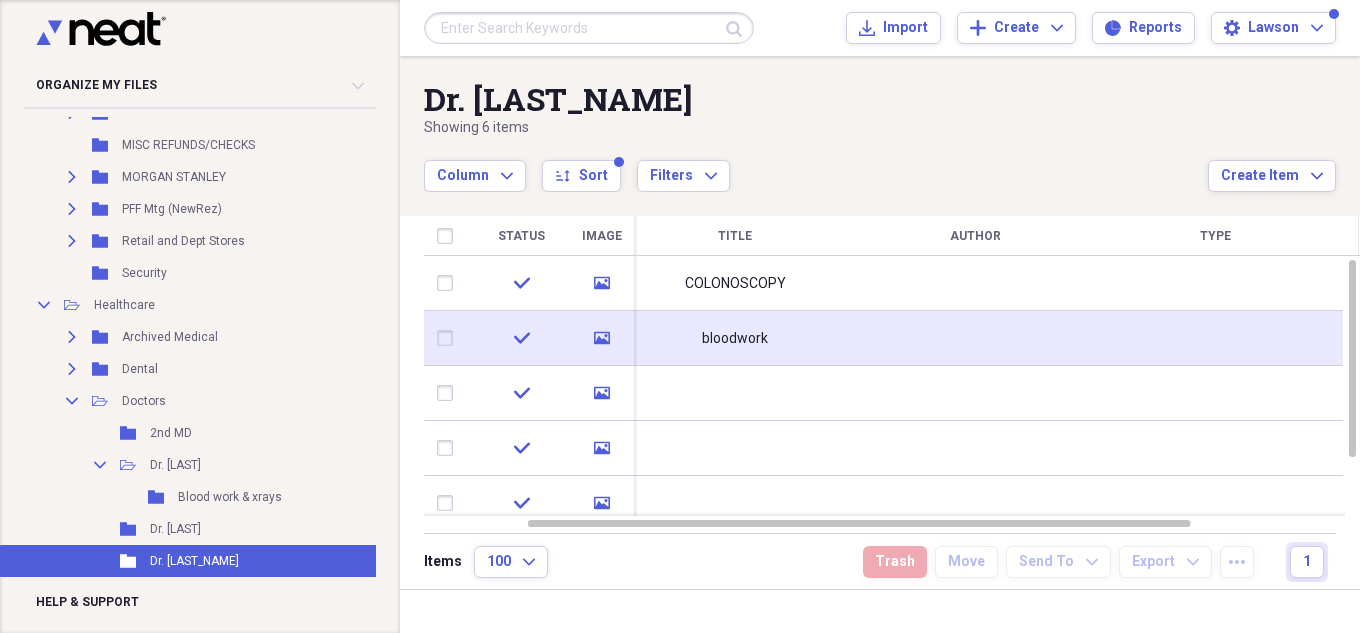 click on "bloodwork" at bounding box center (735, 338) 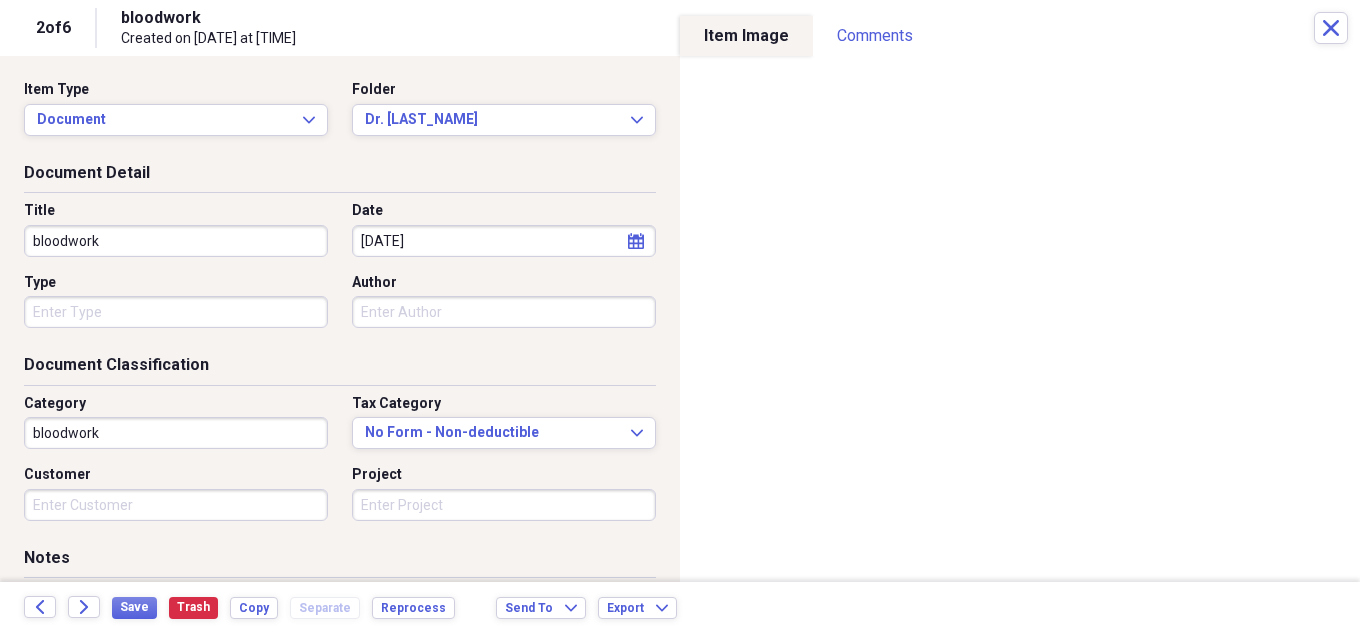 click on "bloodwork" at bounding box center [176, 433] 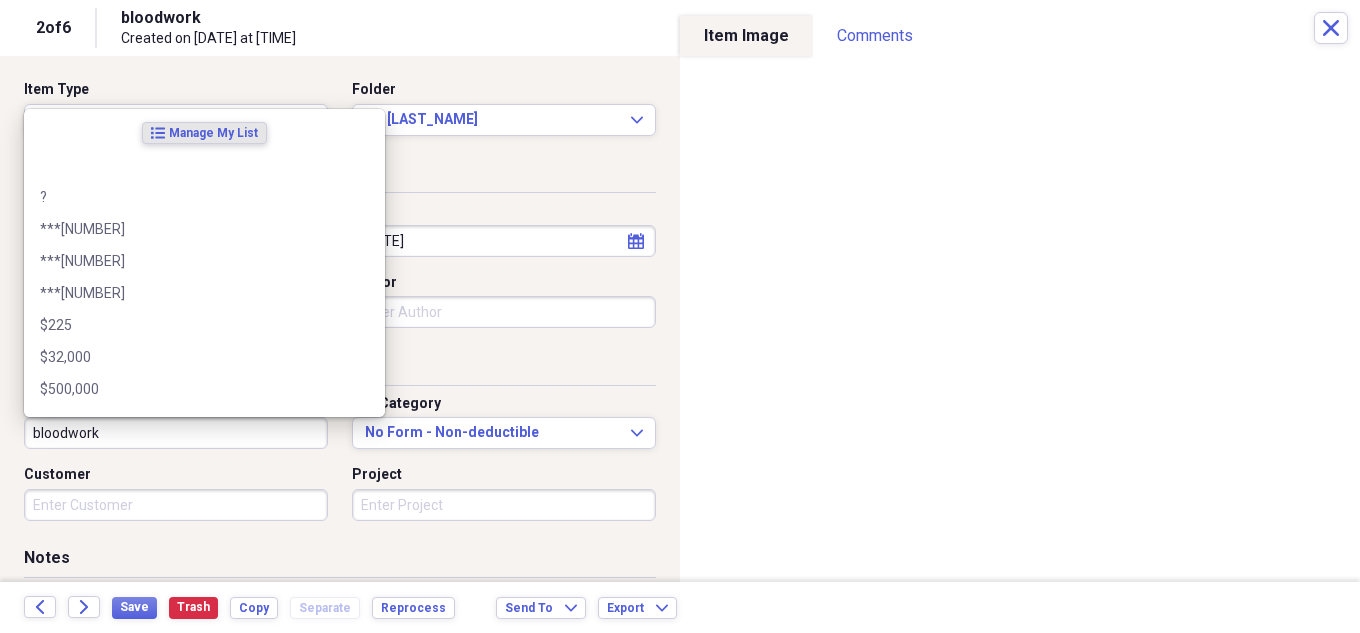 click on "bloodwork" at bounding box center [176, 433] 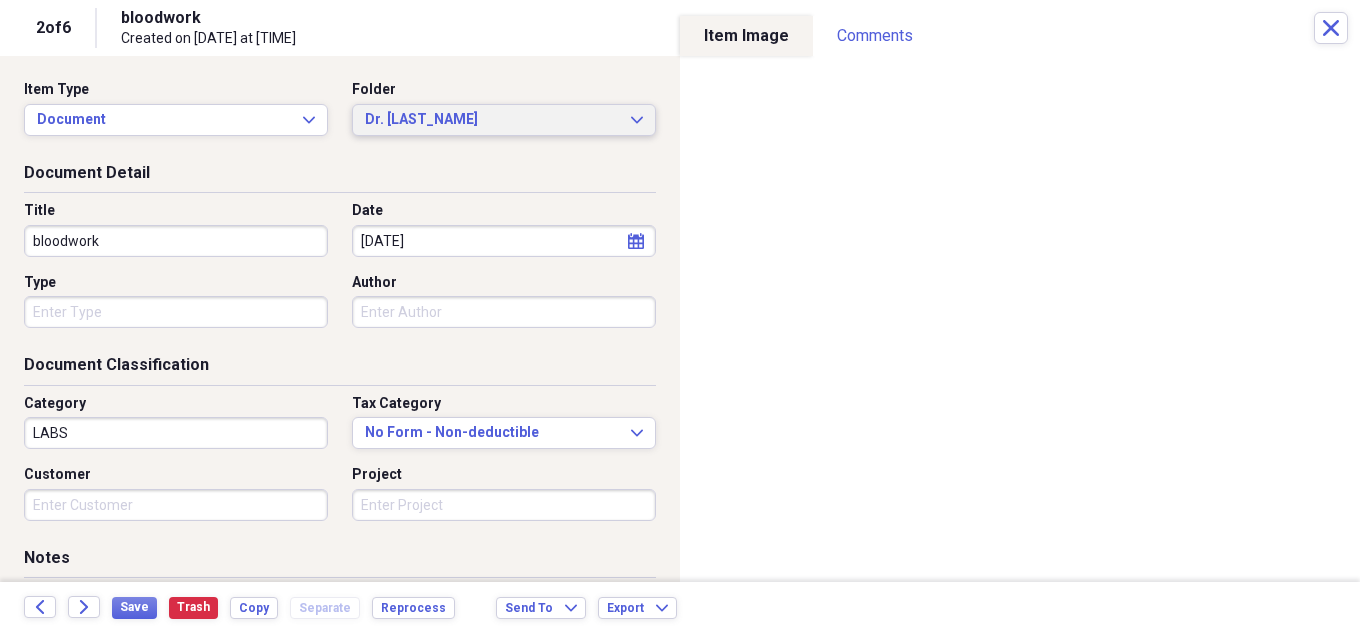 type on "LABS" 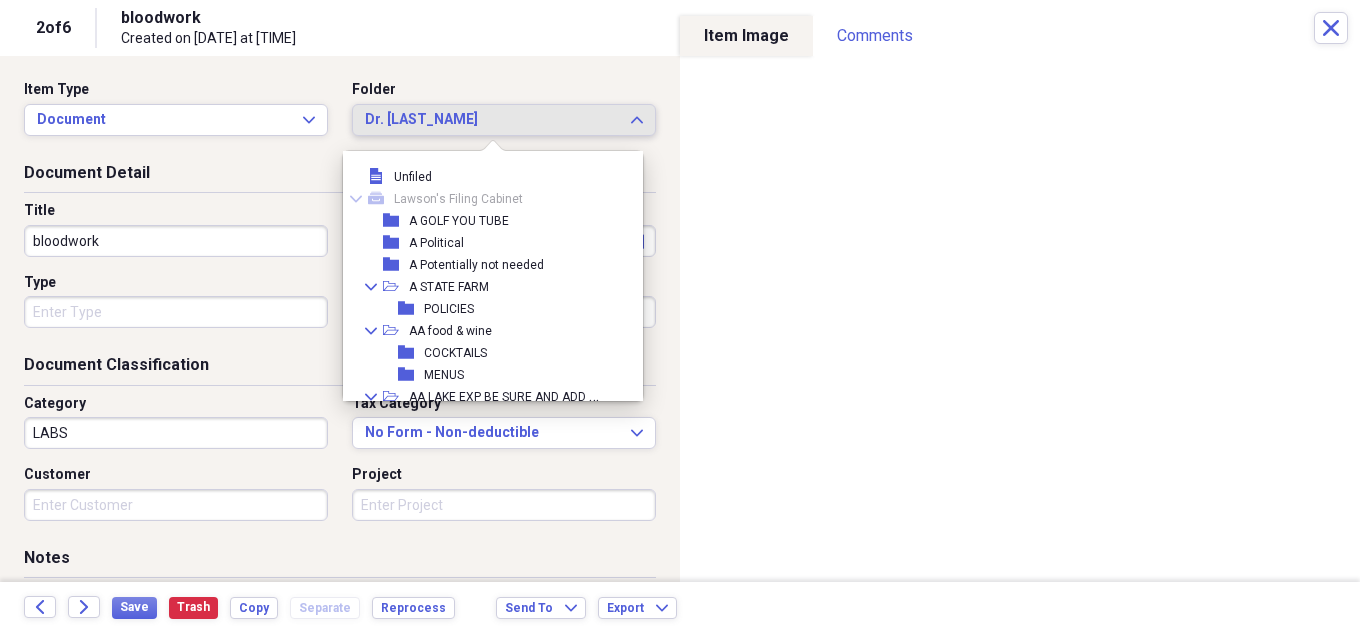 scroll, scrollTop: 2145, scrollLeft: 0, axis: vertical 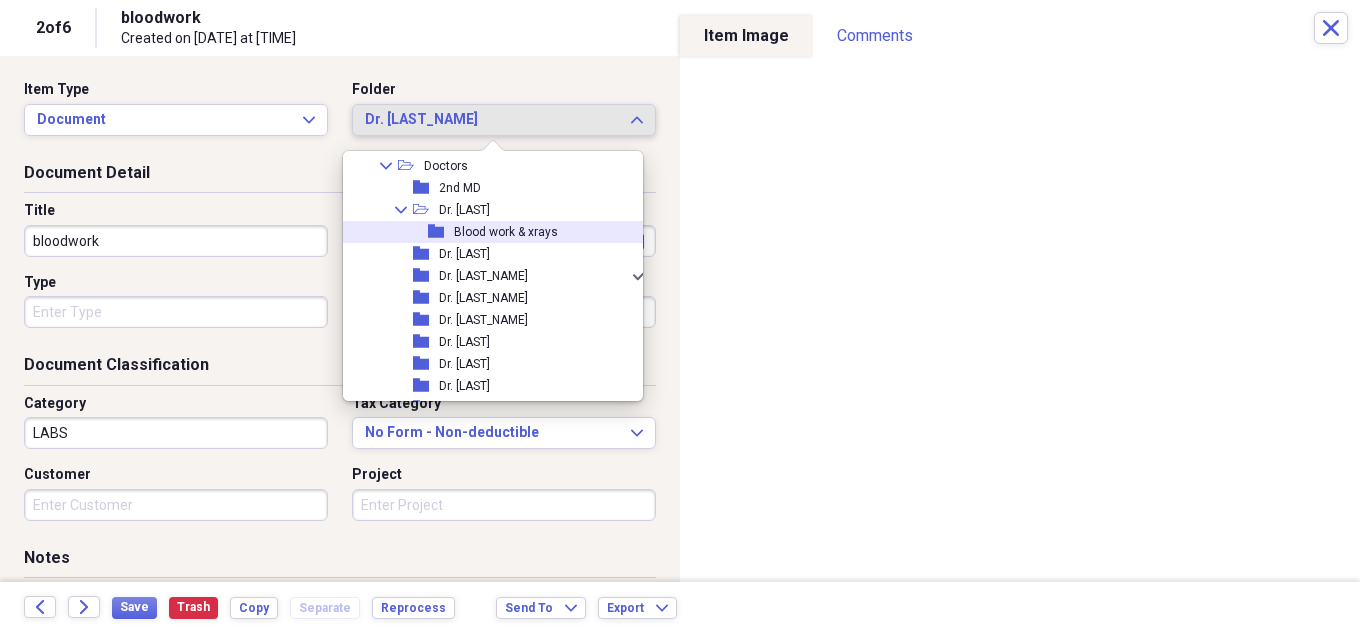 click on "folder Blood work & xrays" at bounding box center [488, 232] 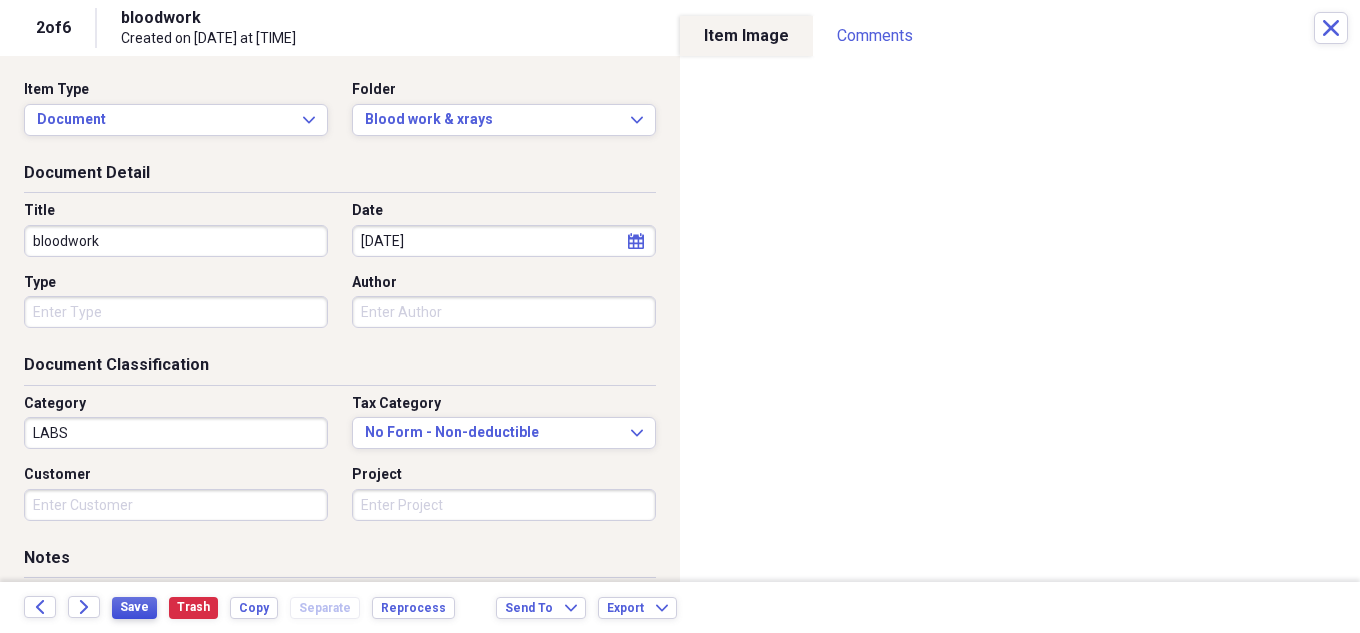 click on "Save" at bounding box center (134, 607) 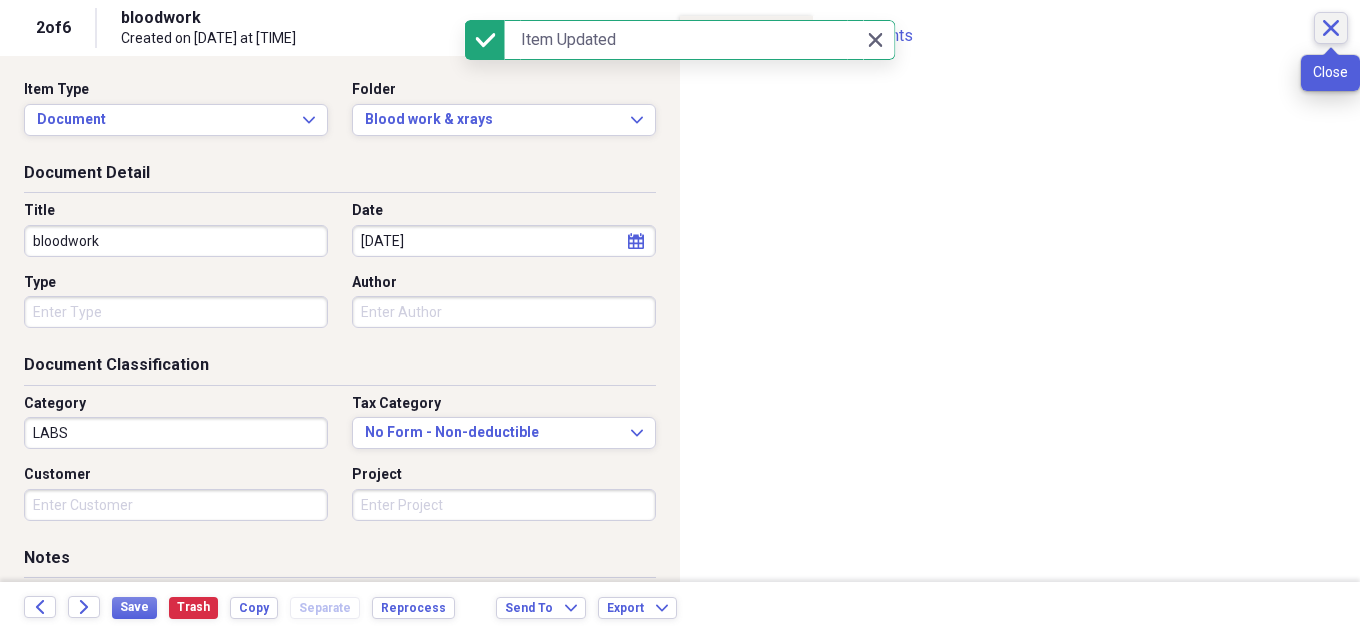 click on "Close" at bounding box center (1331, 28) 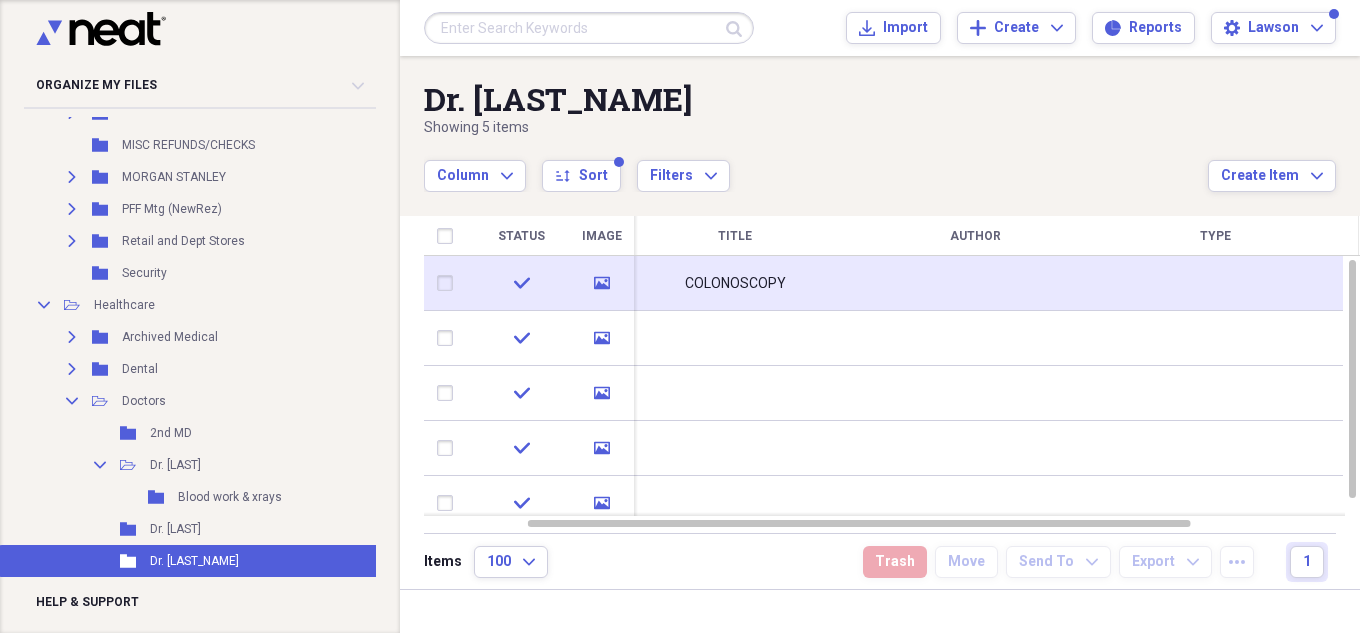 click at bounding box center (975, 283) 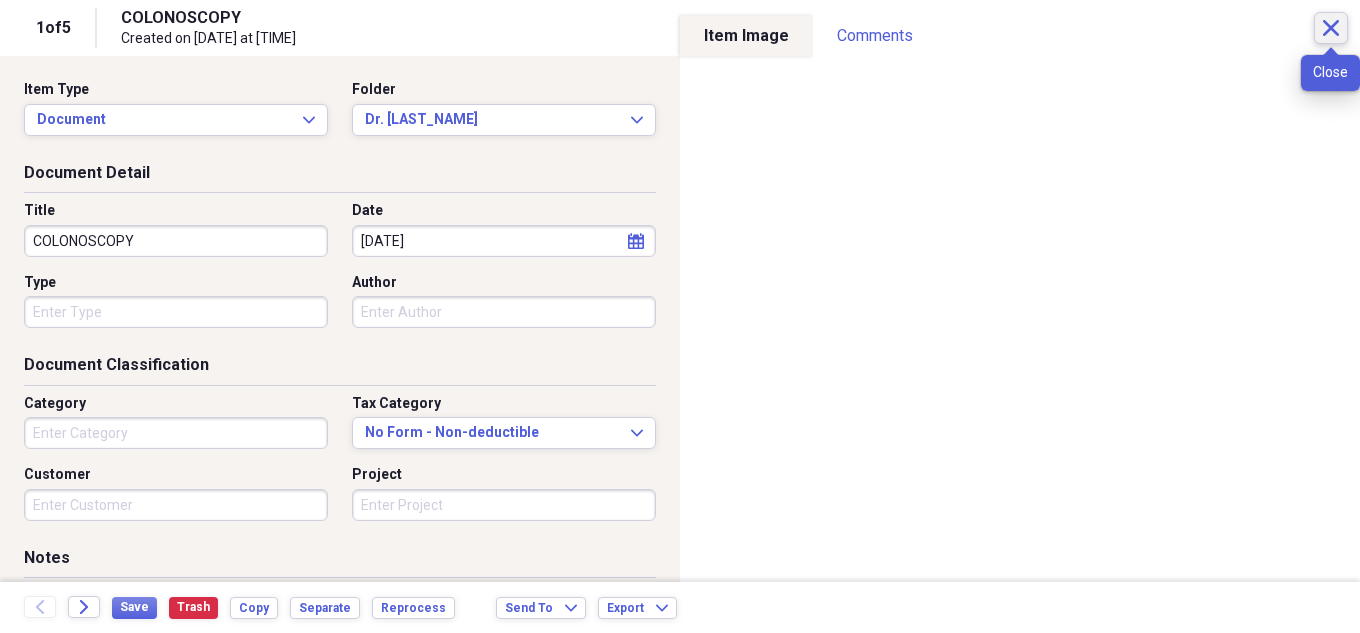 click on "Close" at bounding box center (1331, 28) 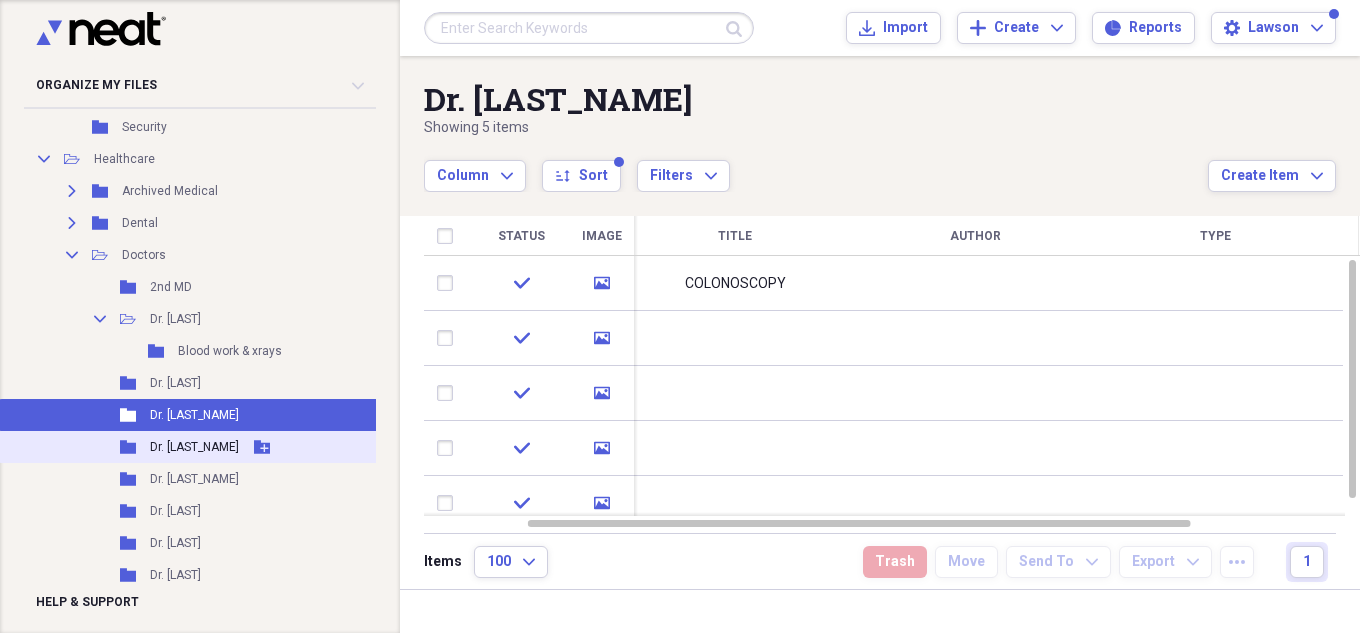 scroll, scrollTop: 3000, scrollLeft: 0, axis: vertical 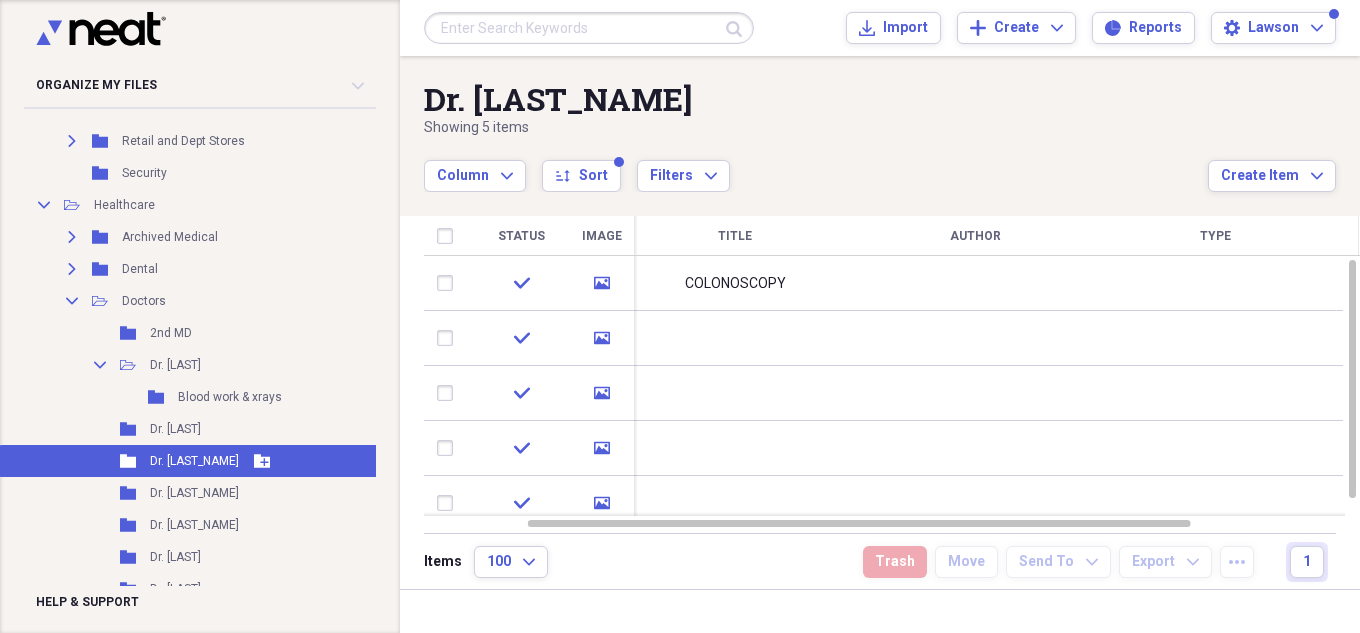 click on "Folder Dr. [LAST] Add Folder" at bounding box center [208, 461] 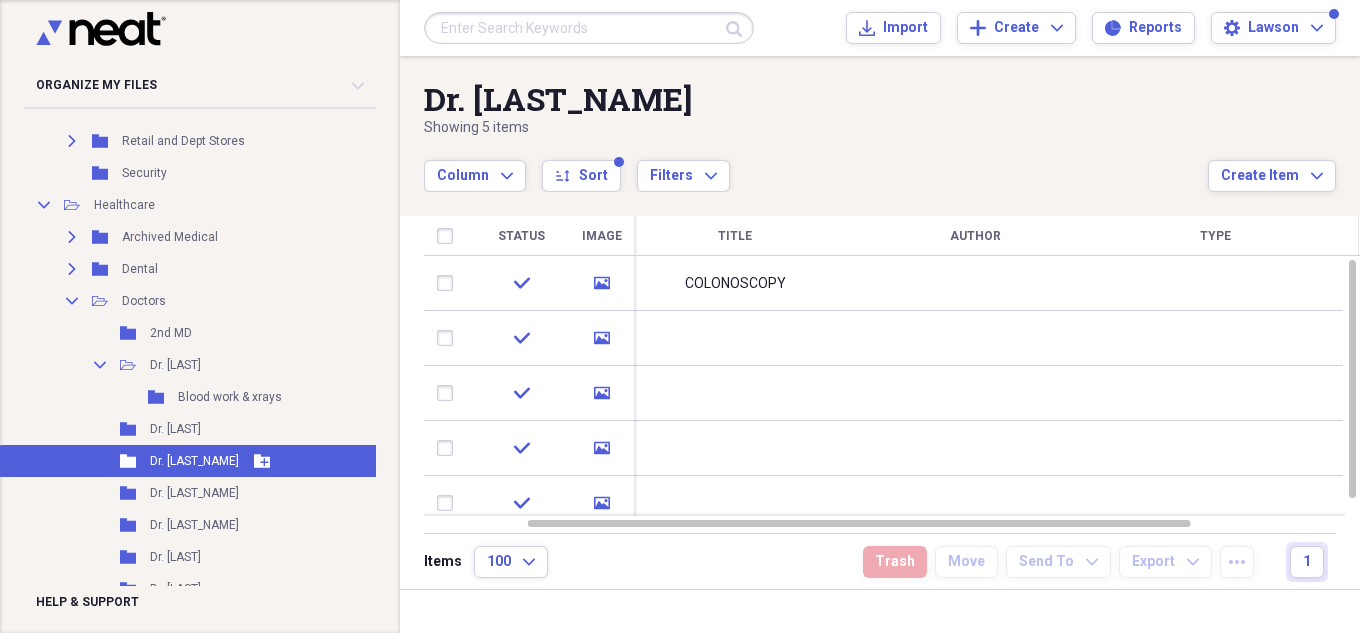 type 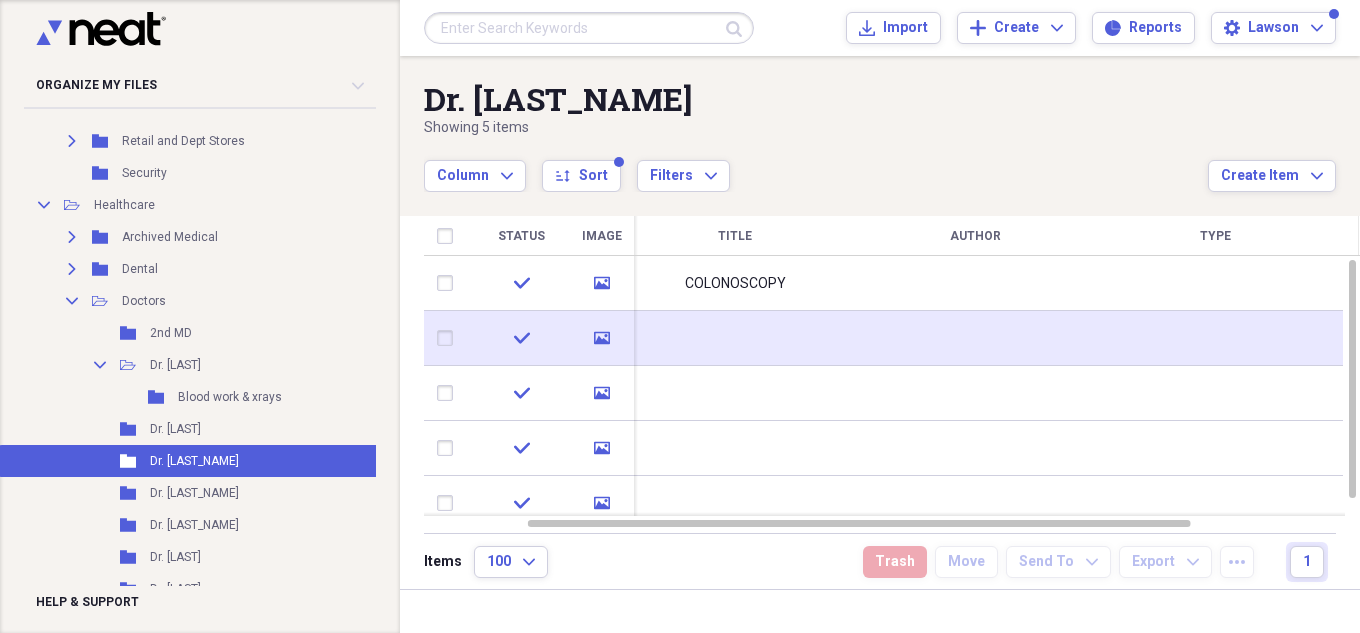 click at bounding box center (735, 338) 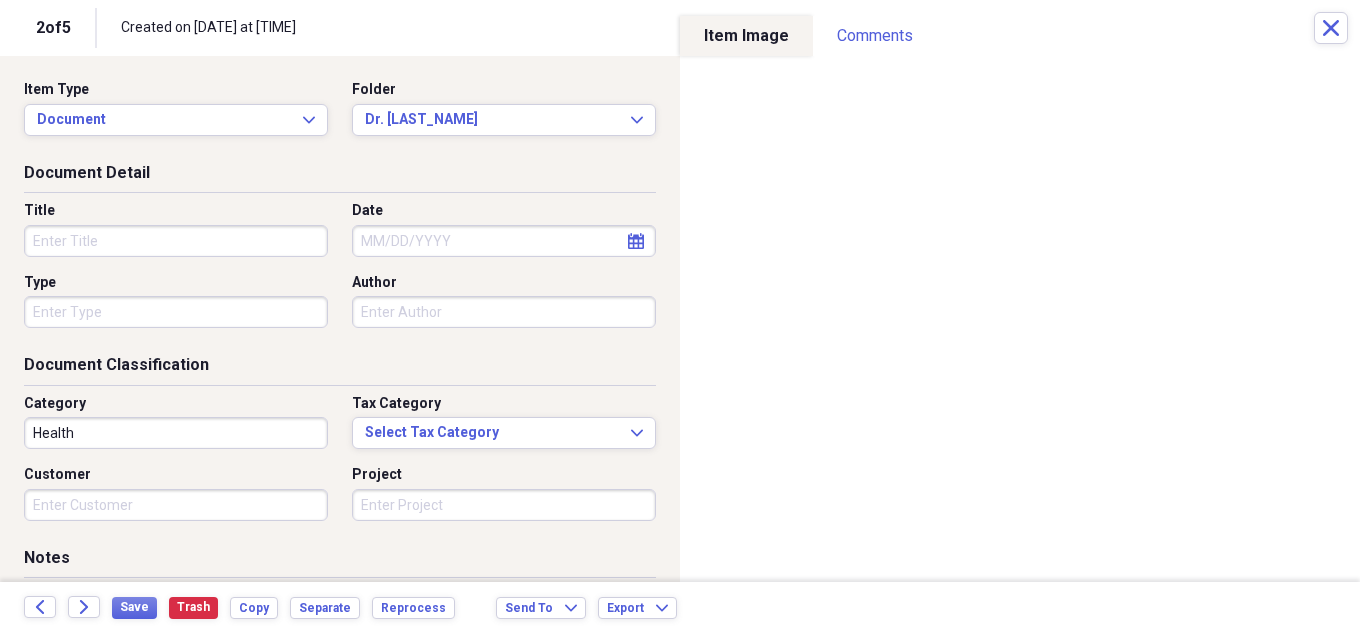 select on "7" 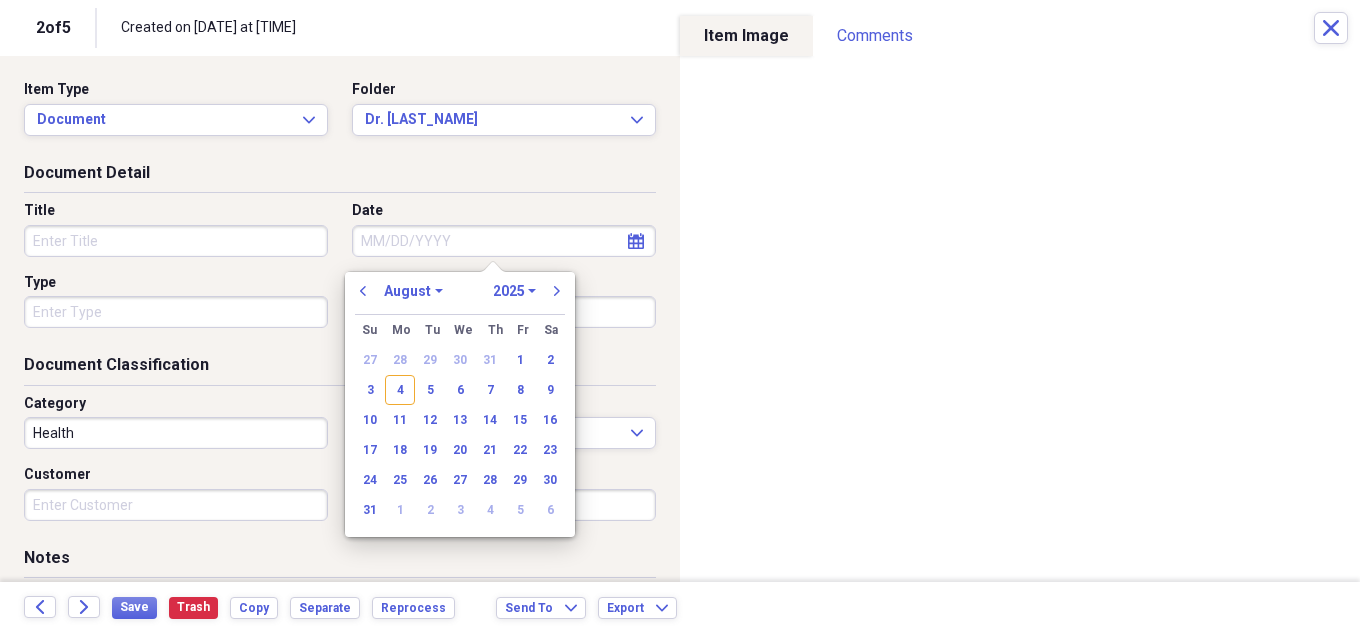 click on "Date" at bounding box center (504, 241) 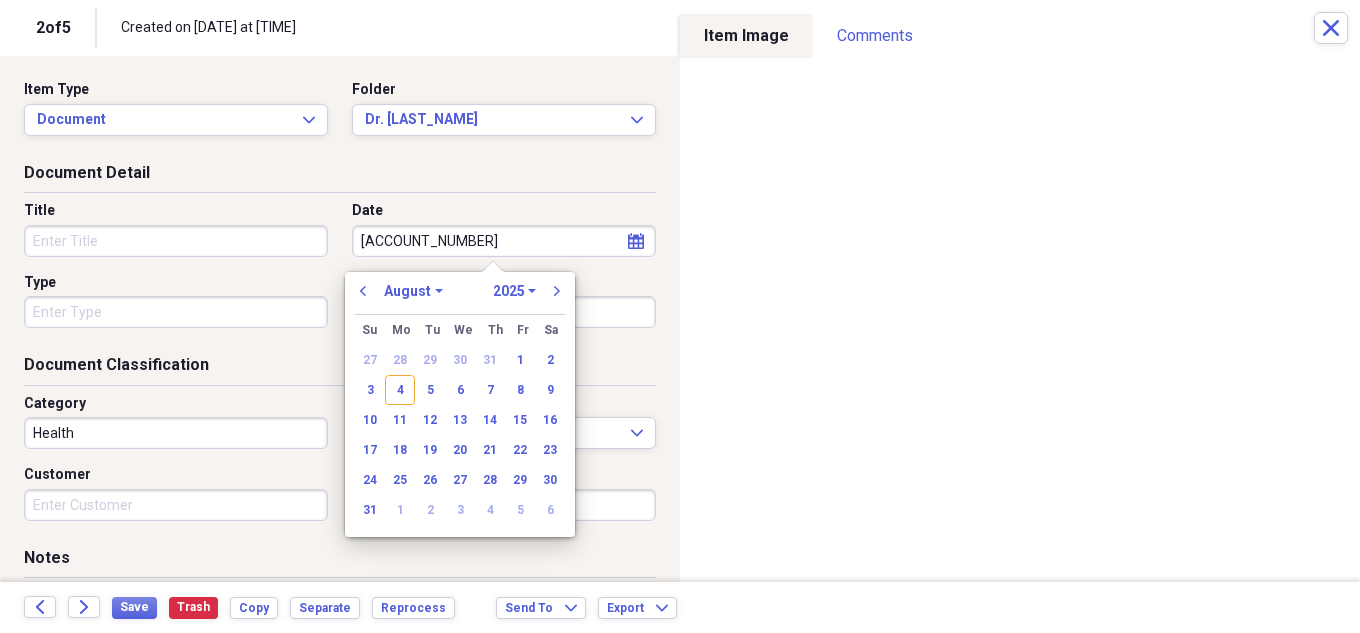 click on "[ACCOUNT_NUMBER]" at bounding box center [504, 241] 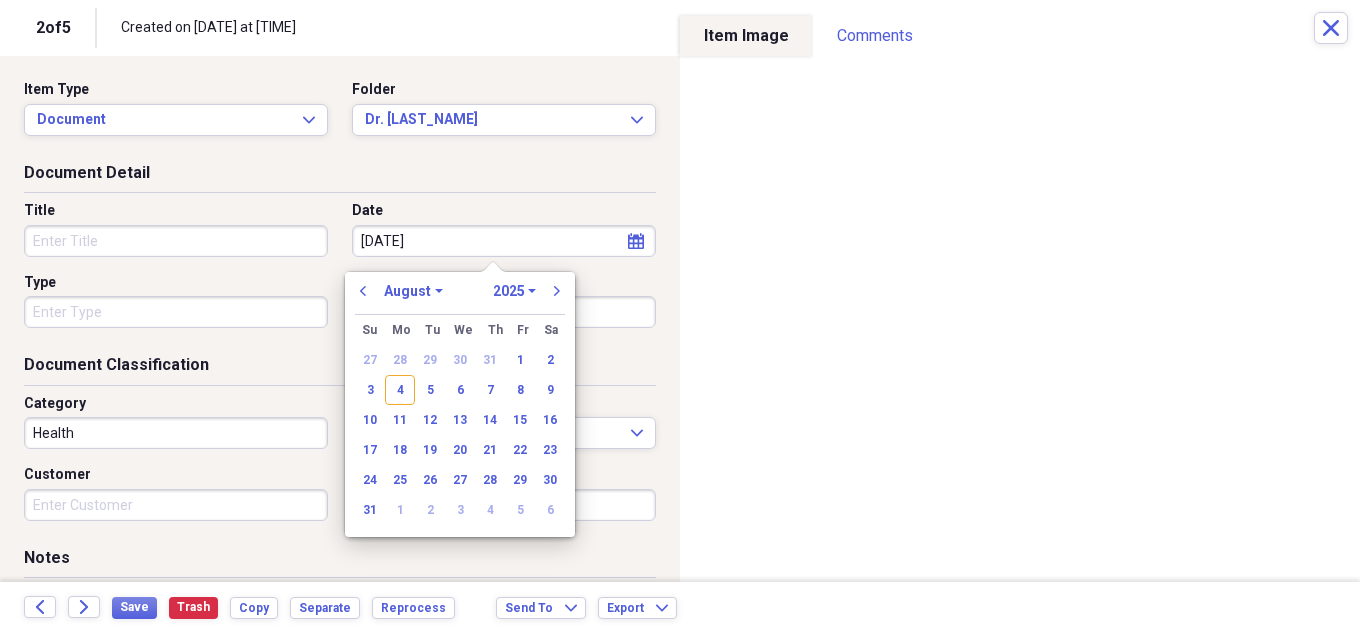 type on "[DATE]" 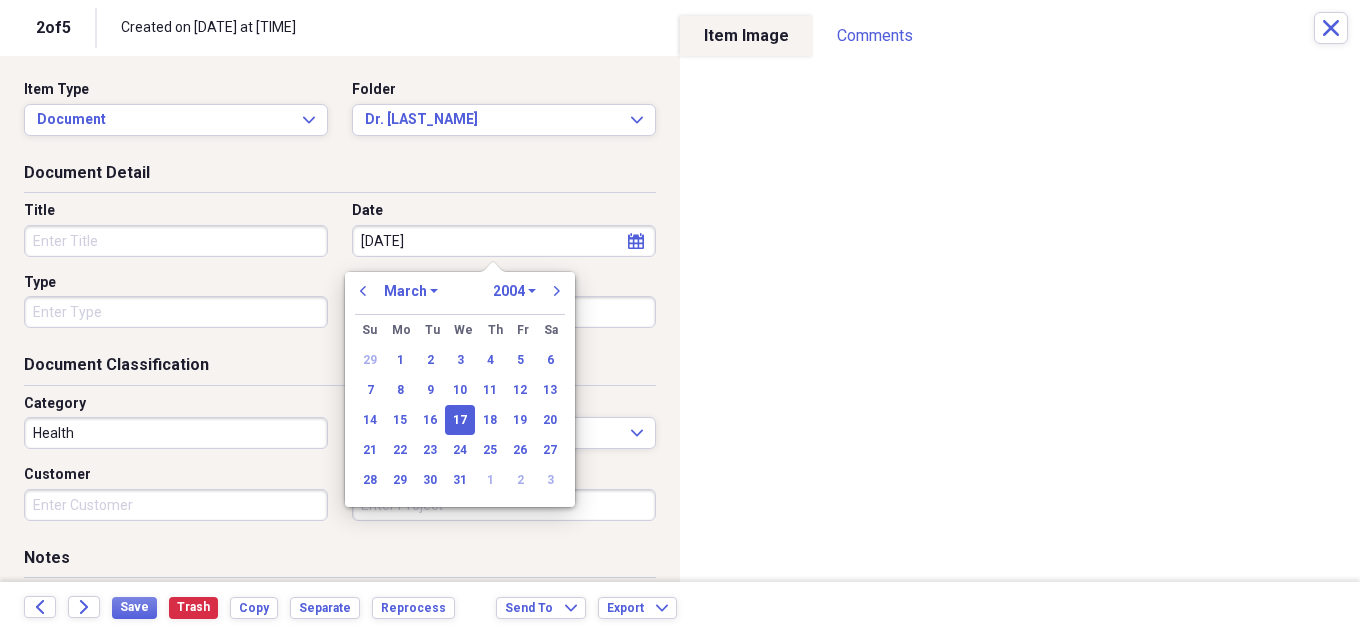 click on "Health" at bounding box center (176, 433) 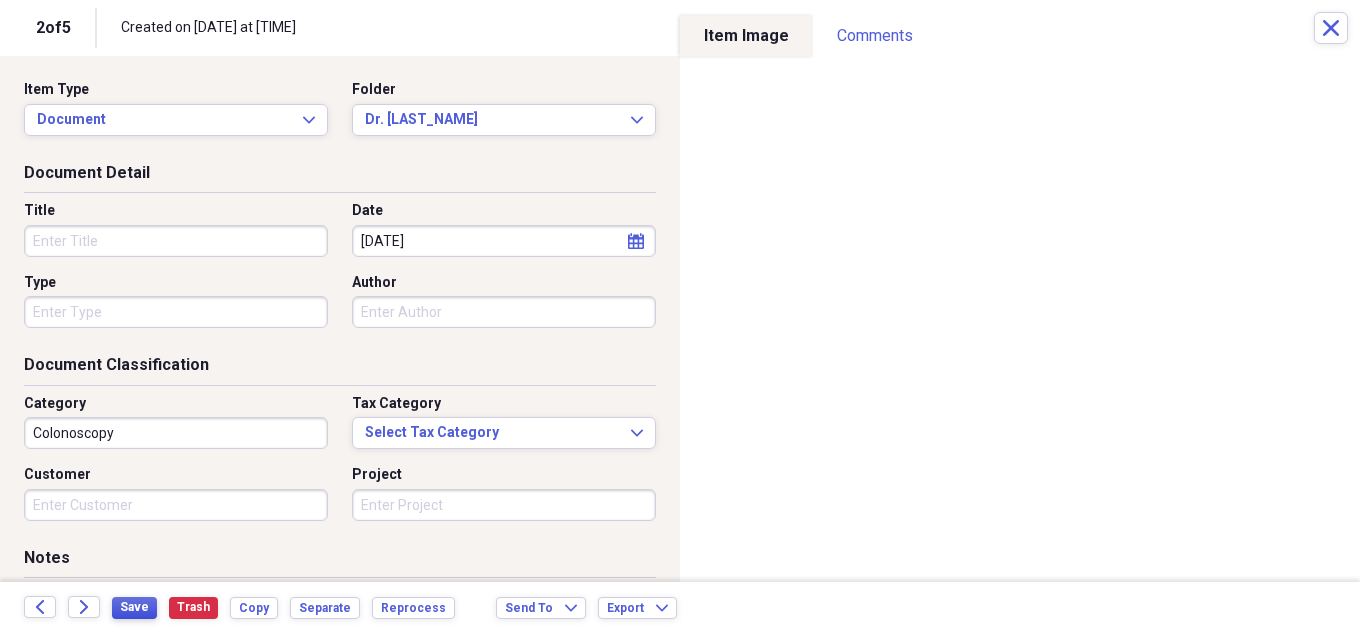 type on "Colonoscopy" 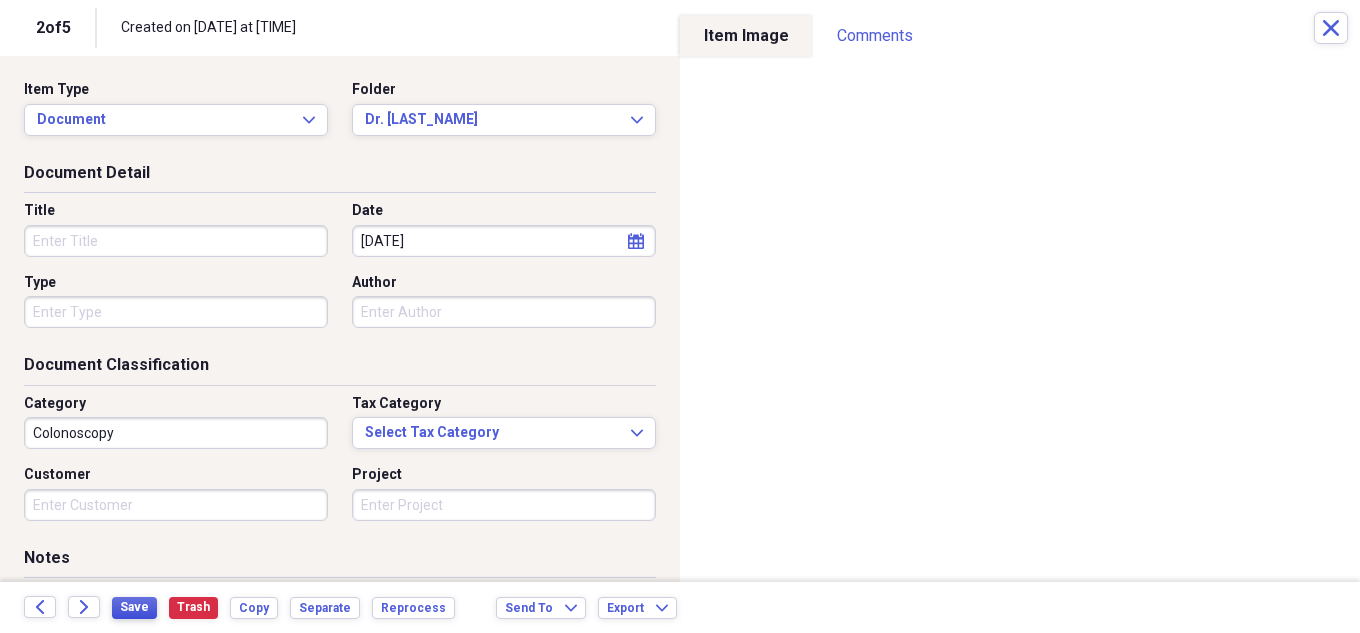 click on "Save" at bounding box center (134, 607) 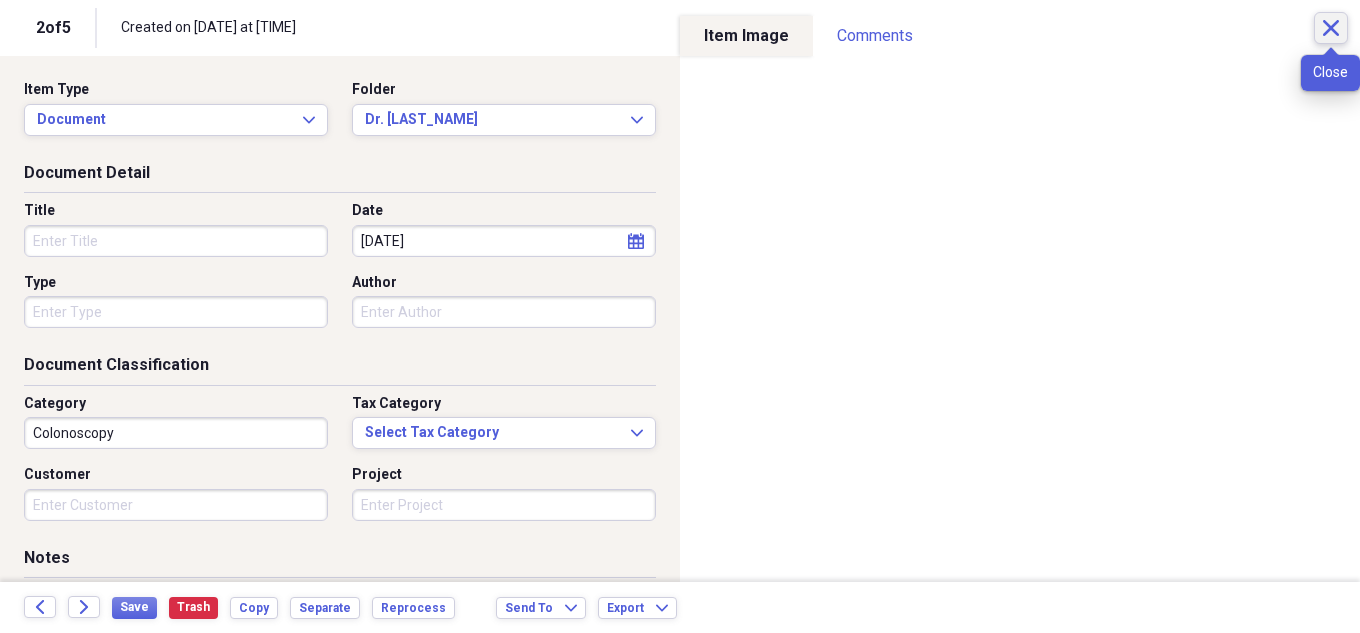 click on "Close" 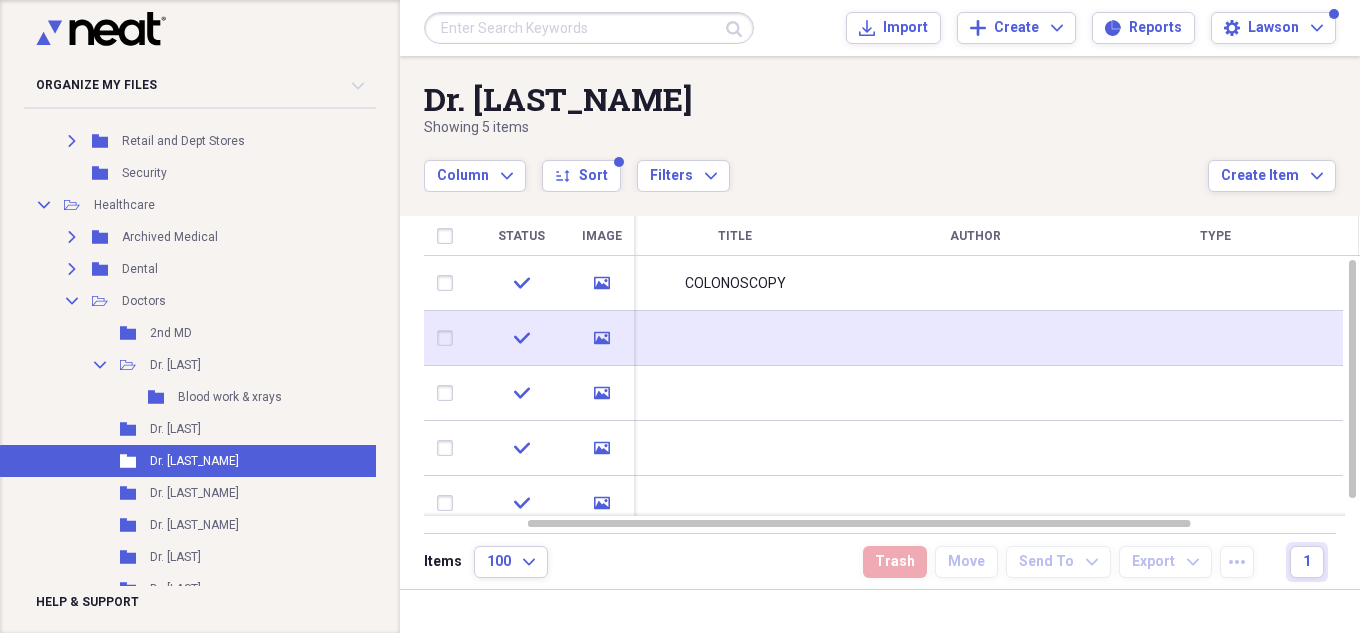 click at bounding box center (975, 338) 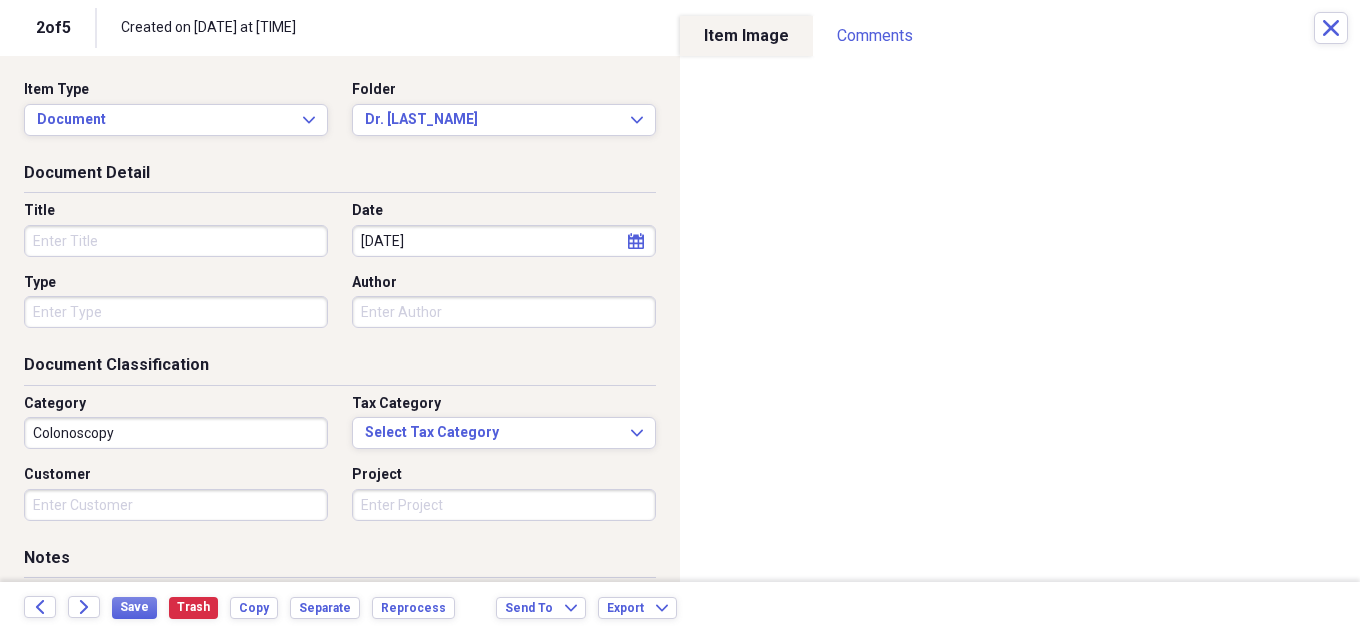 drag, startPoint x: 126, startPoint y: 230, endPoint x: 113, endPoint y: 209, distance: 24.698177 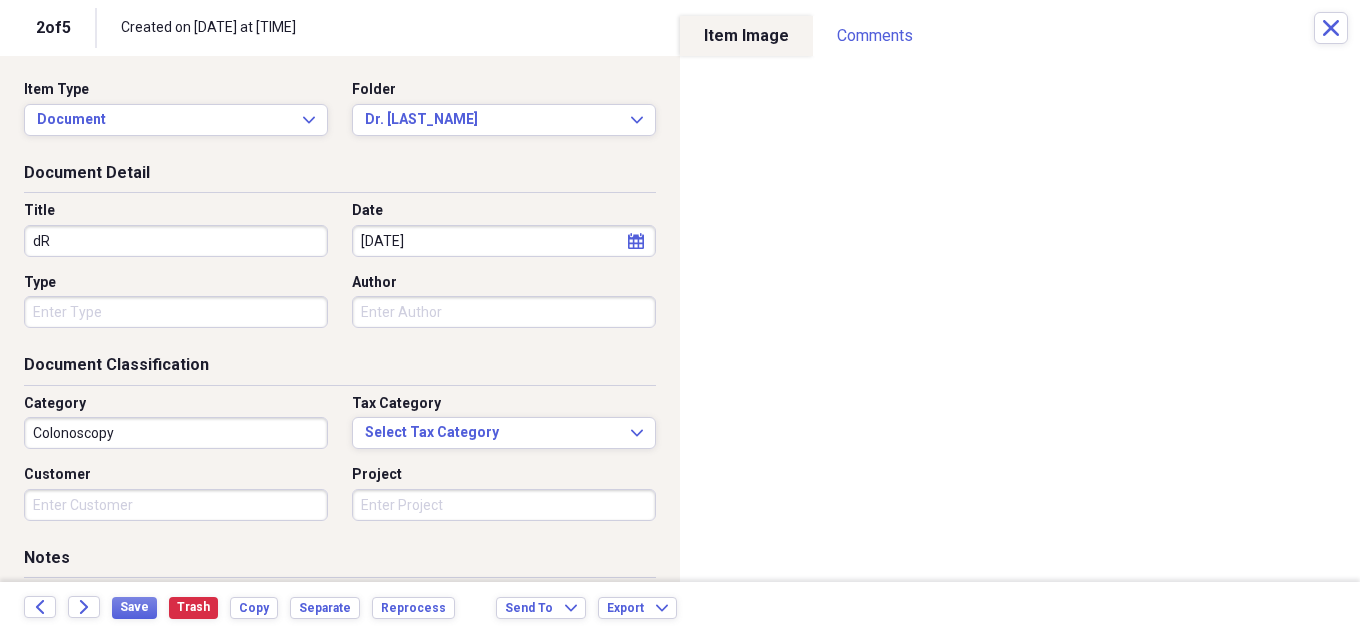 type on "d" 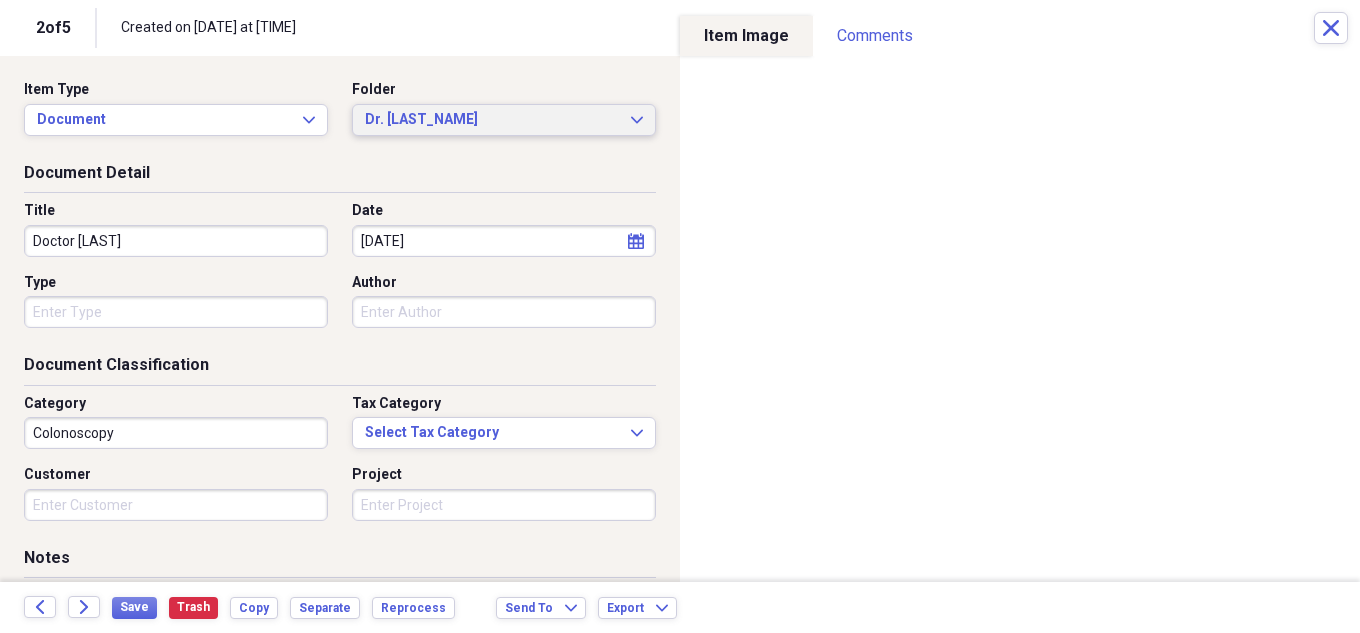 type on "Doctor [LAST]" 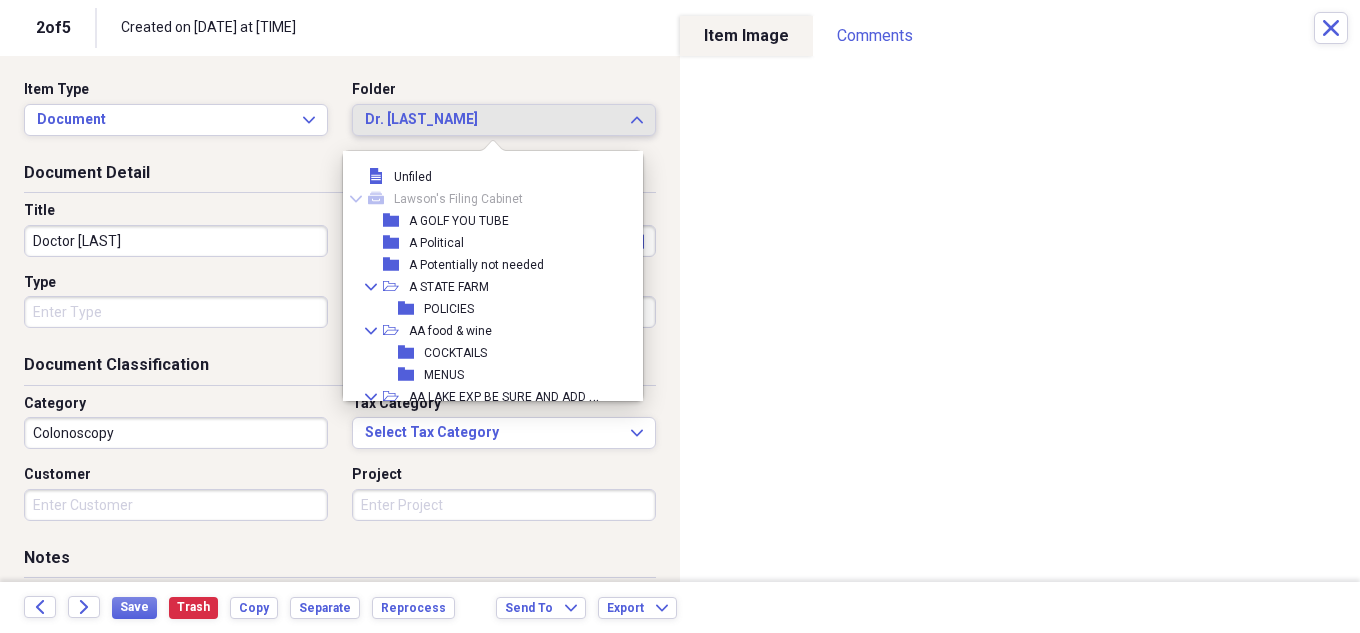 scroll, scrollTop: 2145, scrollLeft: 0, axis: vertical 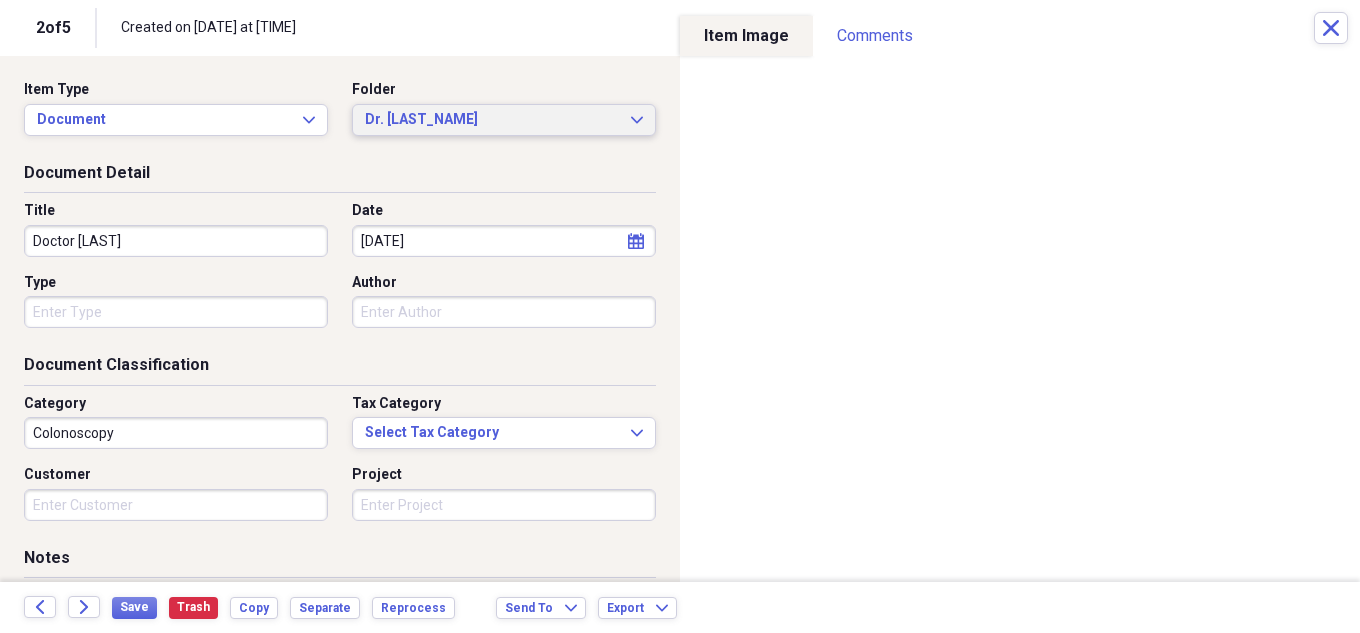 click on "Dr. [LAST] Expand" at bounding box center (504, 120) 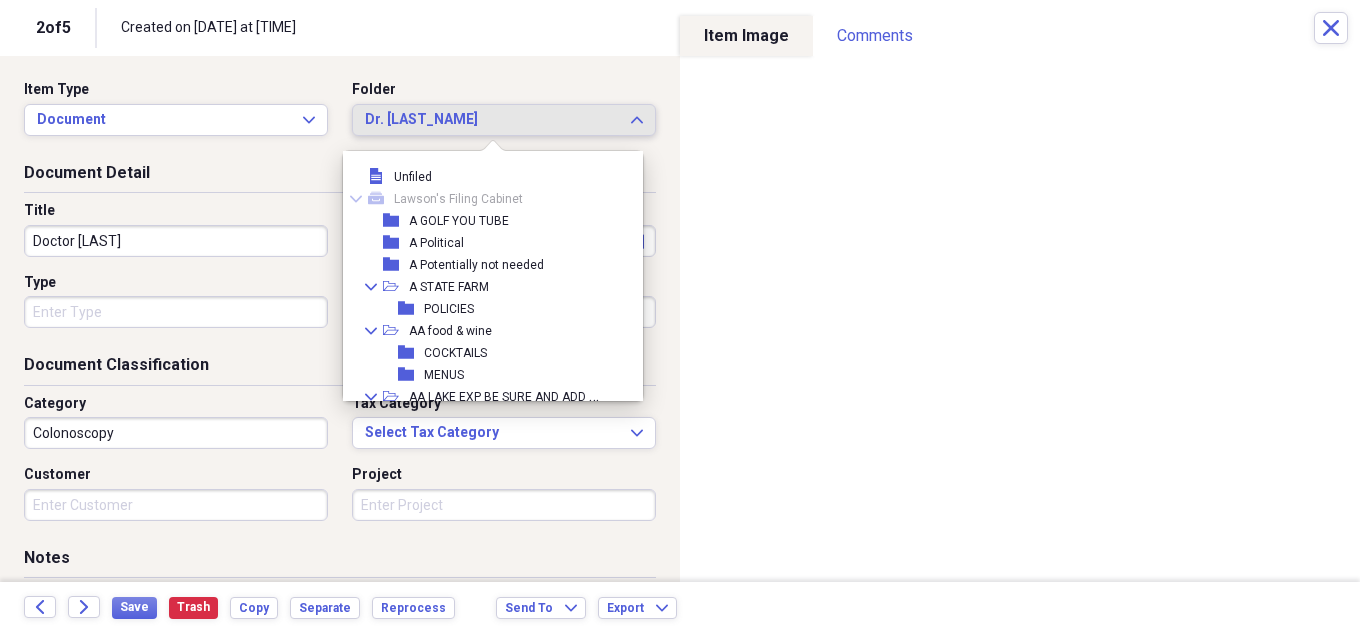 scroll, scrollTop: 2145, scrollLeft: 0, axis: vertical 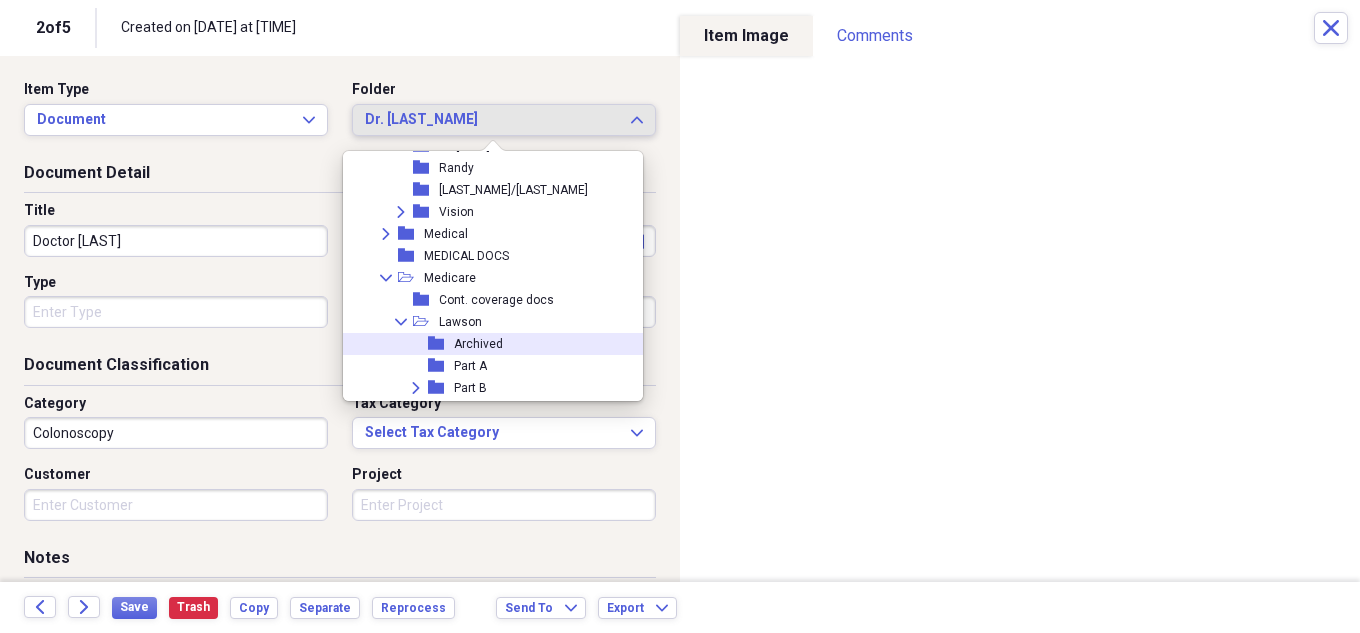 click on "folder Archived" at bounding box center (488, 344) 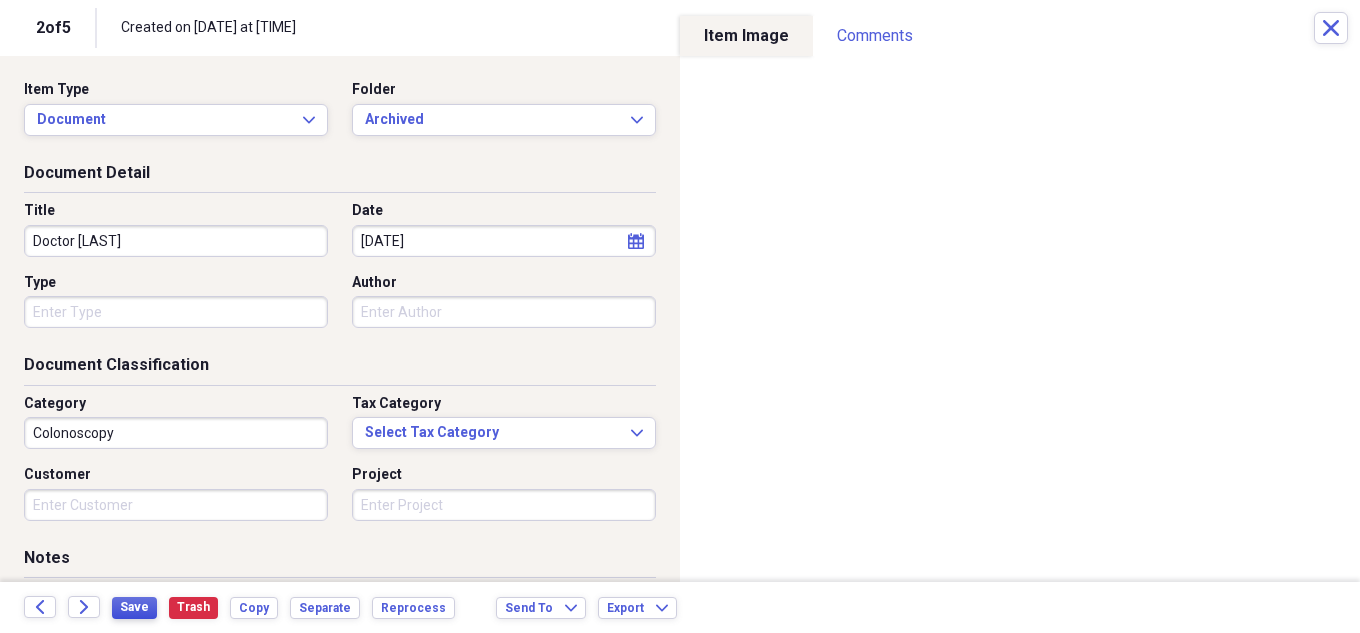 click on "Save" at bounding box center [134, 607] 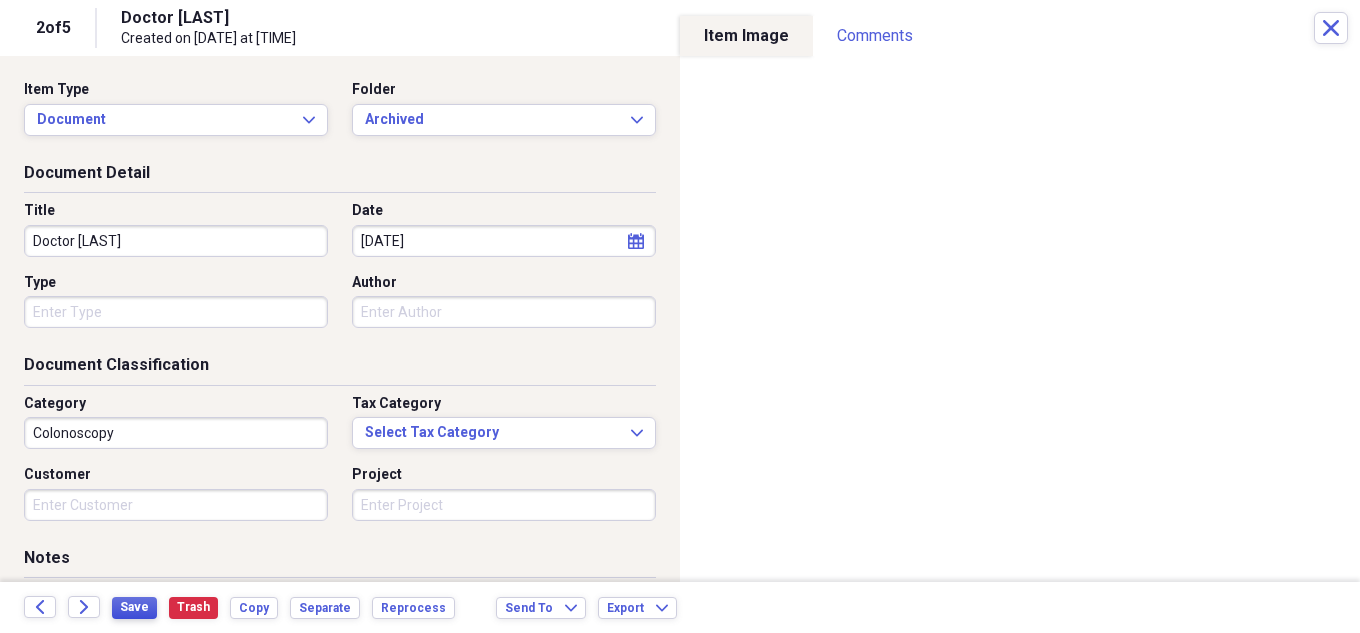 click on "Save" at bounding box center (134, 607) 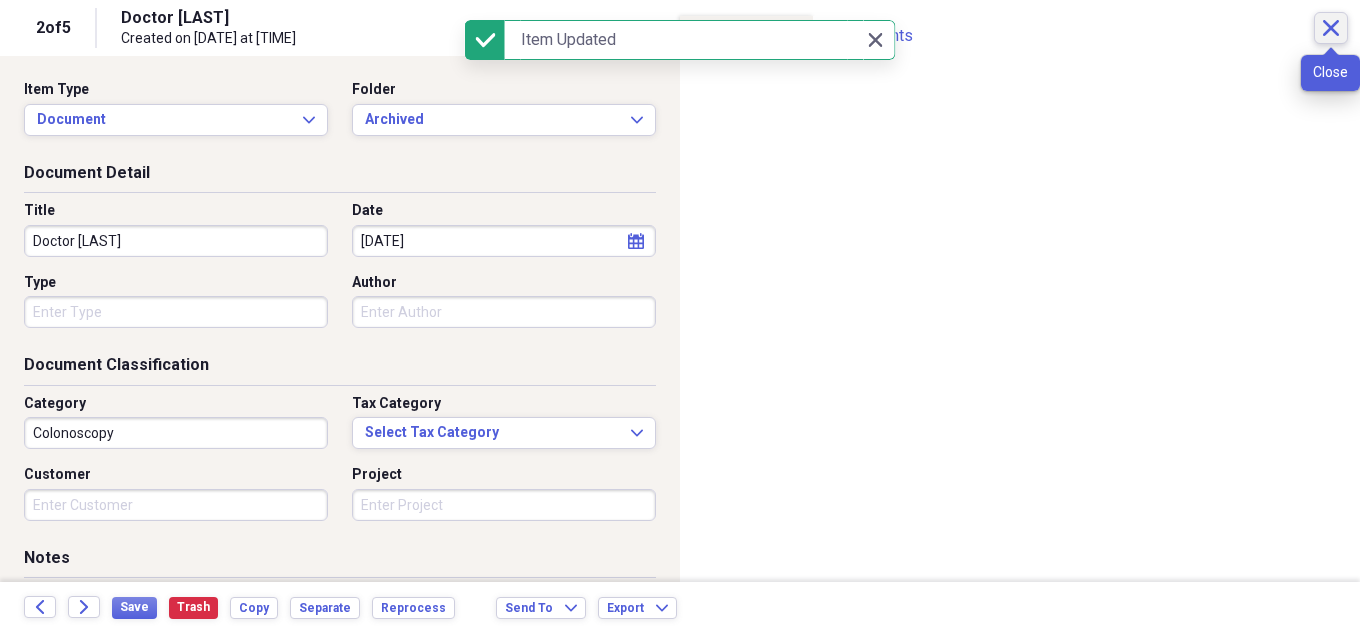 click on "Close" 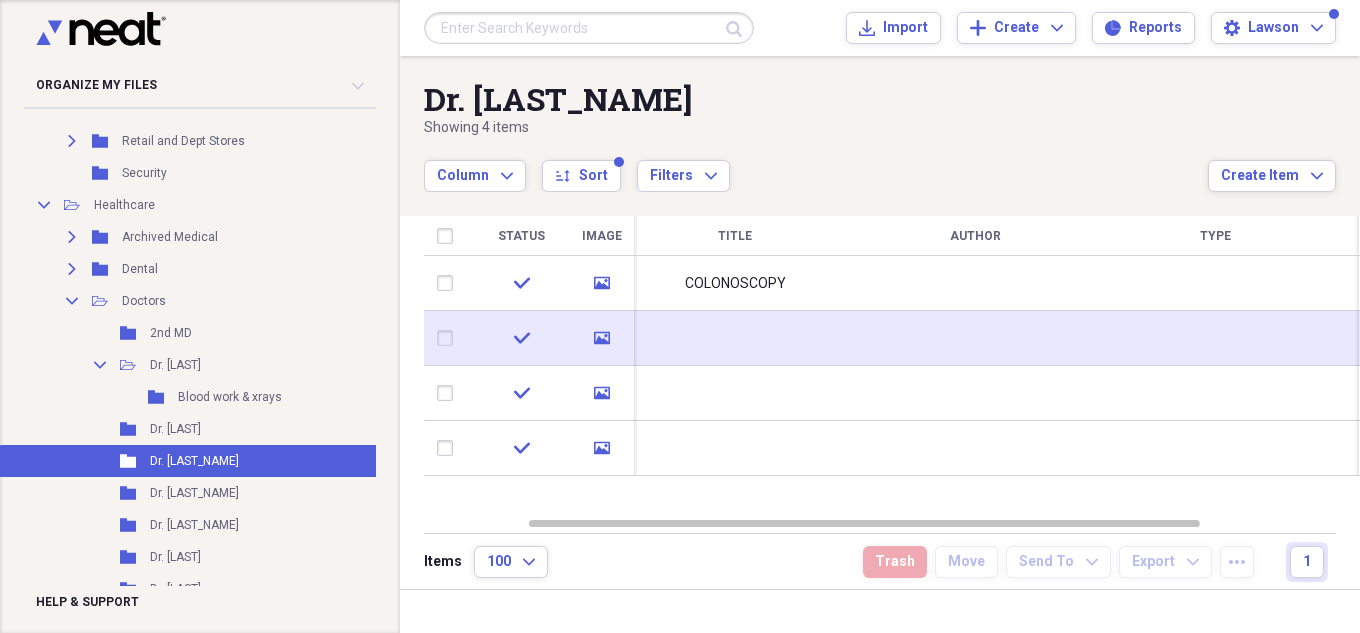 click at bounding box center [735, 338] 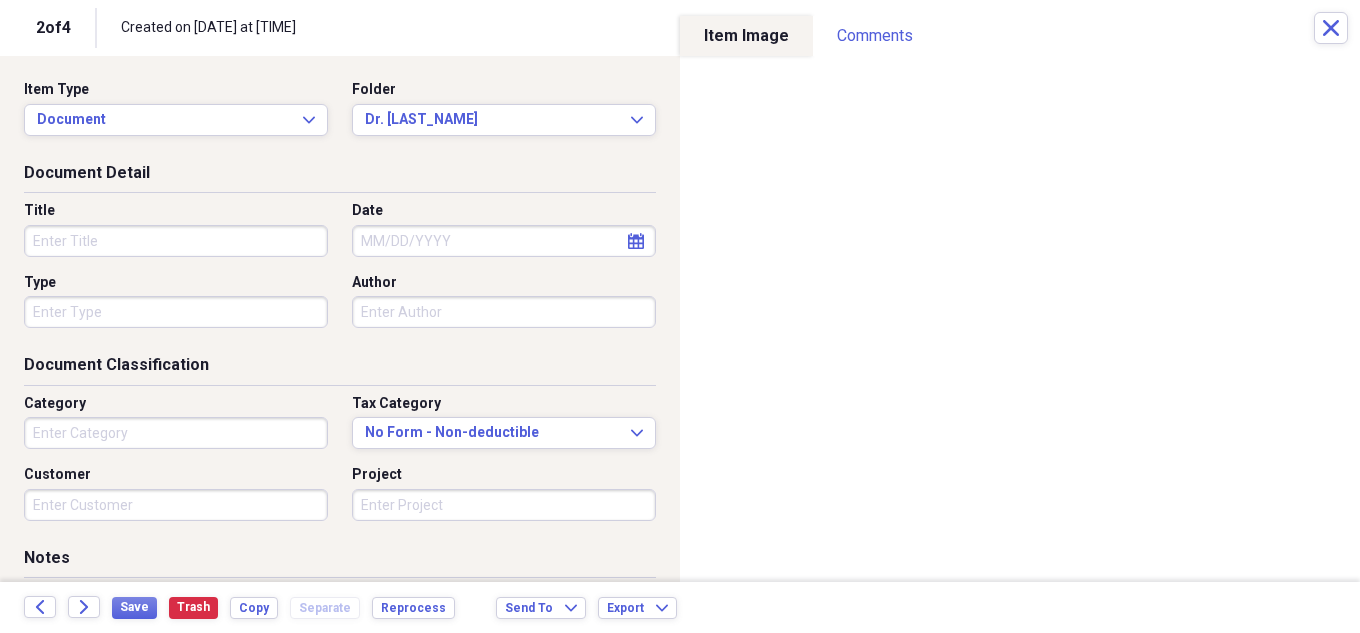 click on "Title" at bounding box center (176, 241) 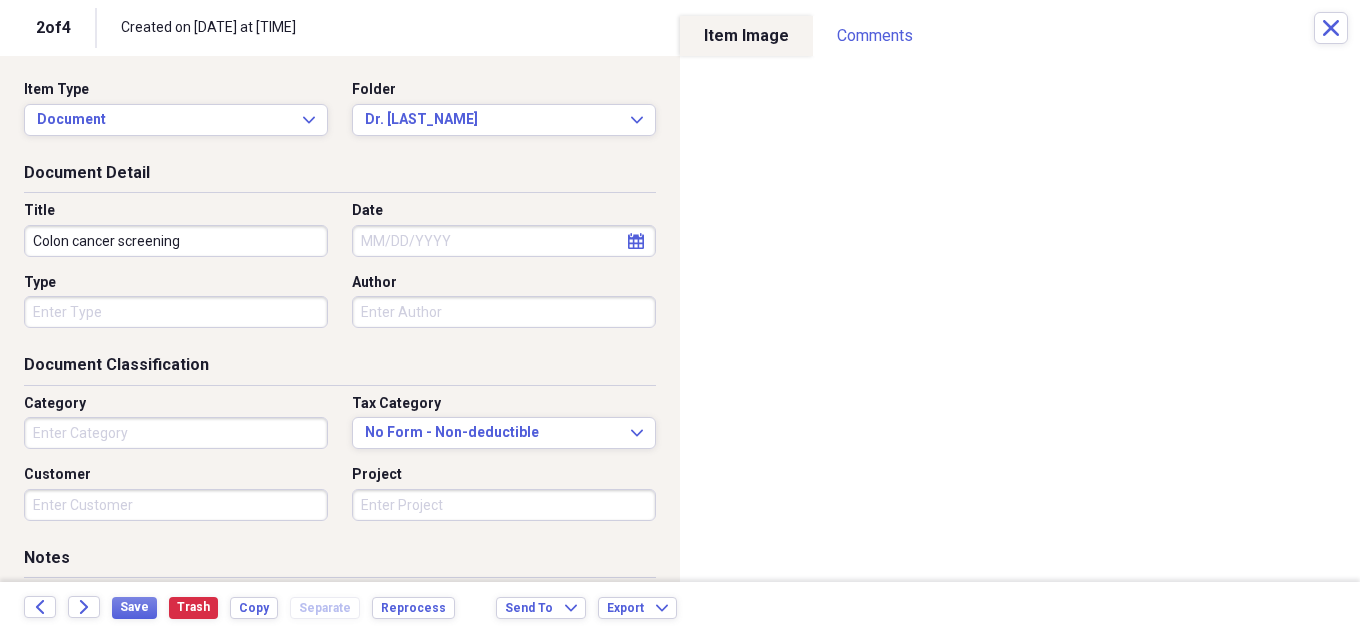 type on "Colon cancer screening" 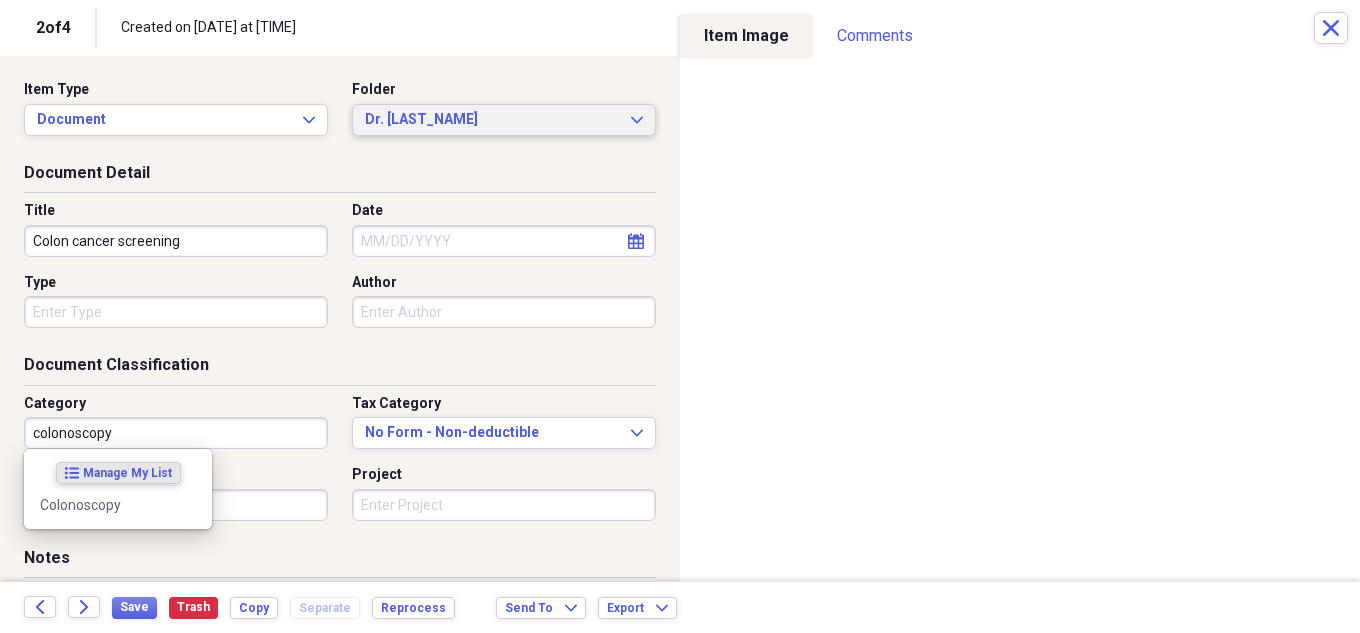 type on "colonoscopy" 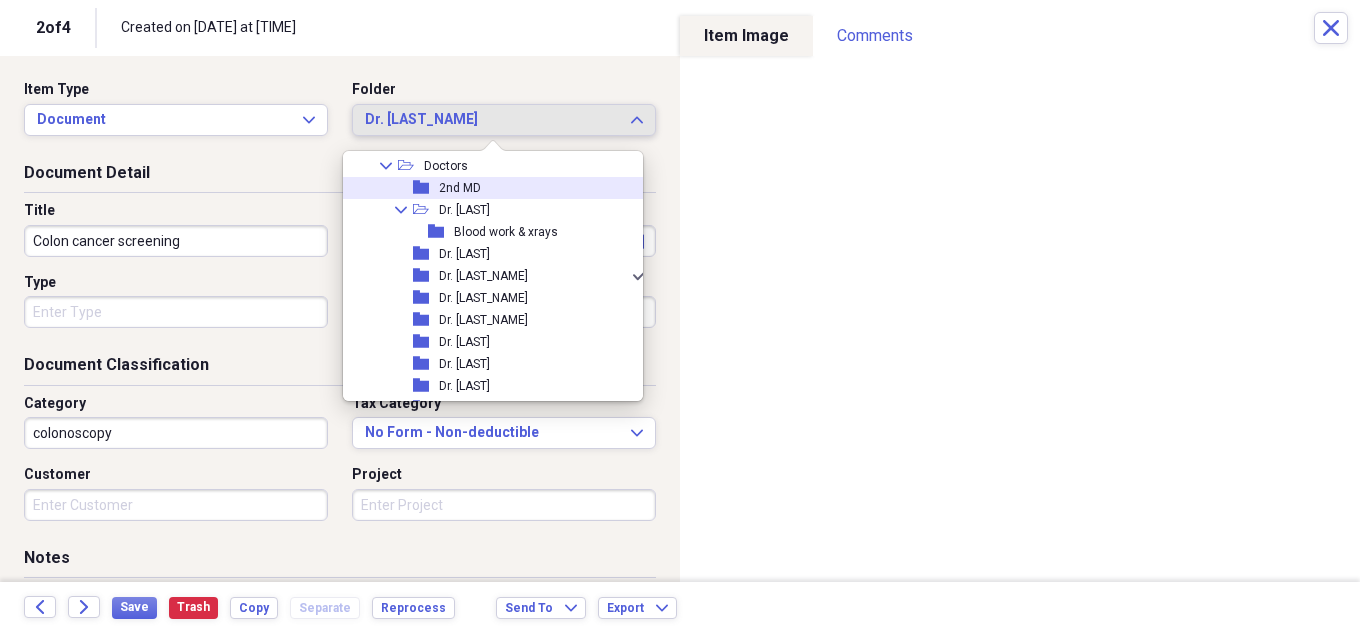 scroll, scrollTop: 2045, scrollLeft: 0, axis: vertical 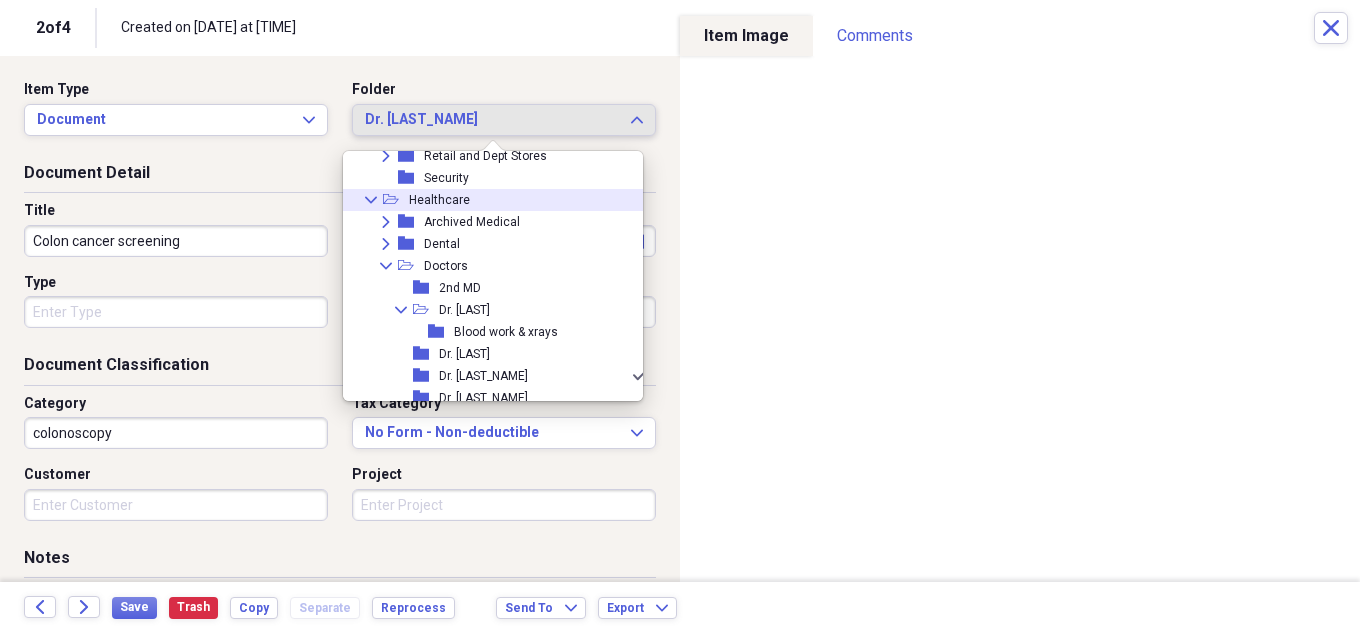 click on "Collapse open-folder Healthcare" at bounding box center [488, 200] 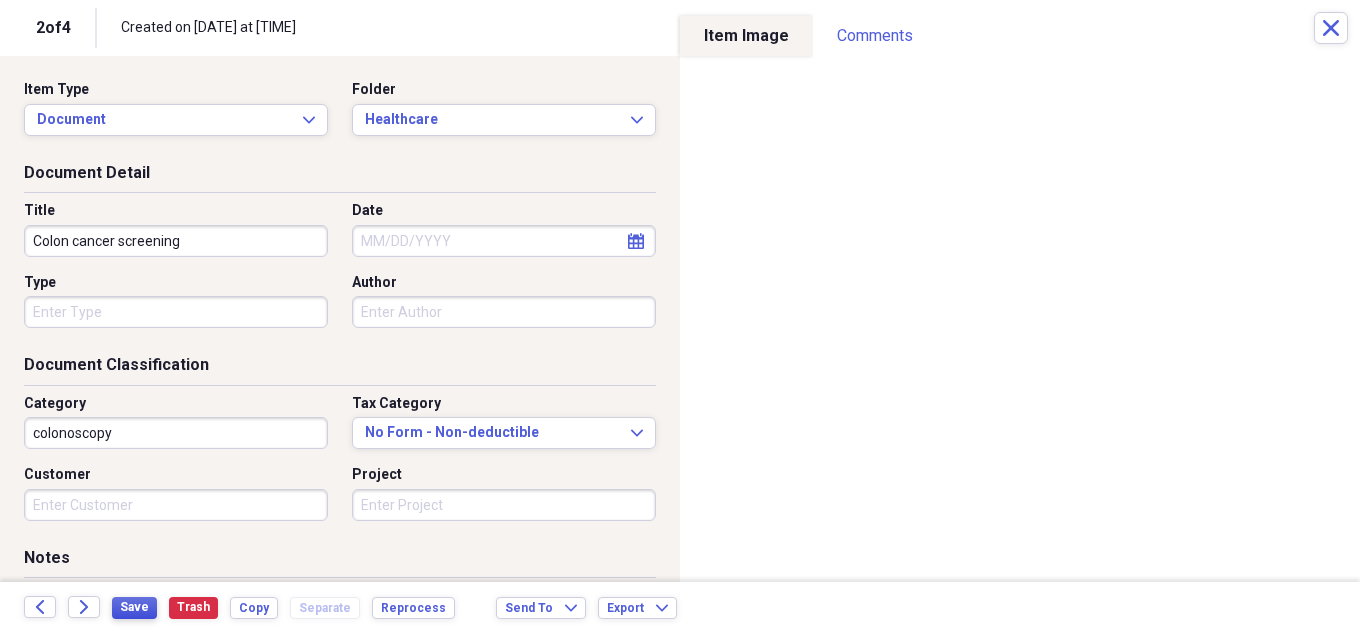 click on "Save" at bounding box center (134, 607) 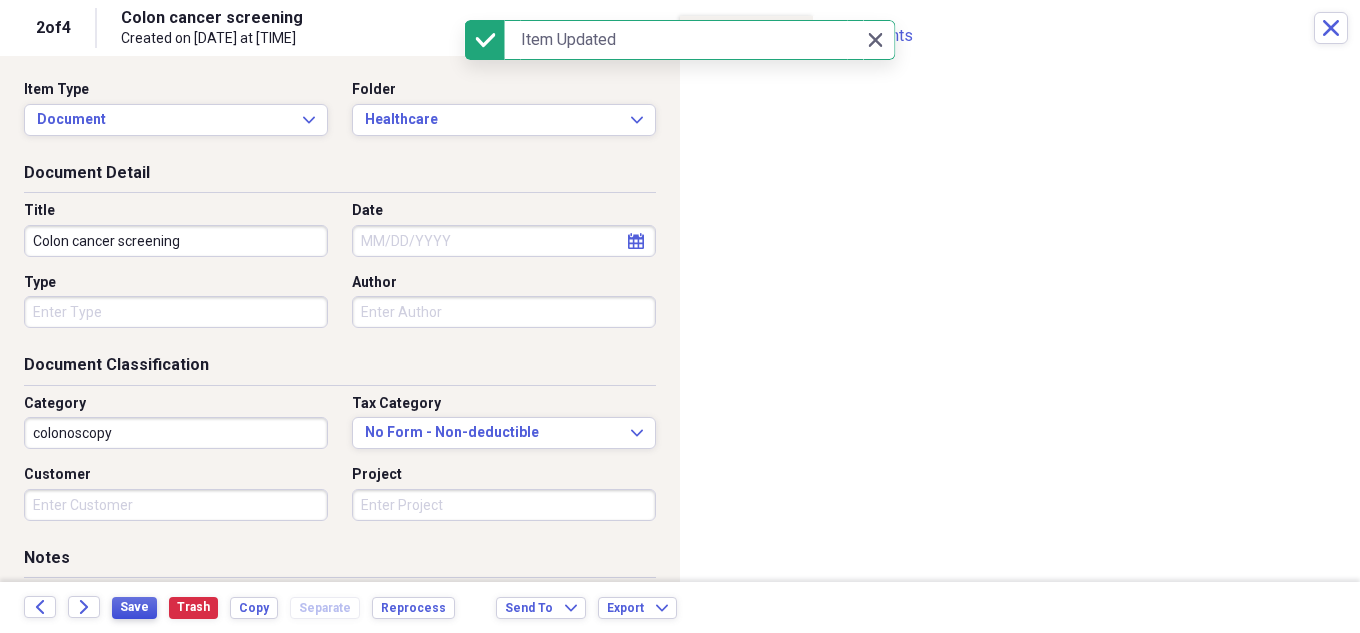 click on "Save" at bounding box center (134, 608) 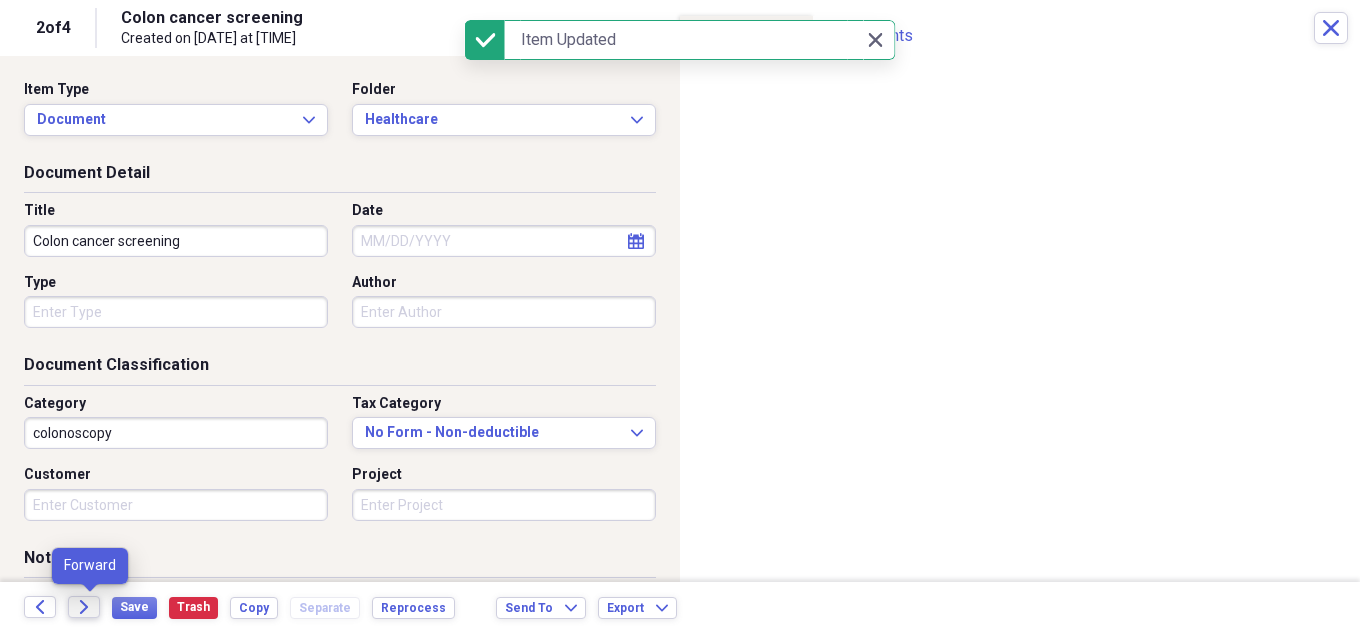 click on "Forward" 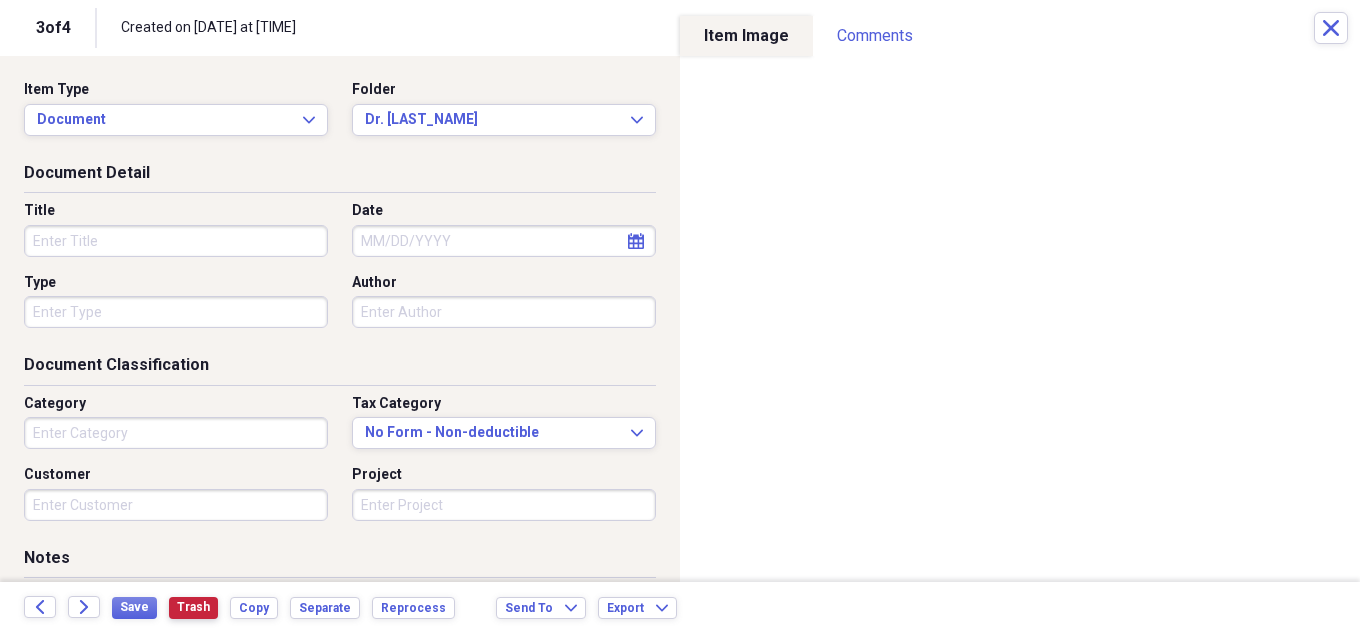 click on "Trash" at bounding box center (193, 607) 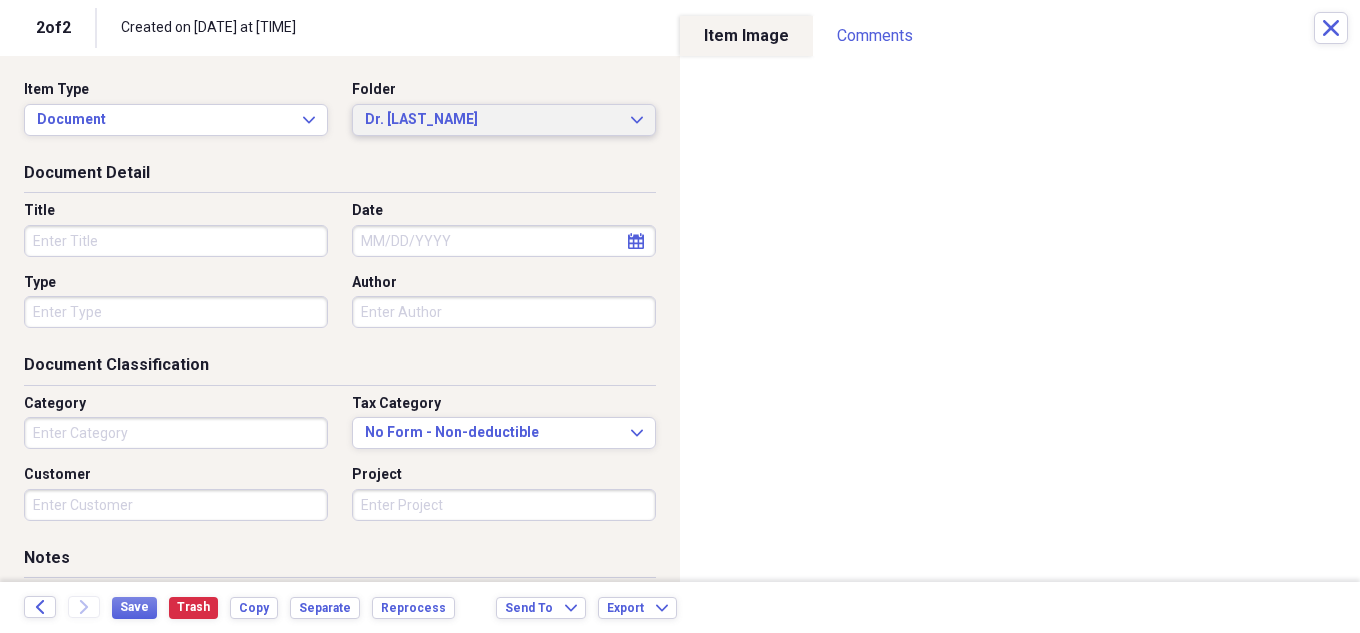 click on "Expand" 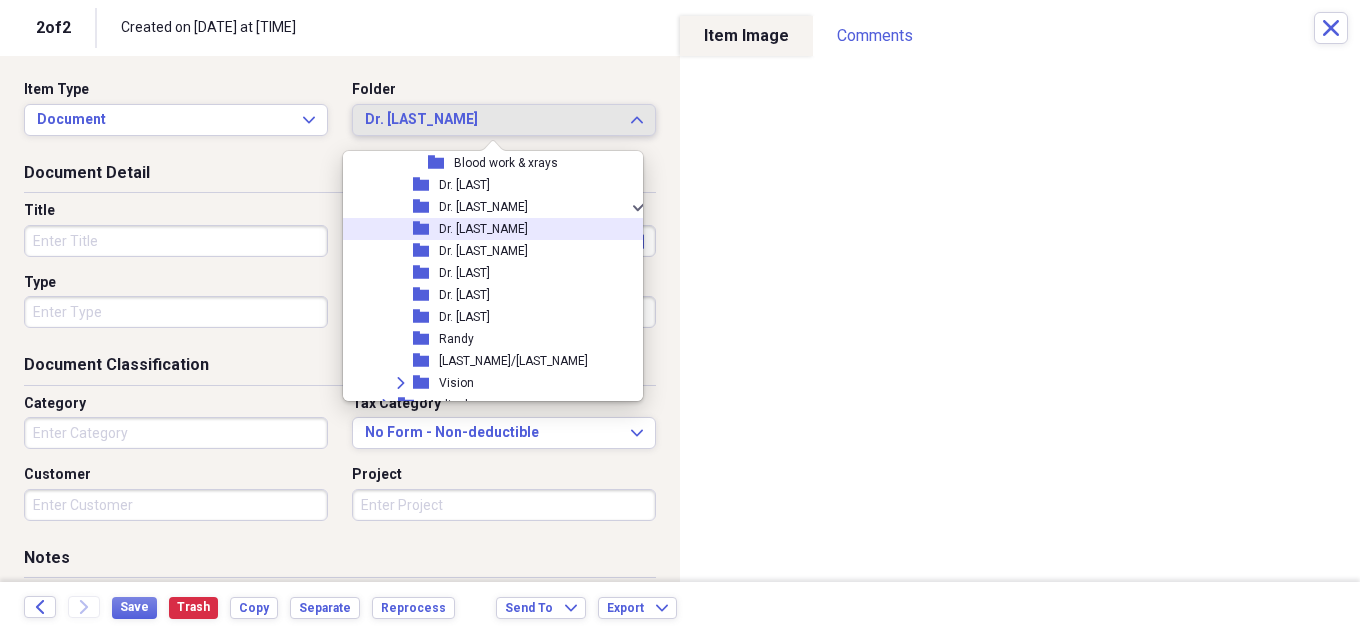 scroll, scrollTop: 2245, scrollLeft: 0, axis: vertical 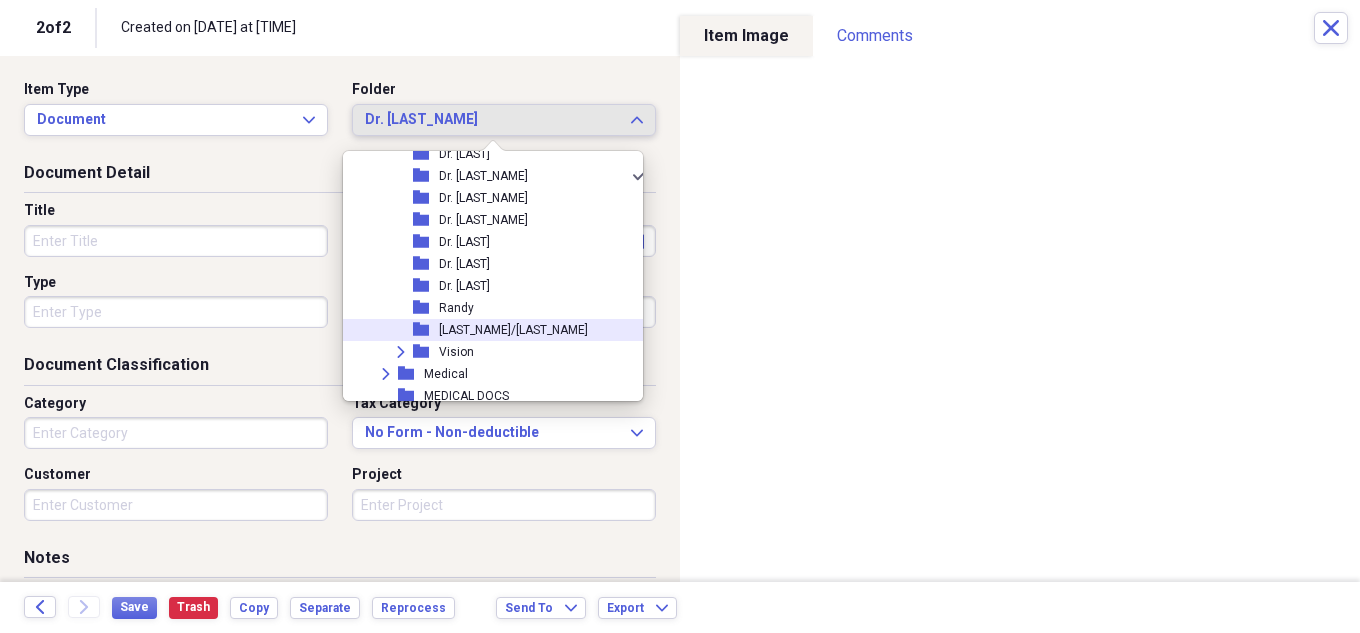 click on "folder [LAST]/[LAST]" at bounding box center (488, 330) 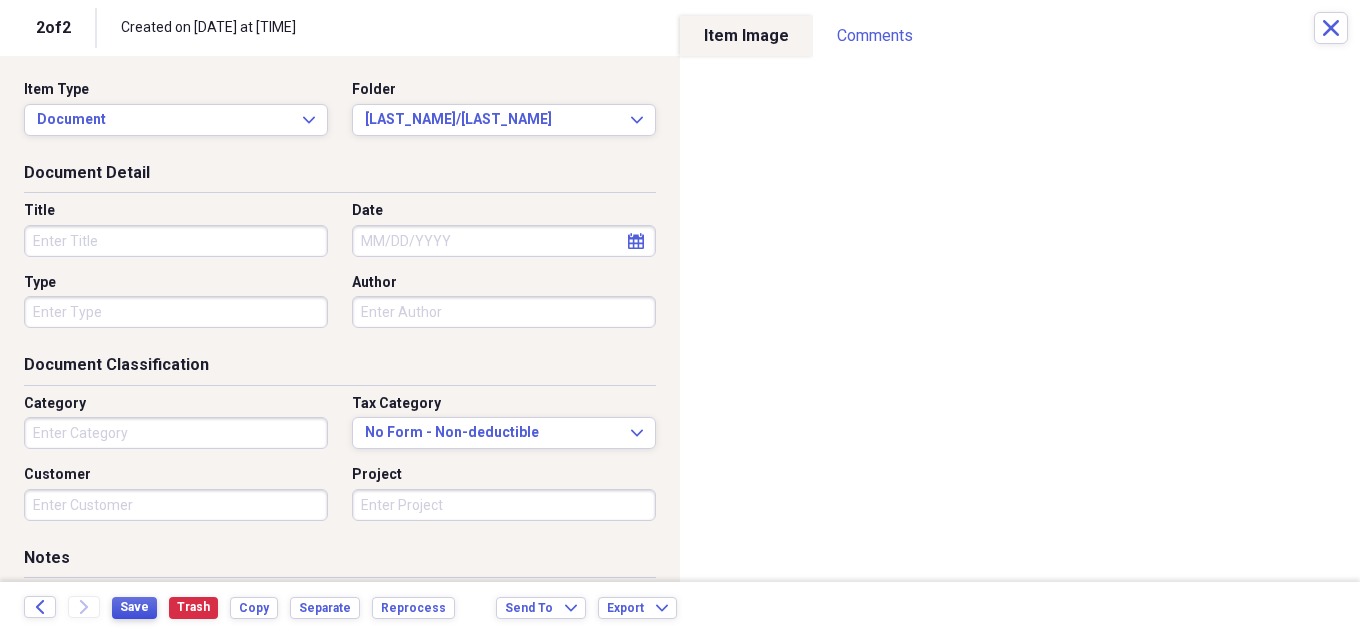 click on "Save" at bounding box center (134, 607) 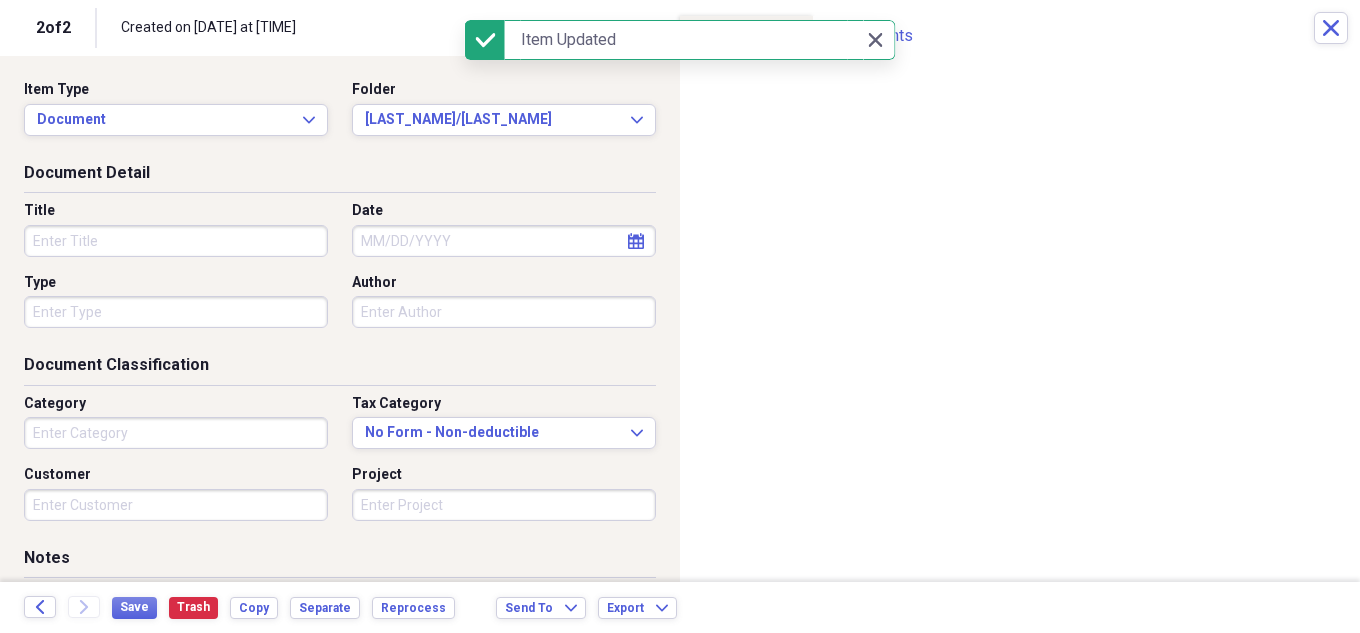 click on "Title" at bounding box center [176, 241] 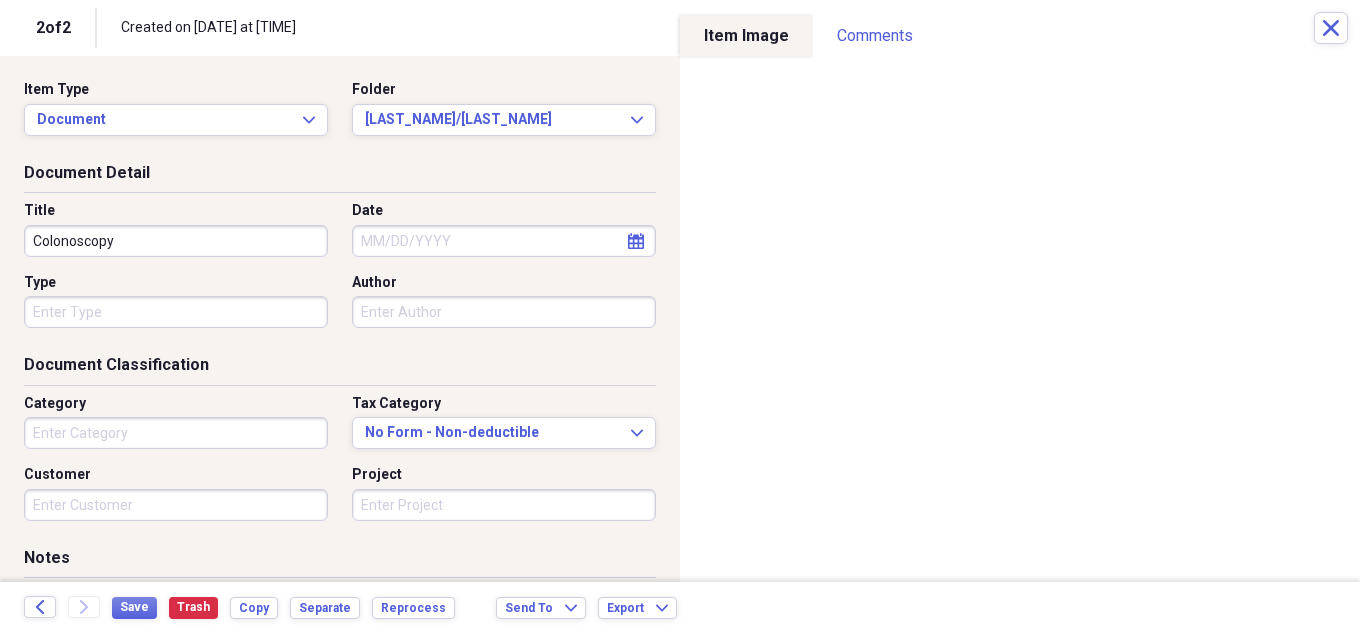 type on "Colonoscopy" 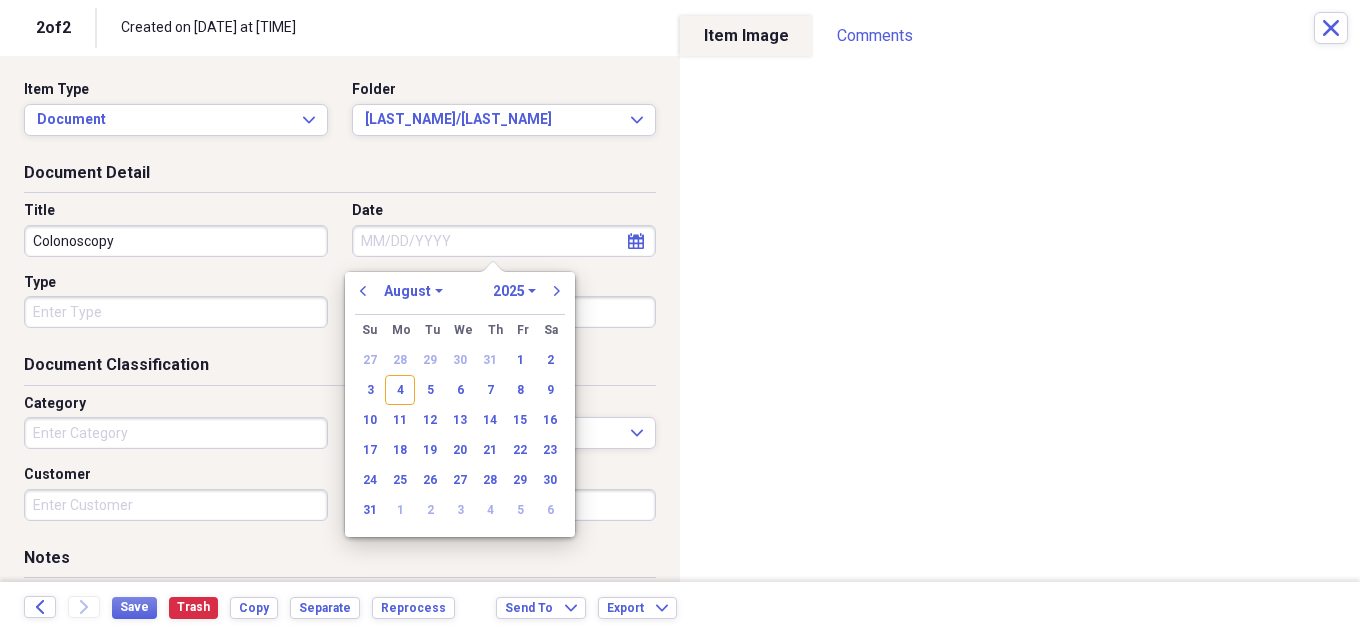 click on "Date" at bounding box center (504, 241) 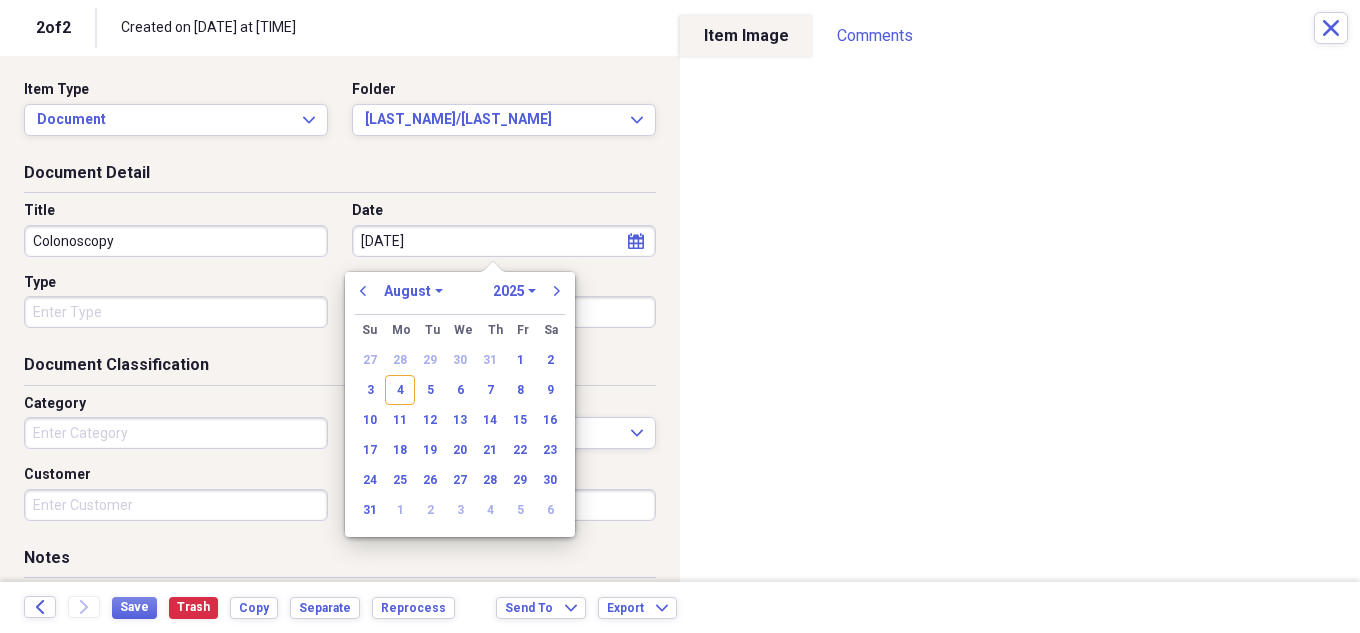 type on "[DATE]" 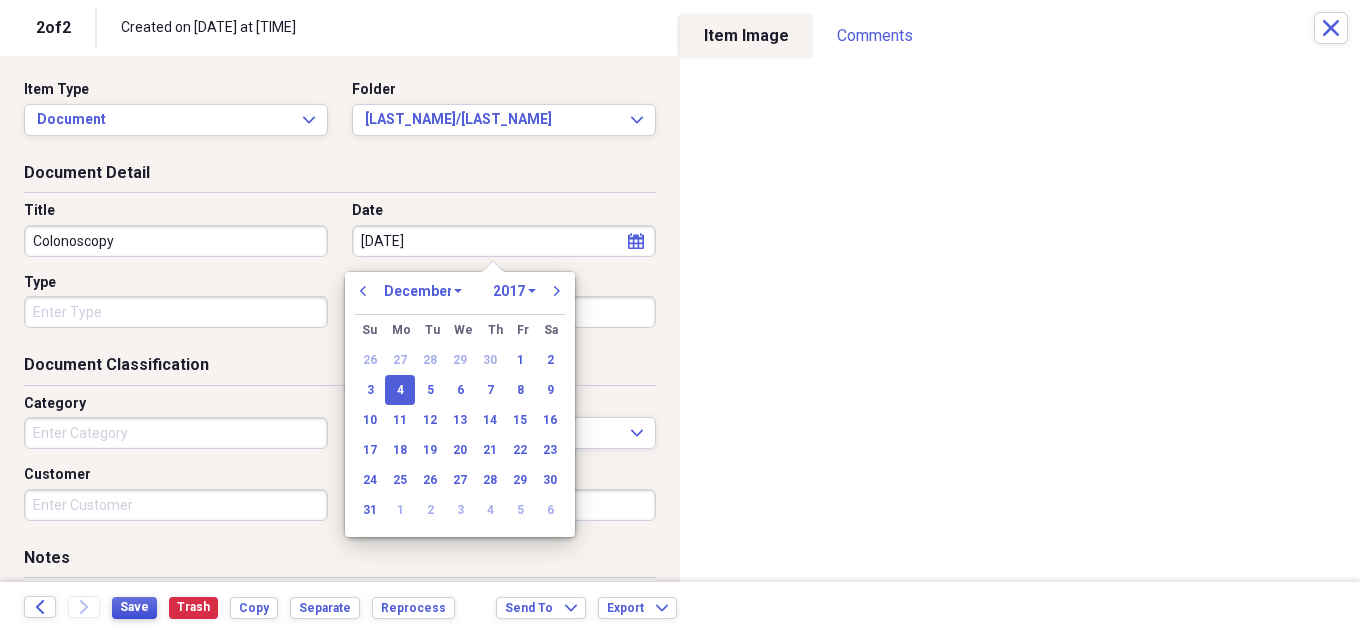 type on "[DATE]" 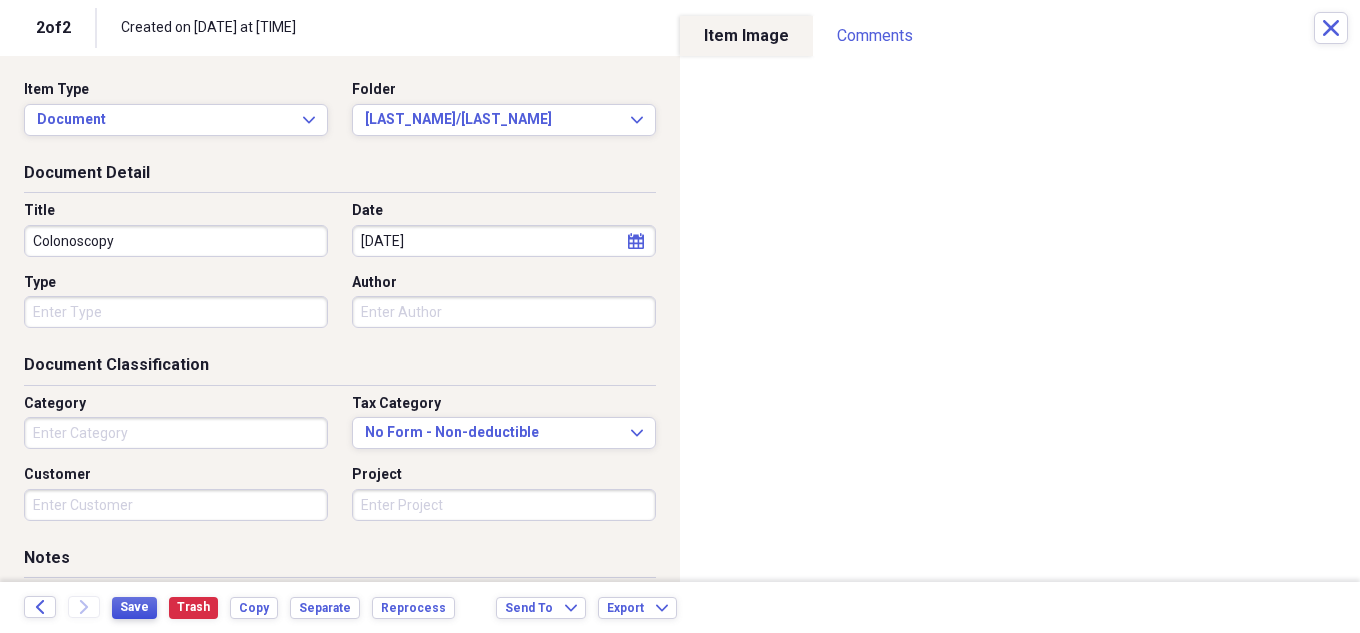 click on "Save" at bounding box center [134, 607] 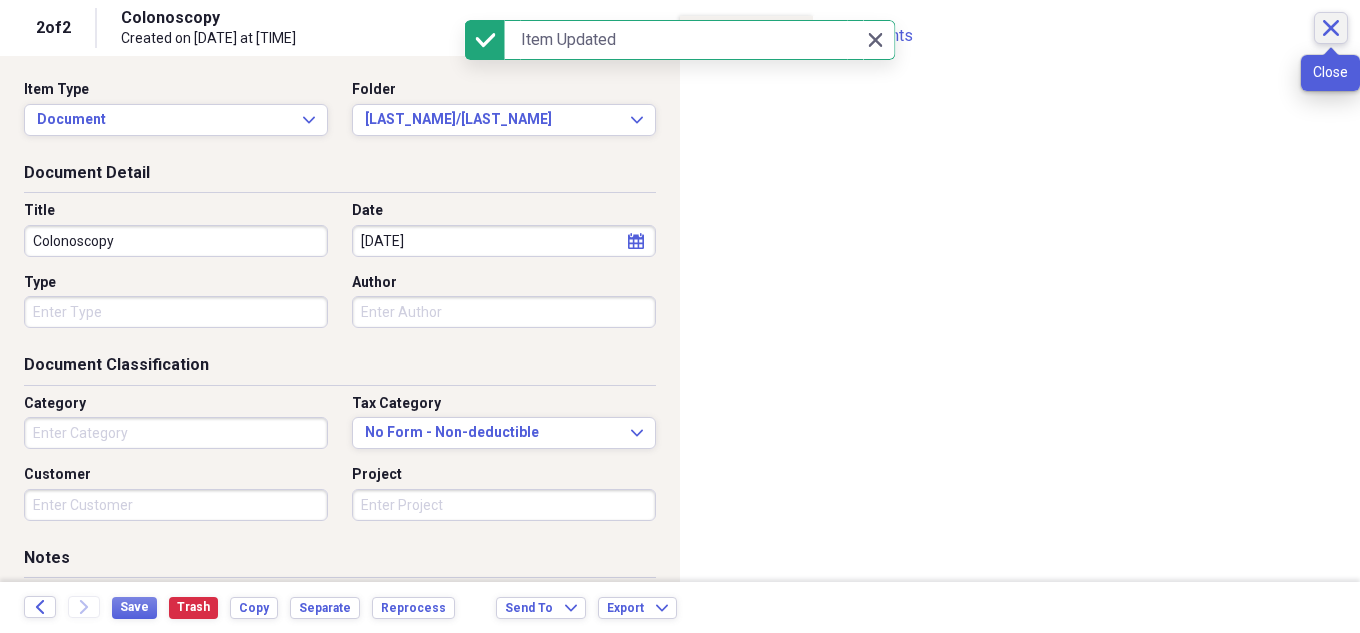 click on "Close" 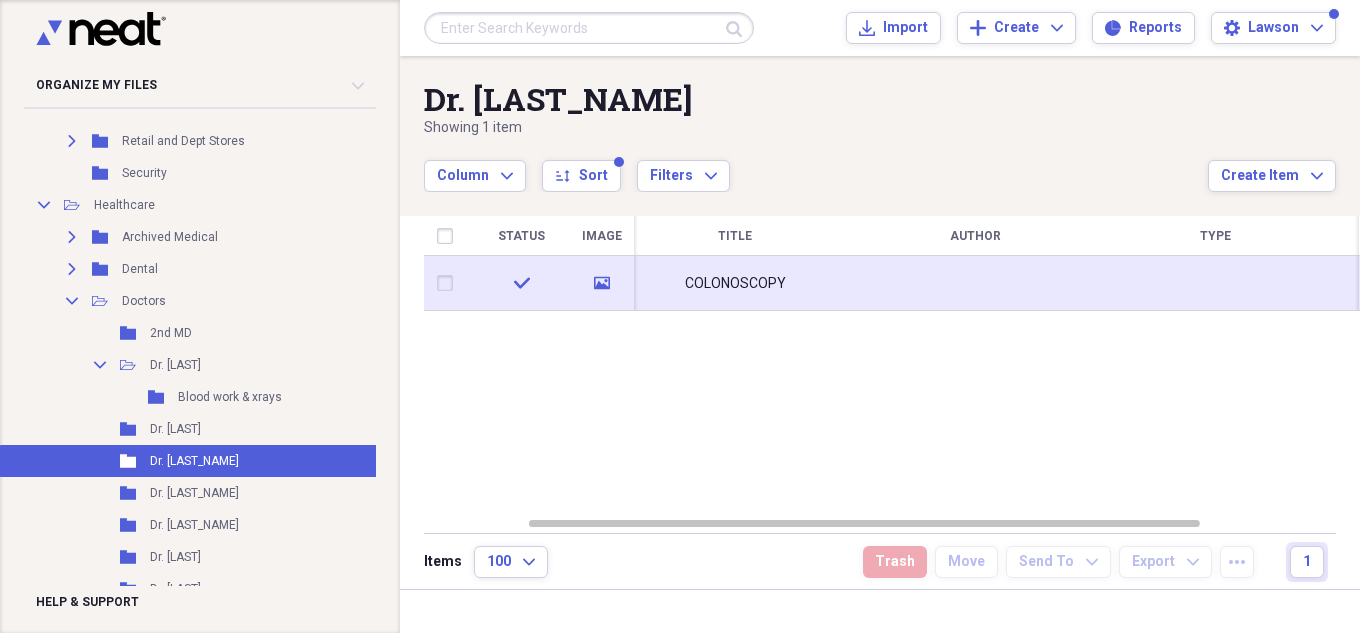 click at bounding box center (975, 283) 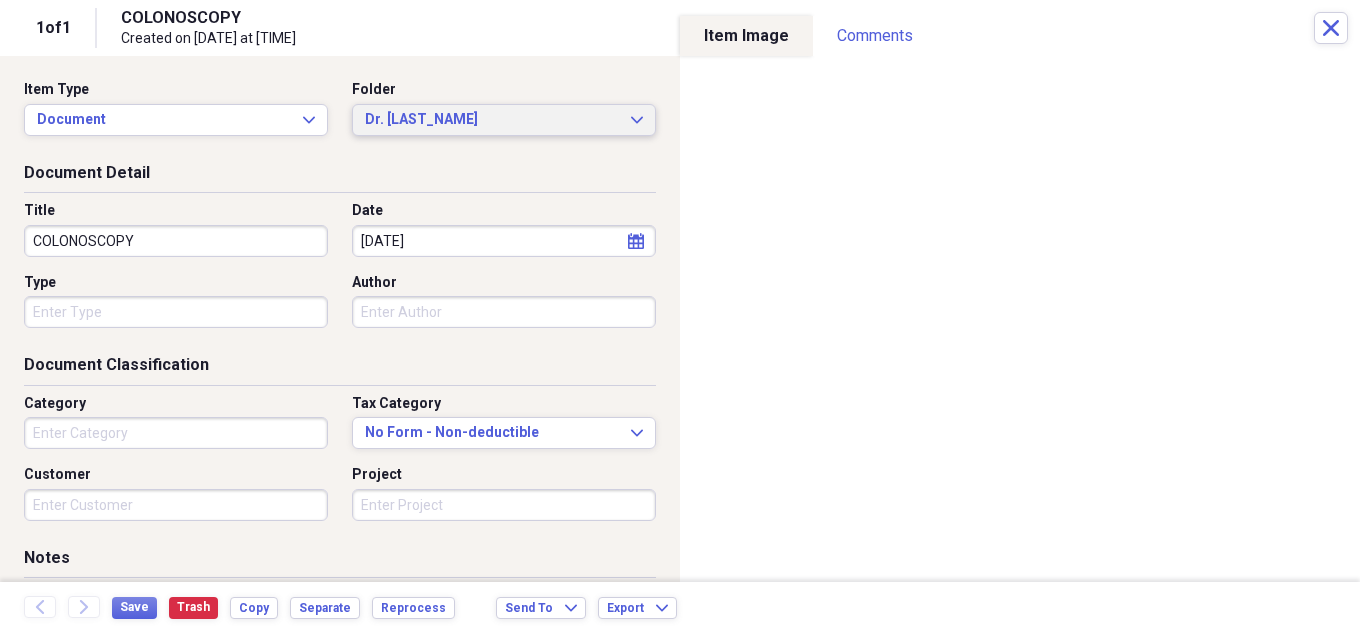 click on "Dr. [LAST] Expand" at bounding box center (504, 120) 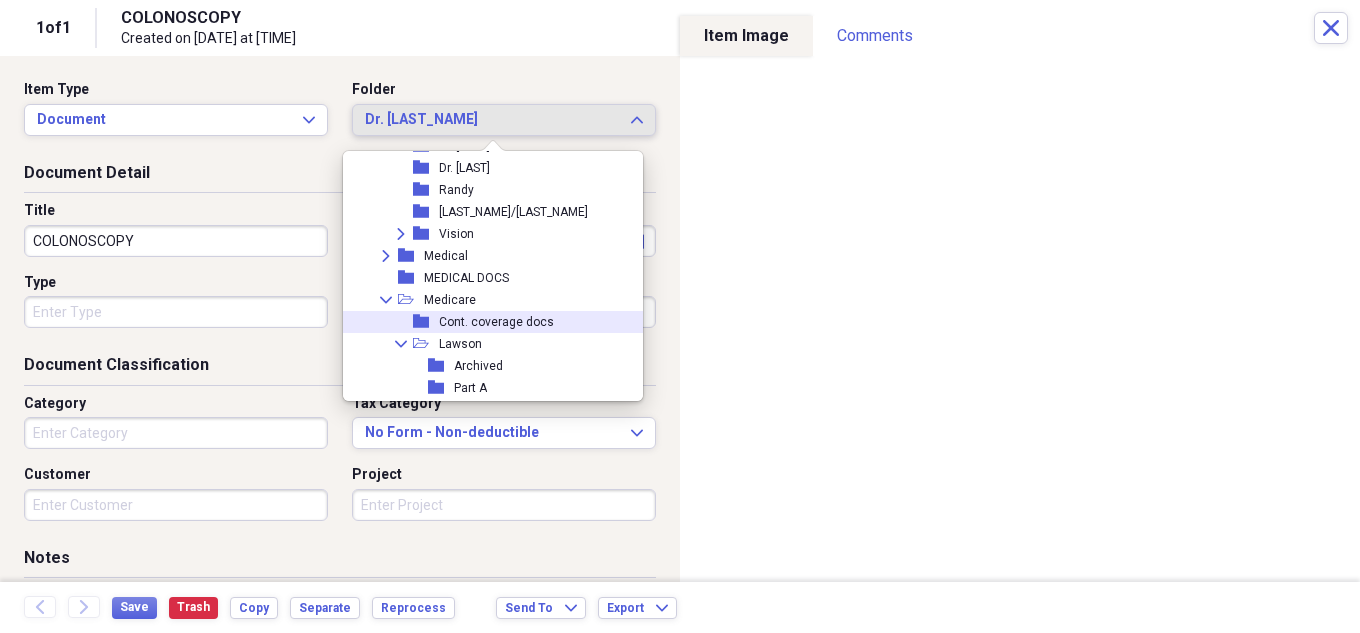 scroll, scrollTop: 2345, scrollLeft: 0, axis: vertical 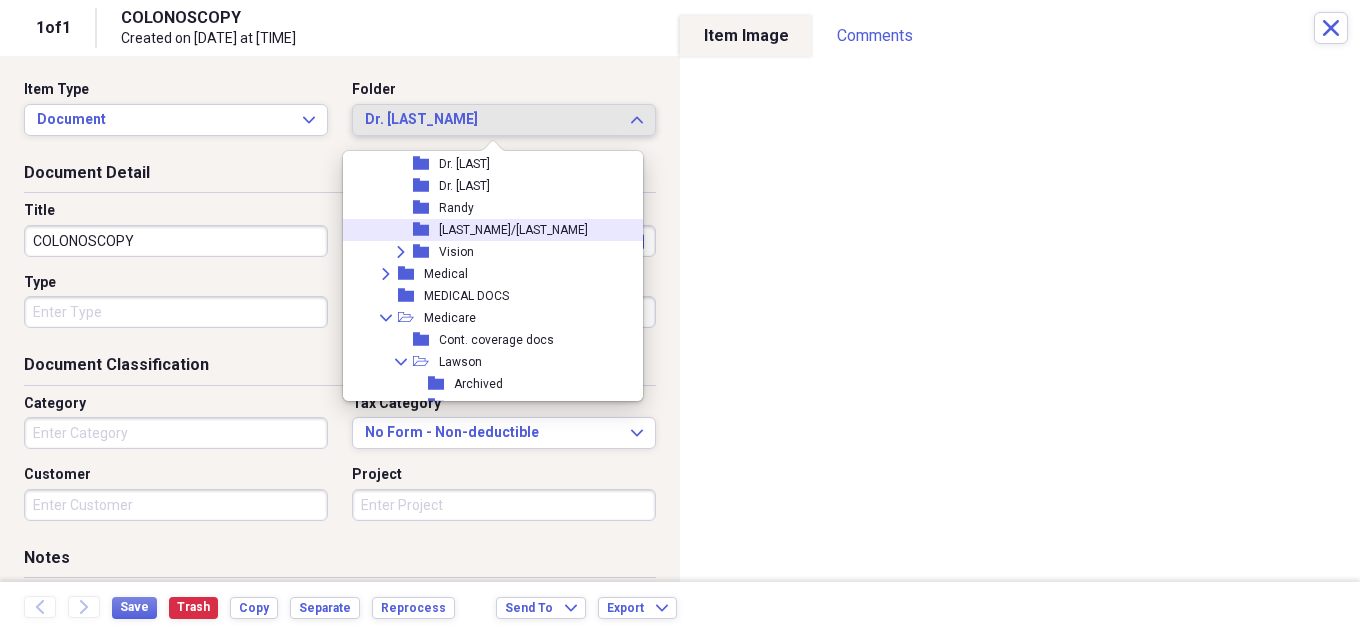 click on "folder [LAST]/[LAST]" at bounding box center (488, 230) 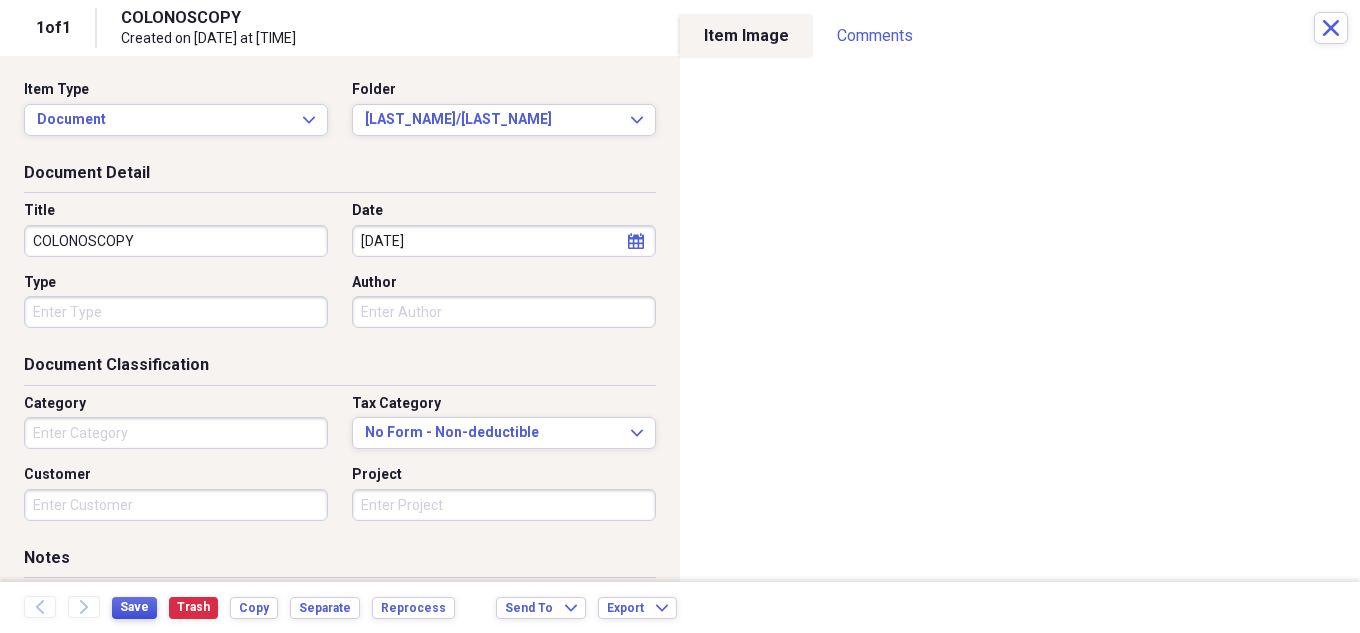 click on "Save" at bounding box center [134, 607] 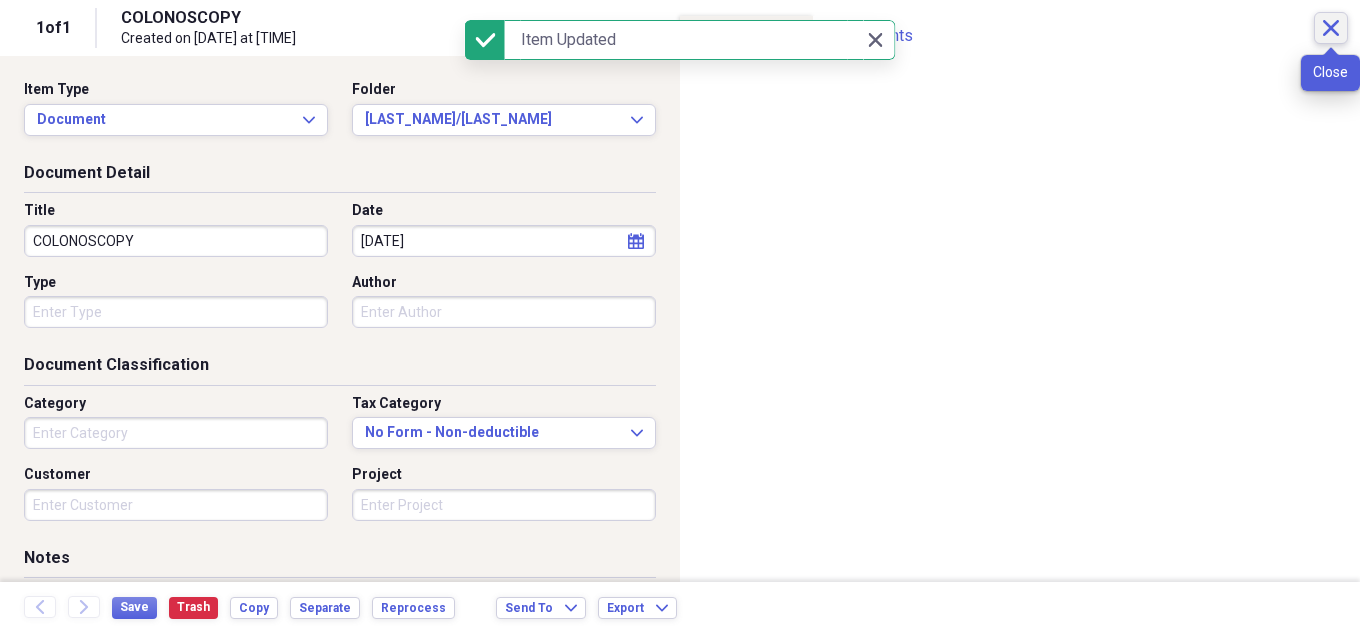 click on "Close" 